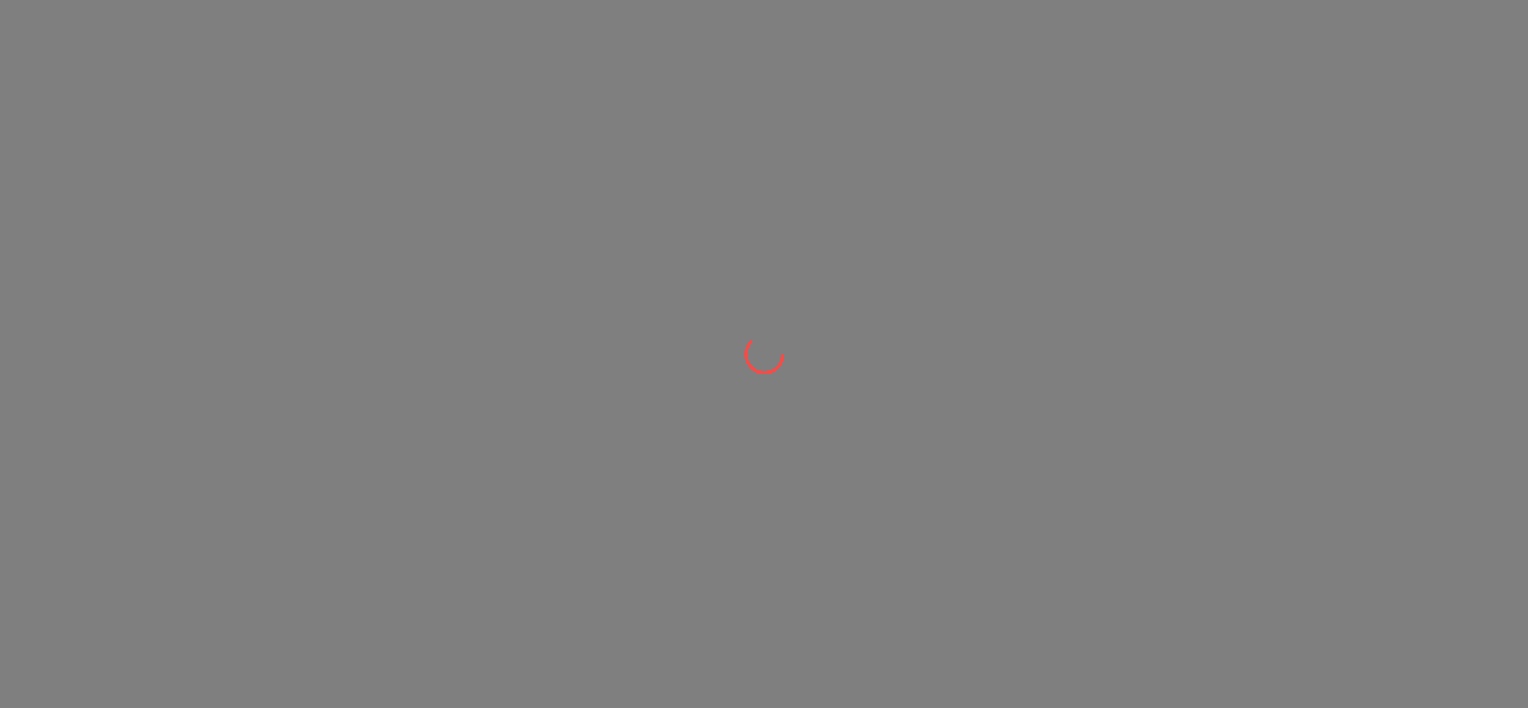 scroll, scrollTop: 0, scrollLeft: 0, axis: both 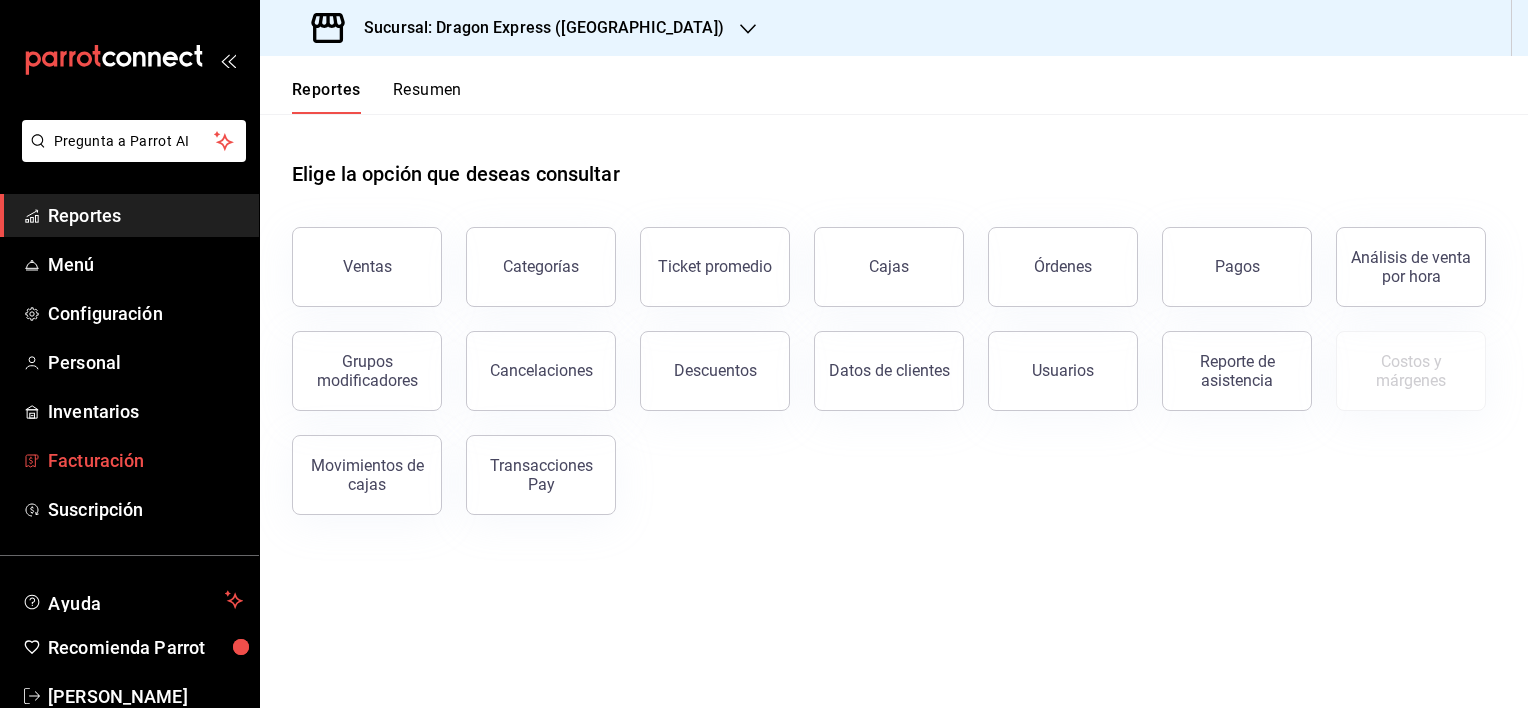 click on "Facturación" at bounding box center [145, 460] 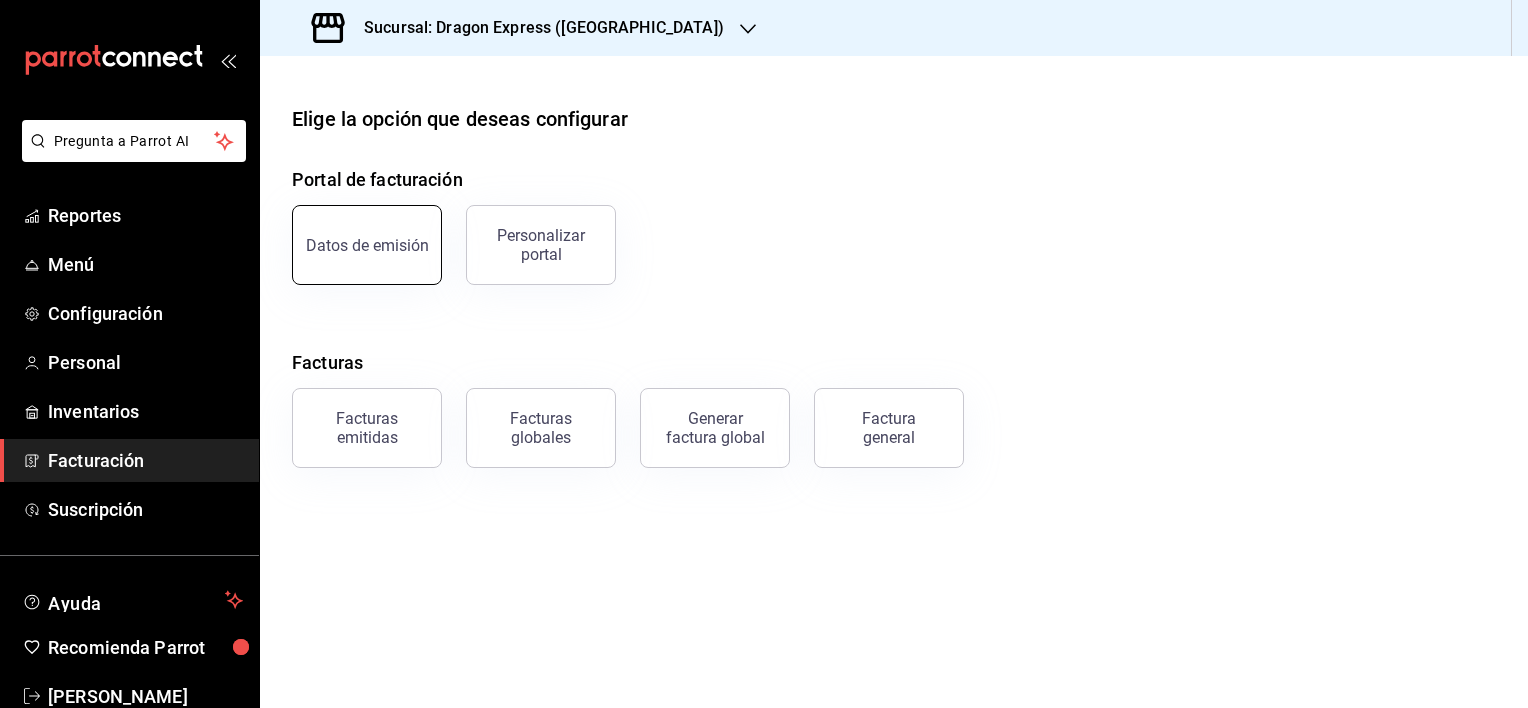 click on "Datos de emisión" at bounding box center [367, 245] 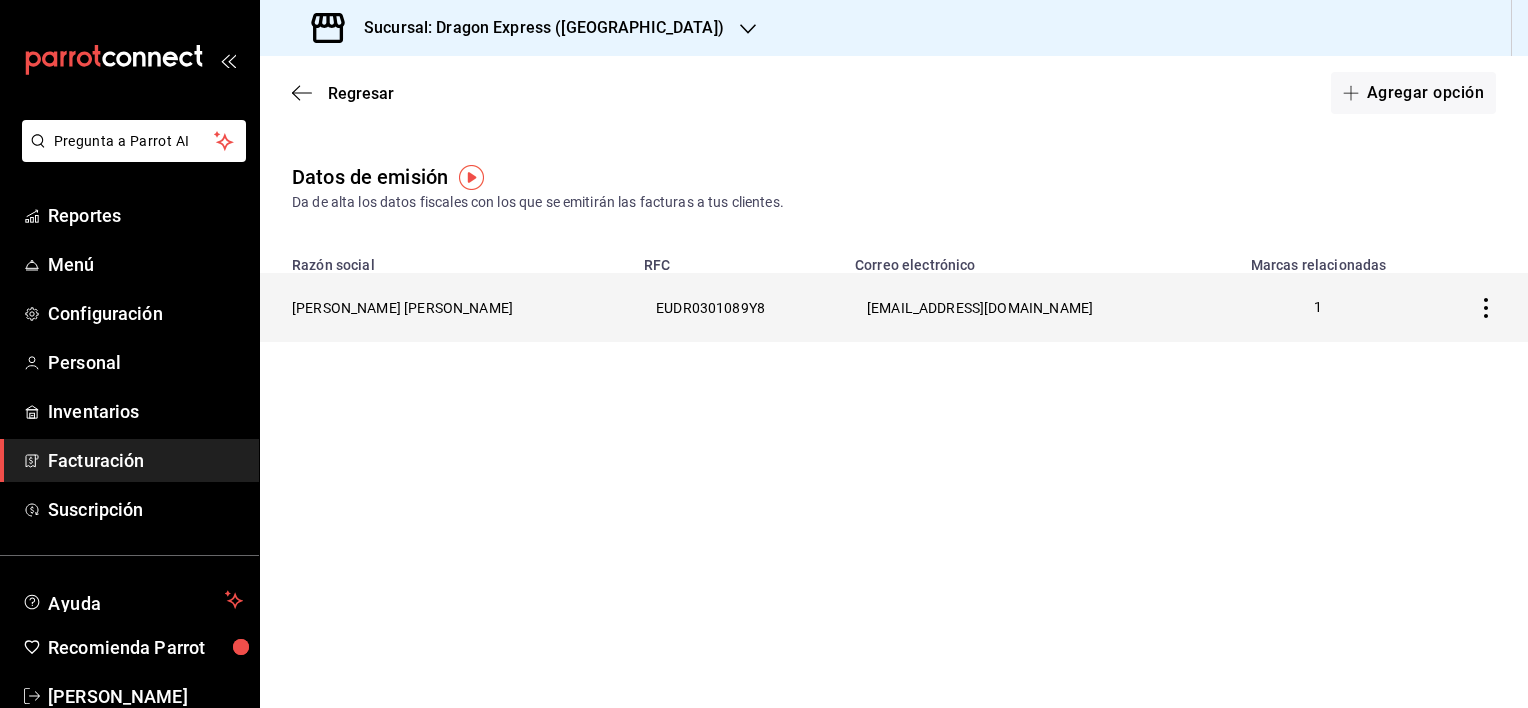 click on "[PERSON_NAME] [PERSON_NAME]" at bounding box center (446, 307) 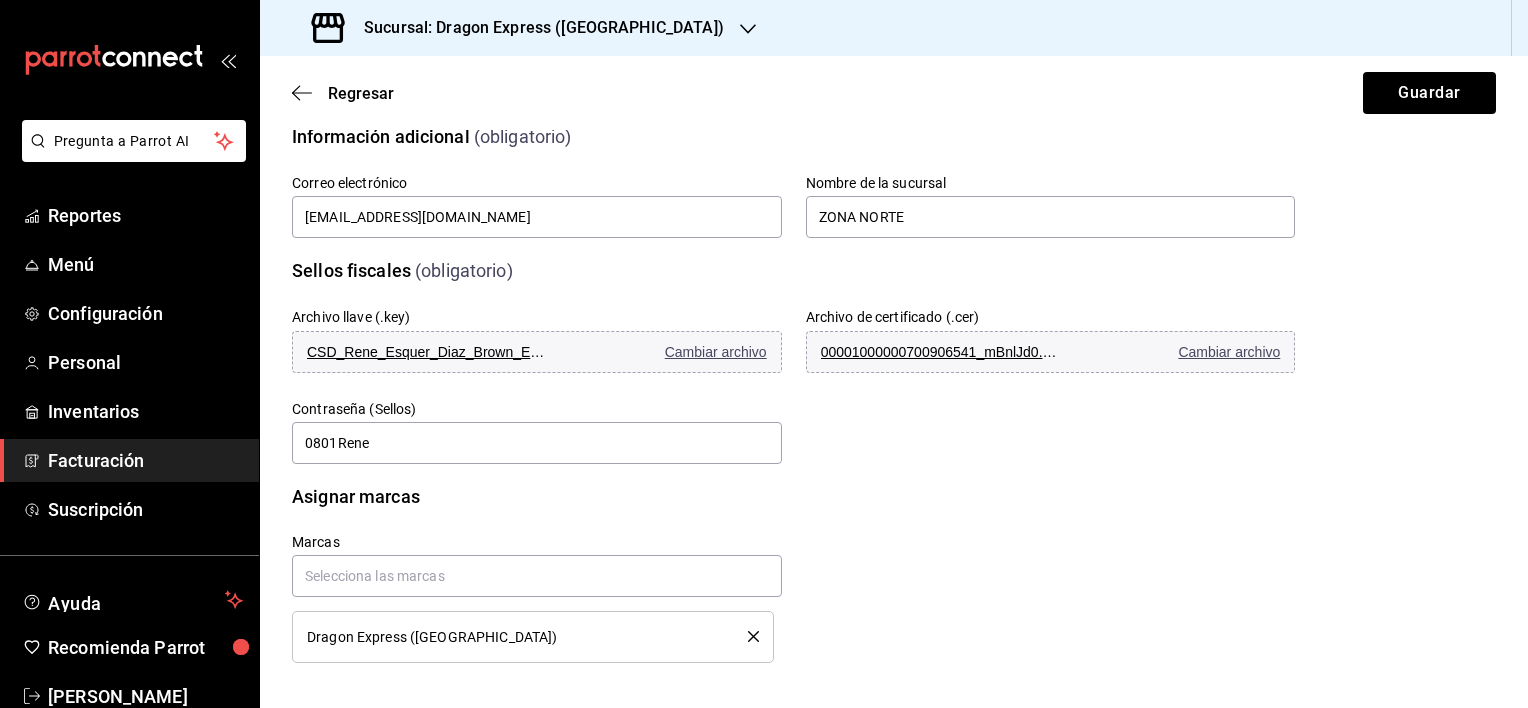 scroll, scrollTop: 535, scrollLeft: 0, axis: vertical 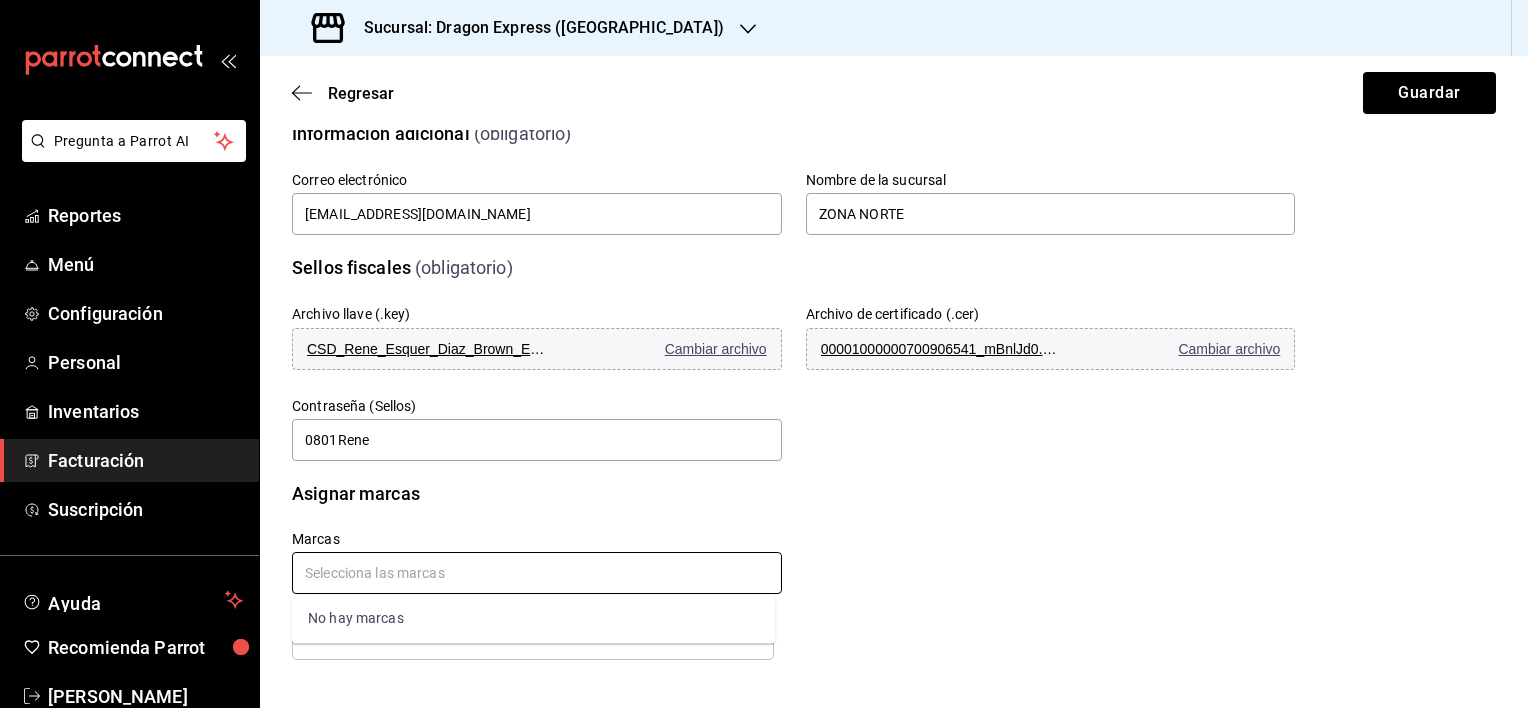 click at bounding box center [537, 573] 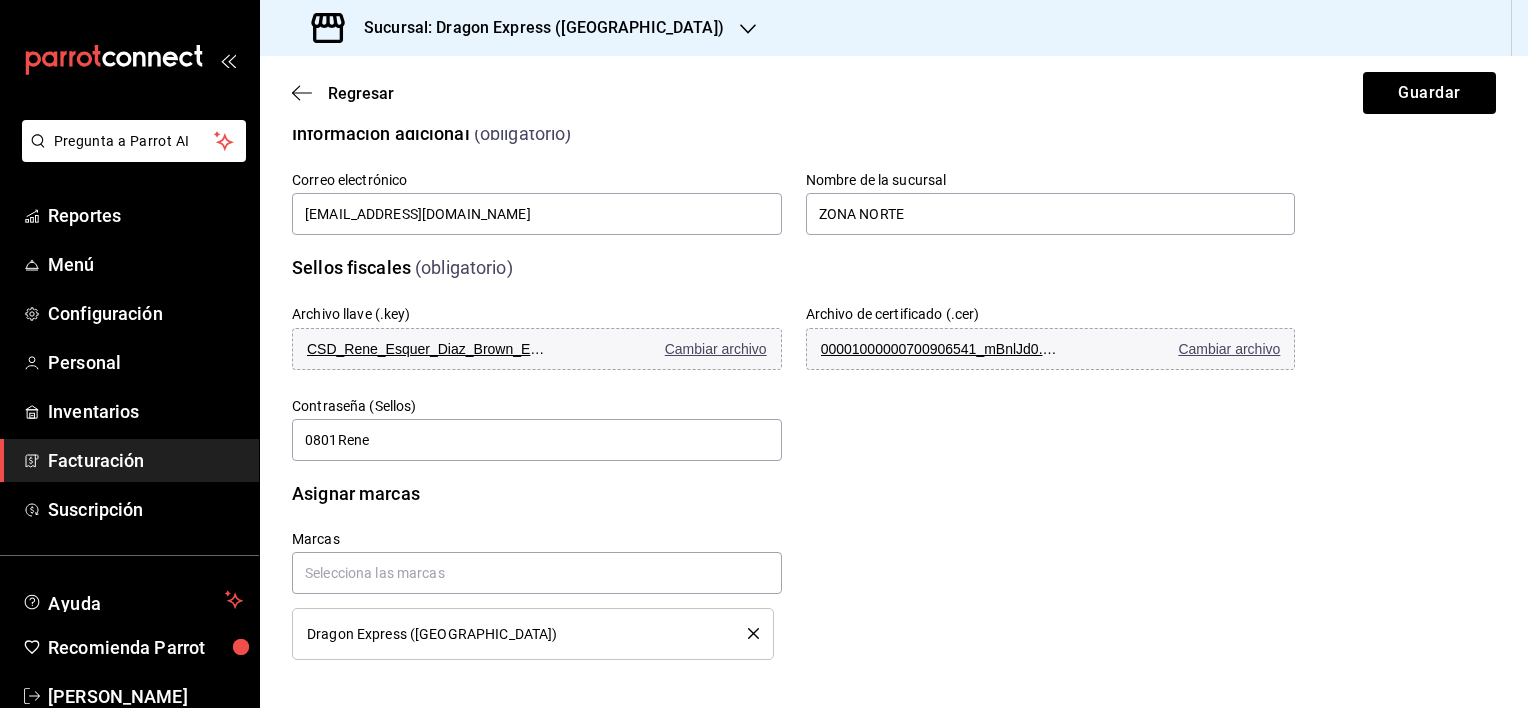 click on "Dragon Express ([GEOGRAPHIC_DATA])" at bounding box center [512, 634] 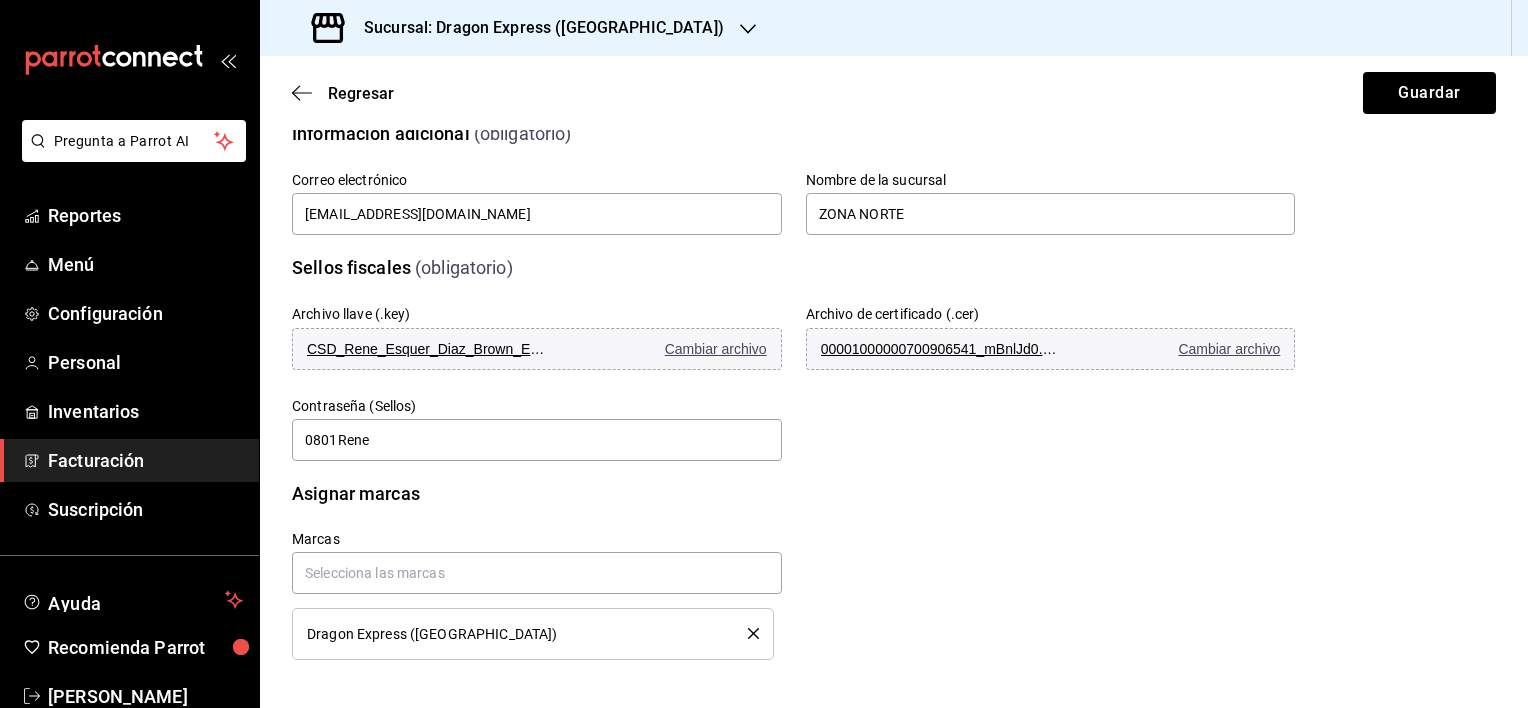 click on "Marcas Dragon Express ([GEOGRAPHIC_DATA])" at bounding box center (769, 571) 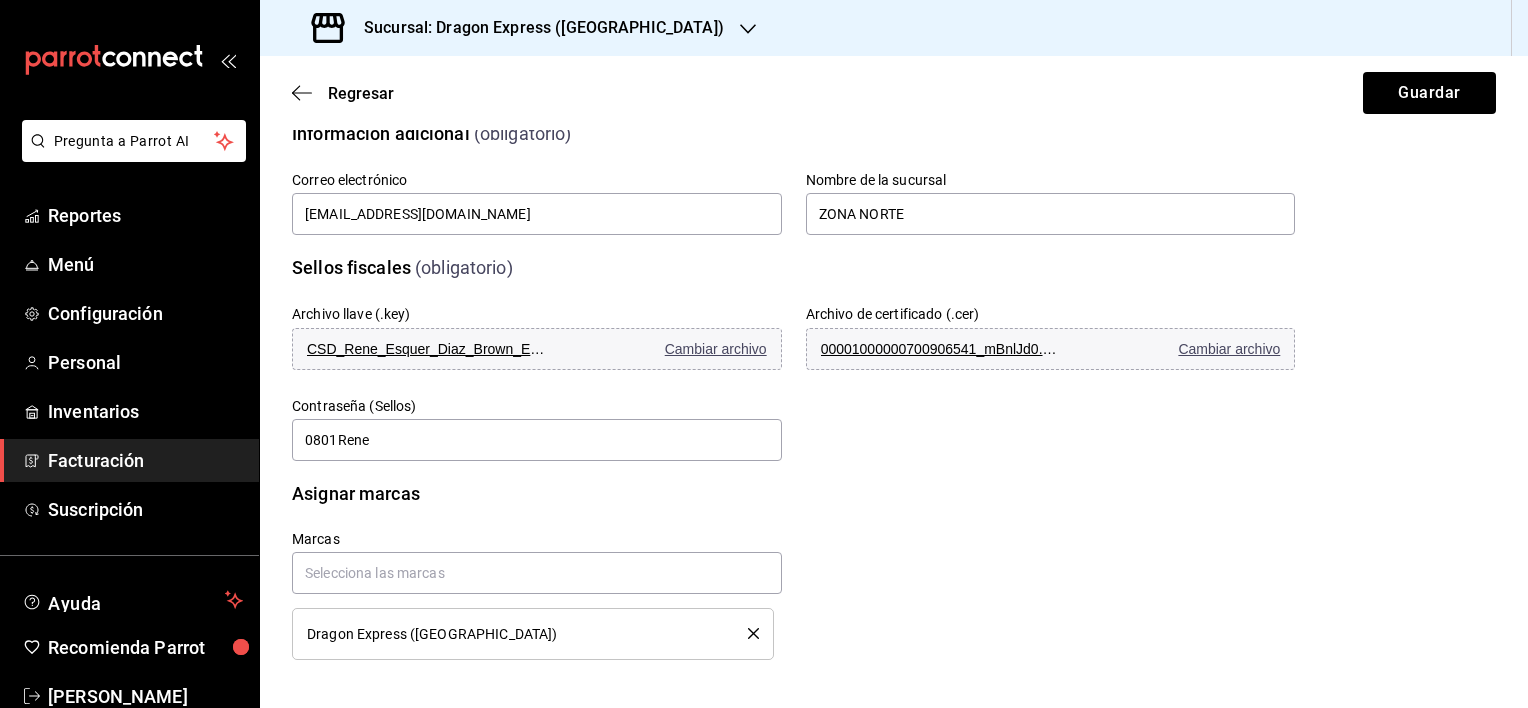 click on "Sucursal: Dragon Express ([GEOGRAPHIC_DATA])" at bounding box center (520, 28) 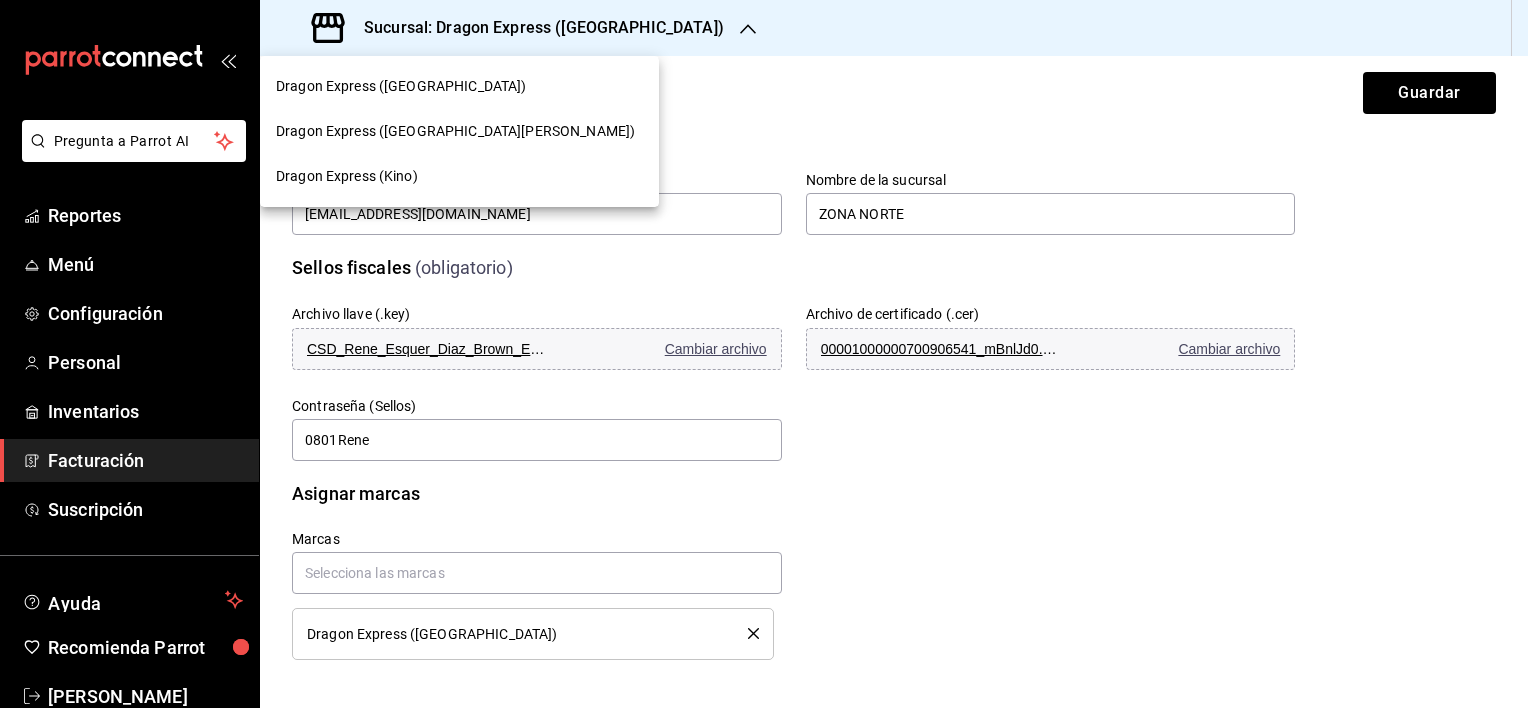 click on "Dragon Express (Kino)" at bounding box center [459, 176] 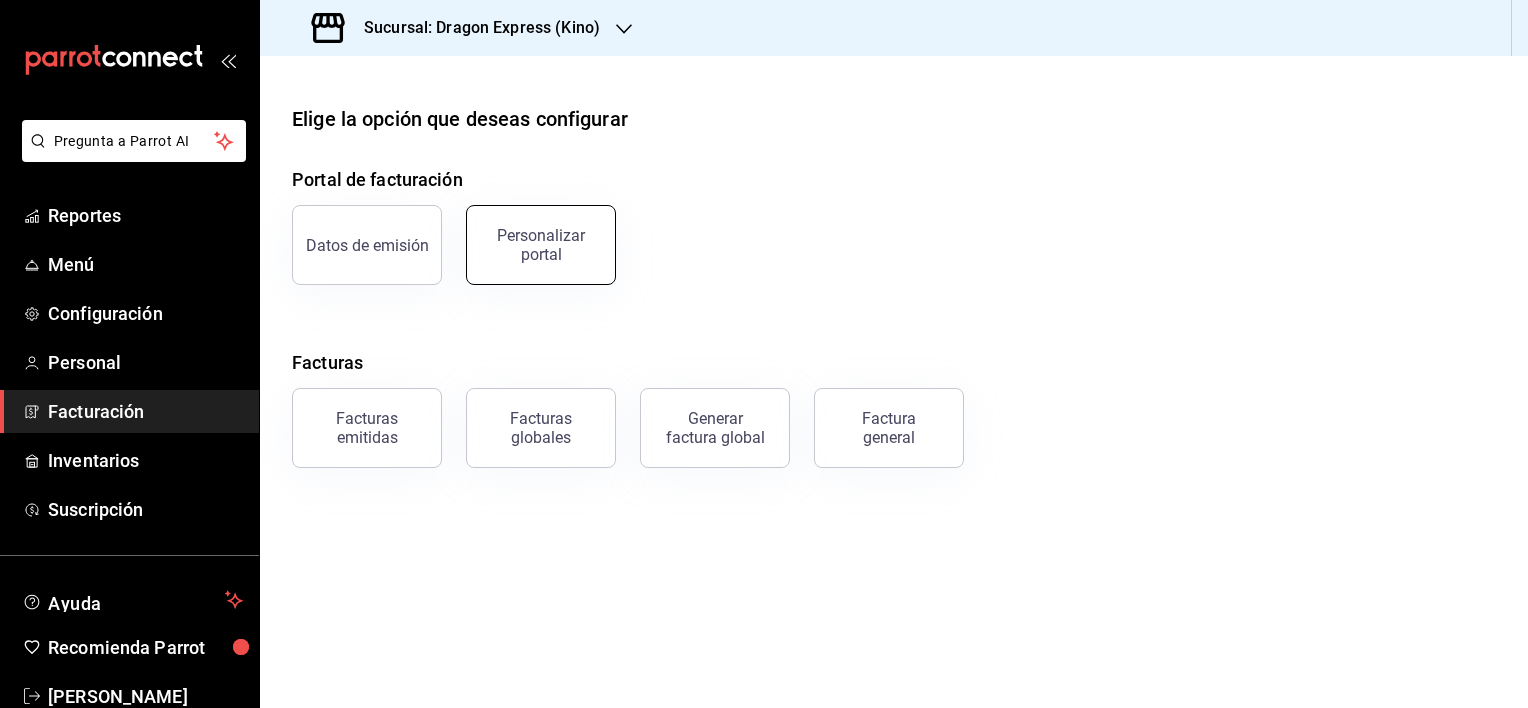 click on "Personalizar portal" at bounding box center [541, 245] 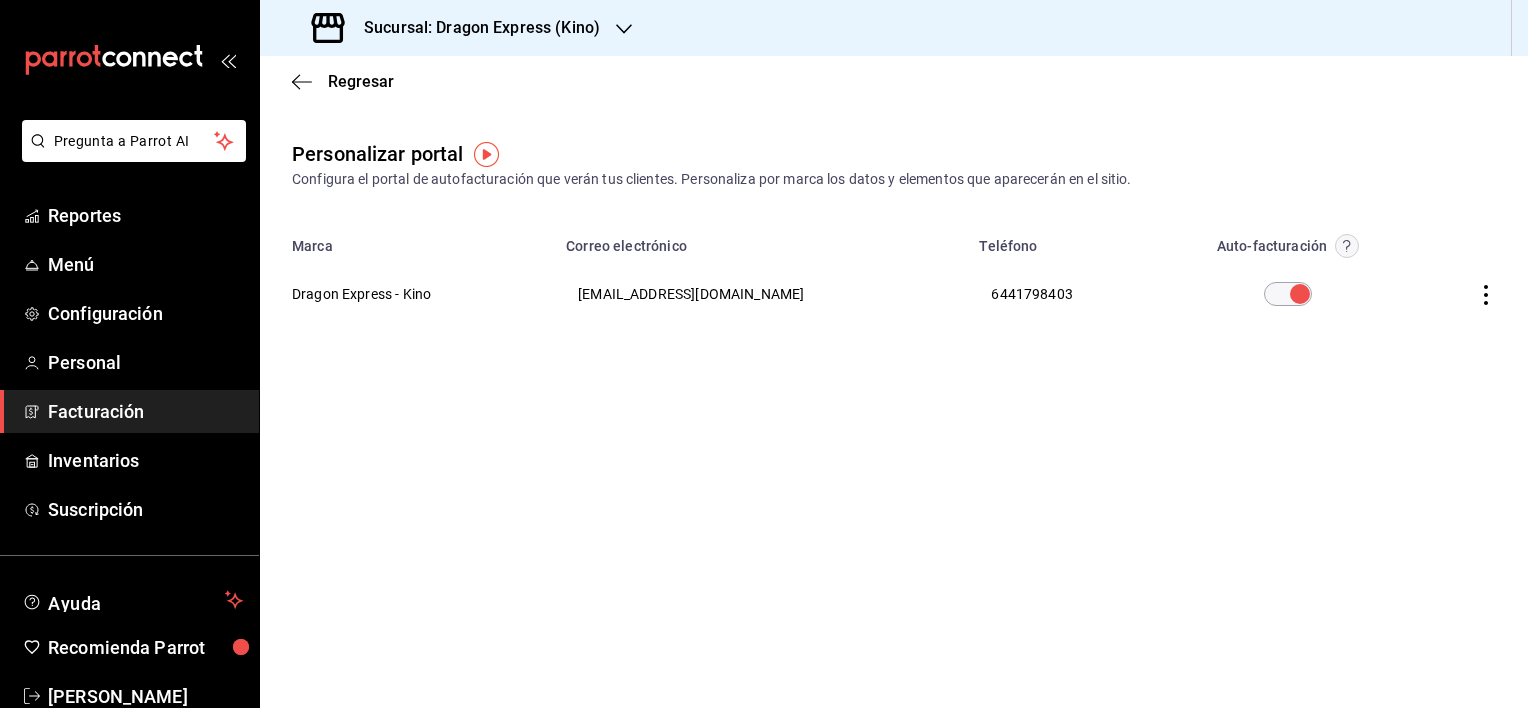 click 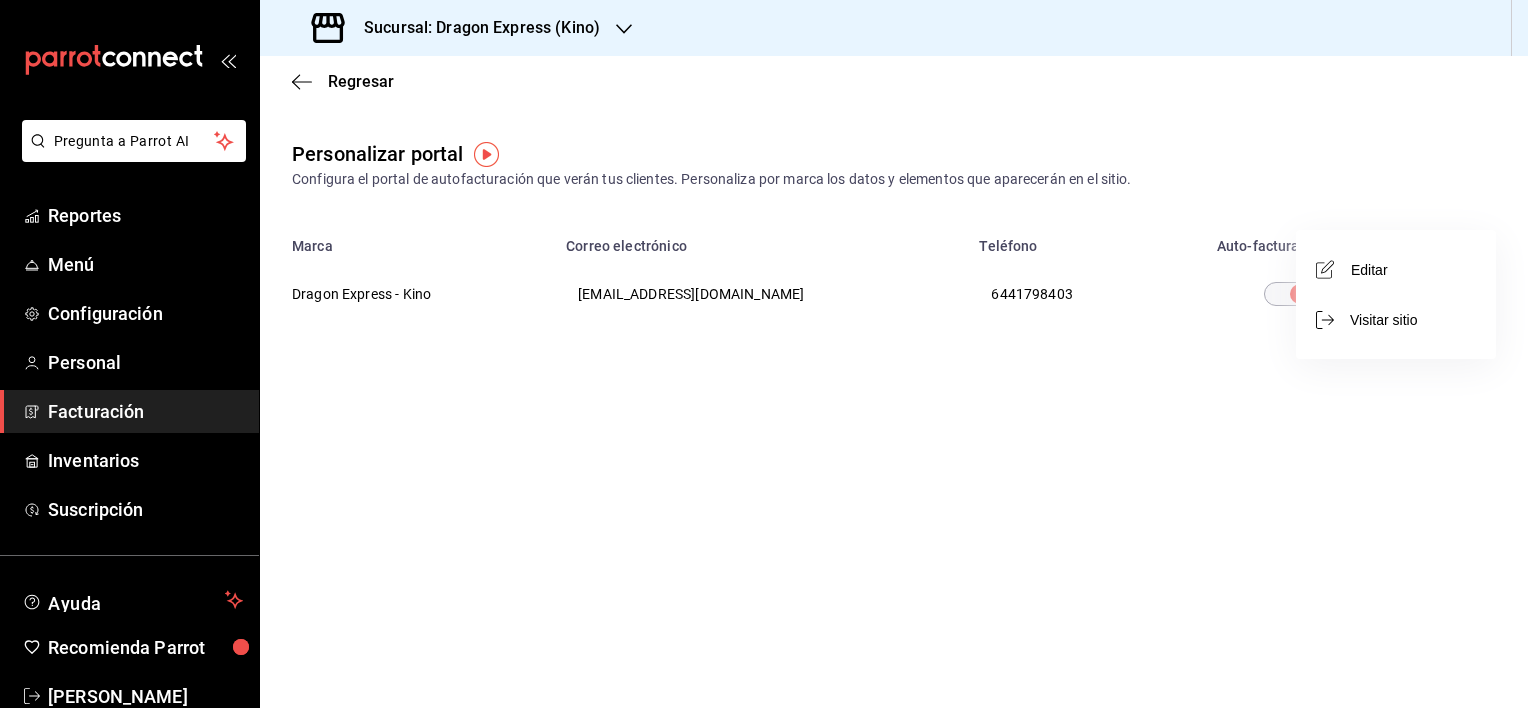 click on "Editar" at bounding box center (1396, 269) 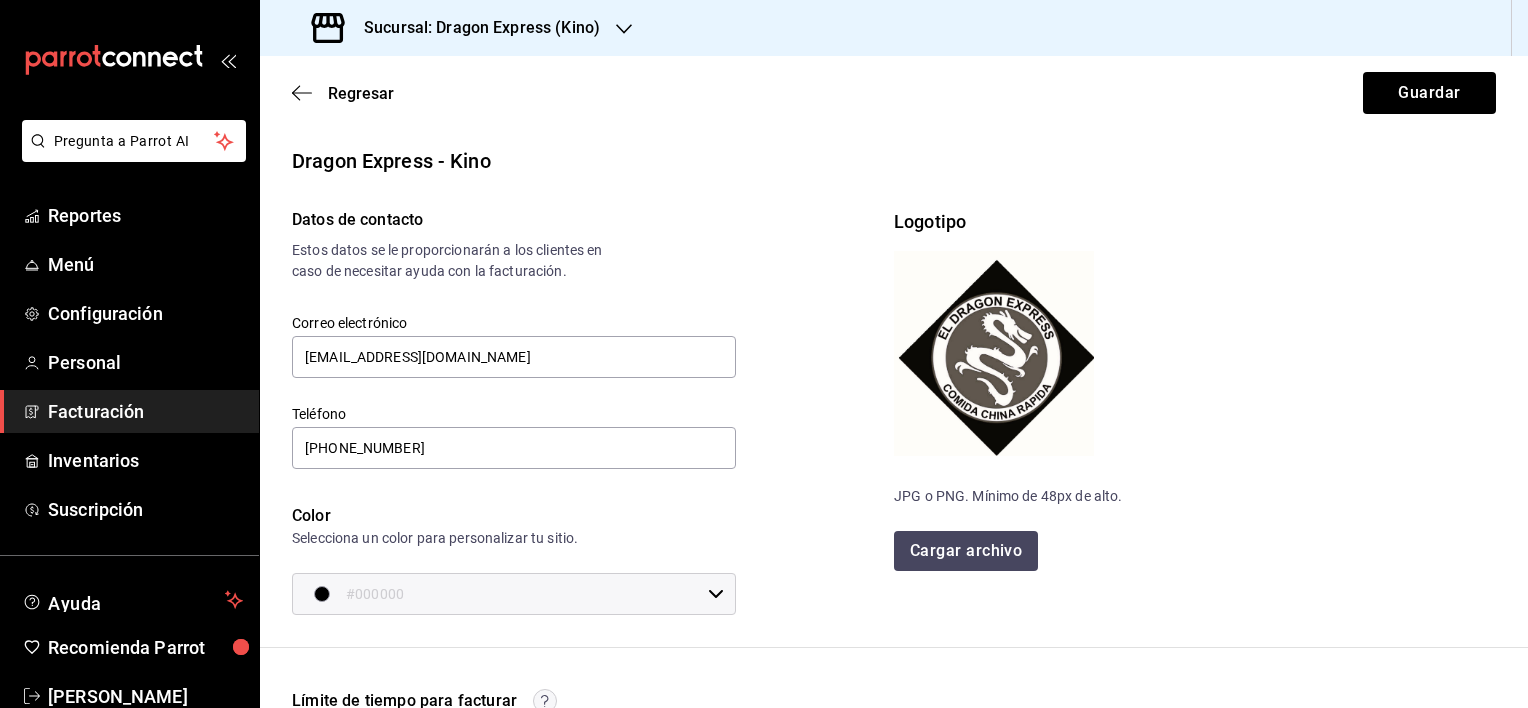 click at bounding box center (994, 353) 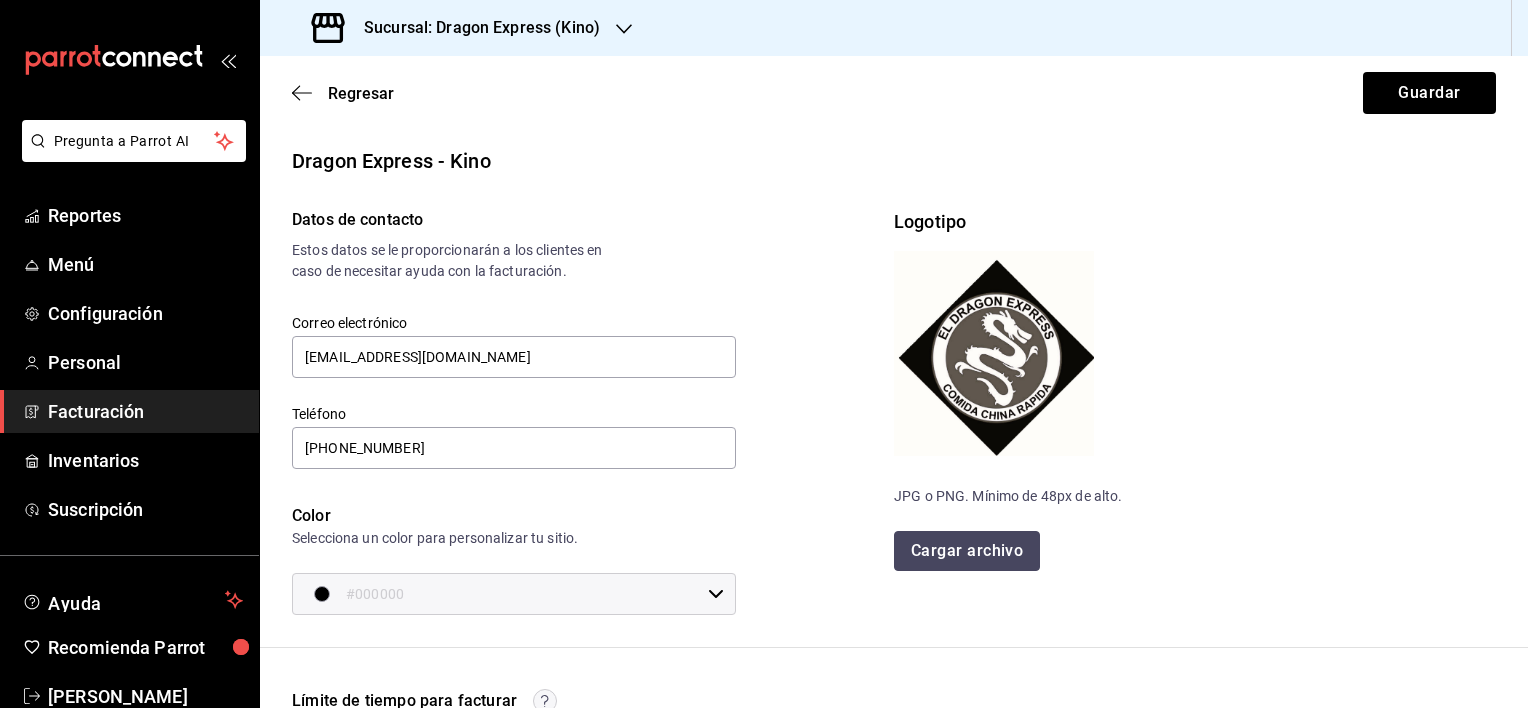click on "Cargar archivo" at bounding box center (967, 551) 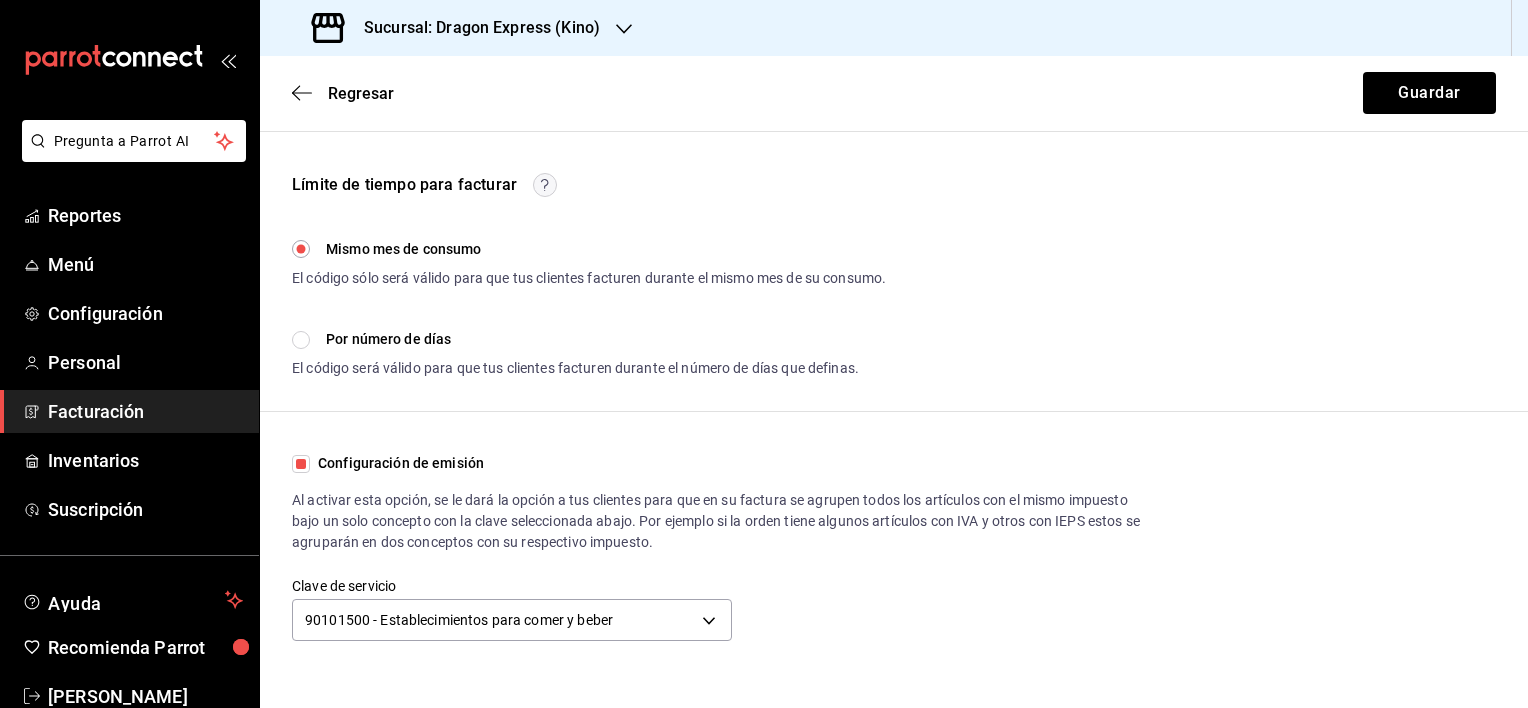 scroll, scrollTop: 519, scrollLeft: 0, axis: vertical 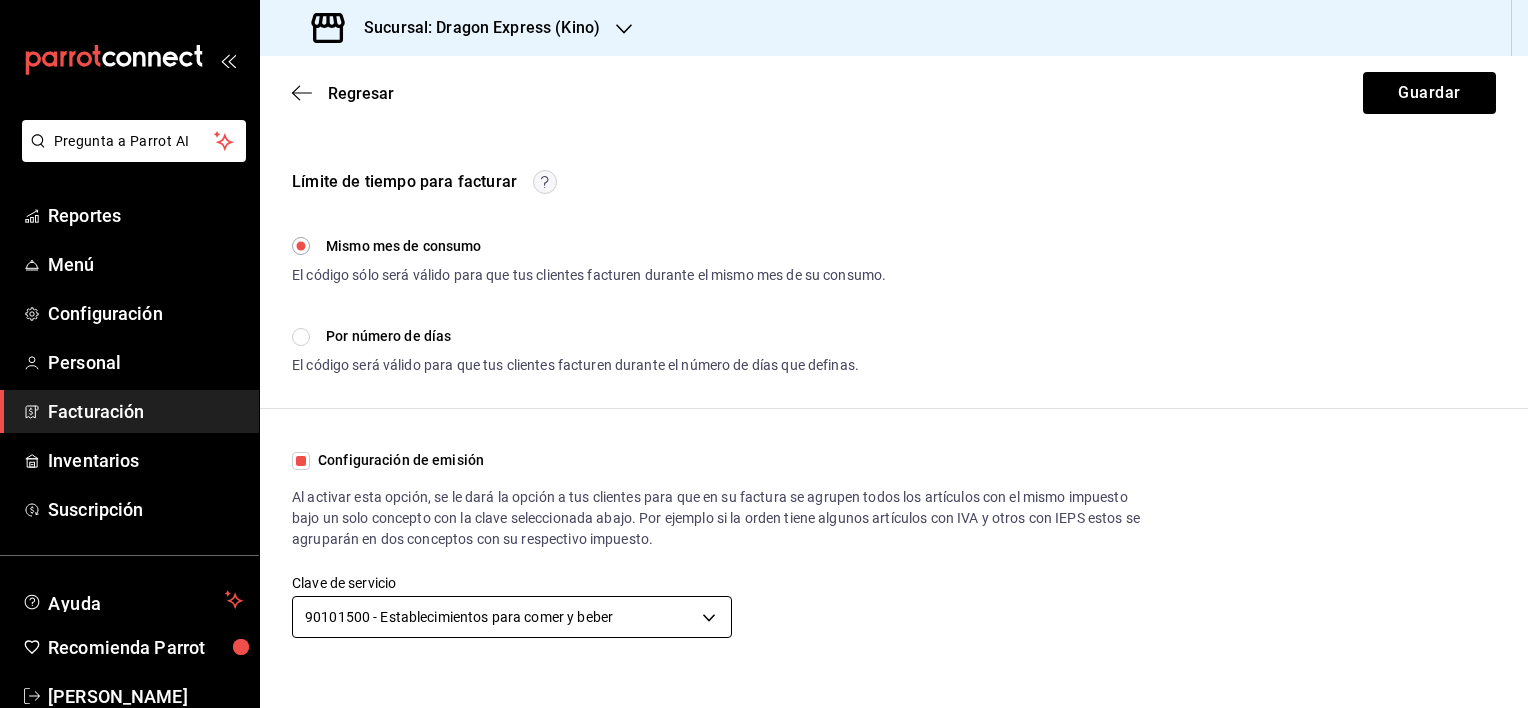 click on "Pregunta a Parrot AI Reportes   Menú   Configuración   Personal   Facturación   Inventarios   Suscripción   Ayuda Recomienda Parrot   [PERSON_NAME]   Sugerir nueva función   Sucursal: Dragon Express (Kino) Regresar Guardar Dragon Express - Kino Datos de contacto Estos datos se le proporcionarán a los clientes en caso de necesitar ayuda con la facturación. Correo electrónico [EMAIL_ADDRESS][DOMAIN_NAME] Teléfono [PHONE_NUMBER] Color Selecciona un color para personalizar tu sitio. #000000 ​ Logotipo JPG o PNG. Mínimo de 48px de alto. Cargar archivo Límite de tiempo para facturar Mismo mes de consumo El código sólo será válido para que tus clientes facturen durante el mismo mes de su consumo. Por número de días El código será válido para que tus clientes facturen durante el número de días que definas. Días después ​ Configuración de emisión Clave de servicio 90101500 - Establecimientos para comer y beber 90101500 GANA 1 MES GRATIS EN TU SUSCRIPCIÓN AQUÍ Ver video tutorial Ir a video" at bounding box center (764, 354) 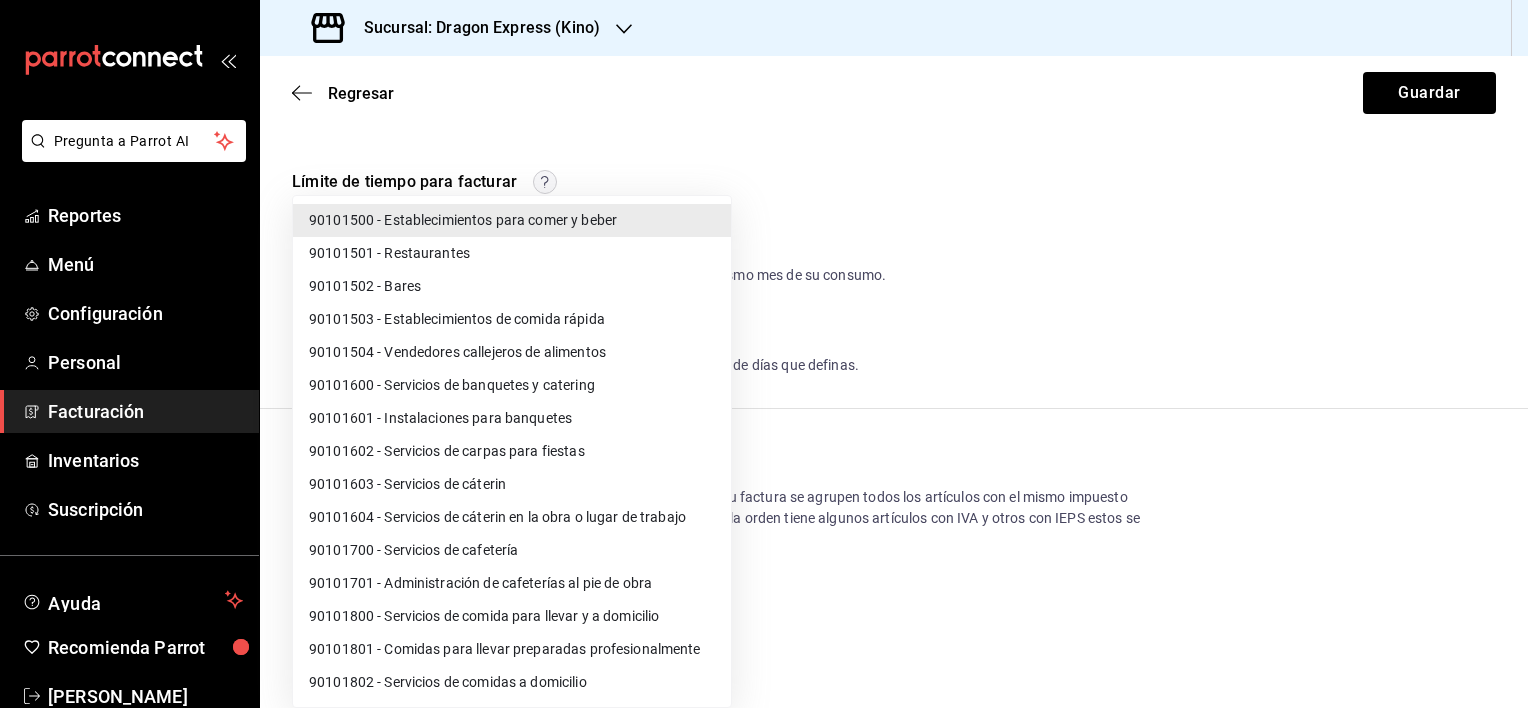 click at bounding box center [764, 354] 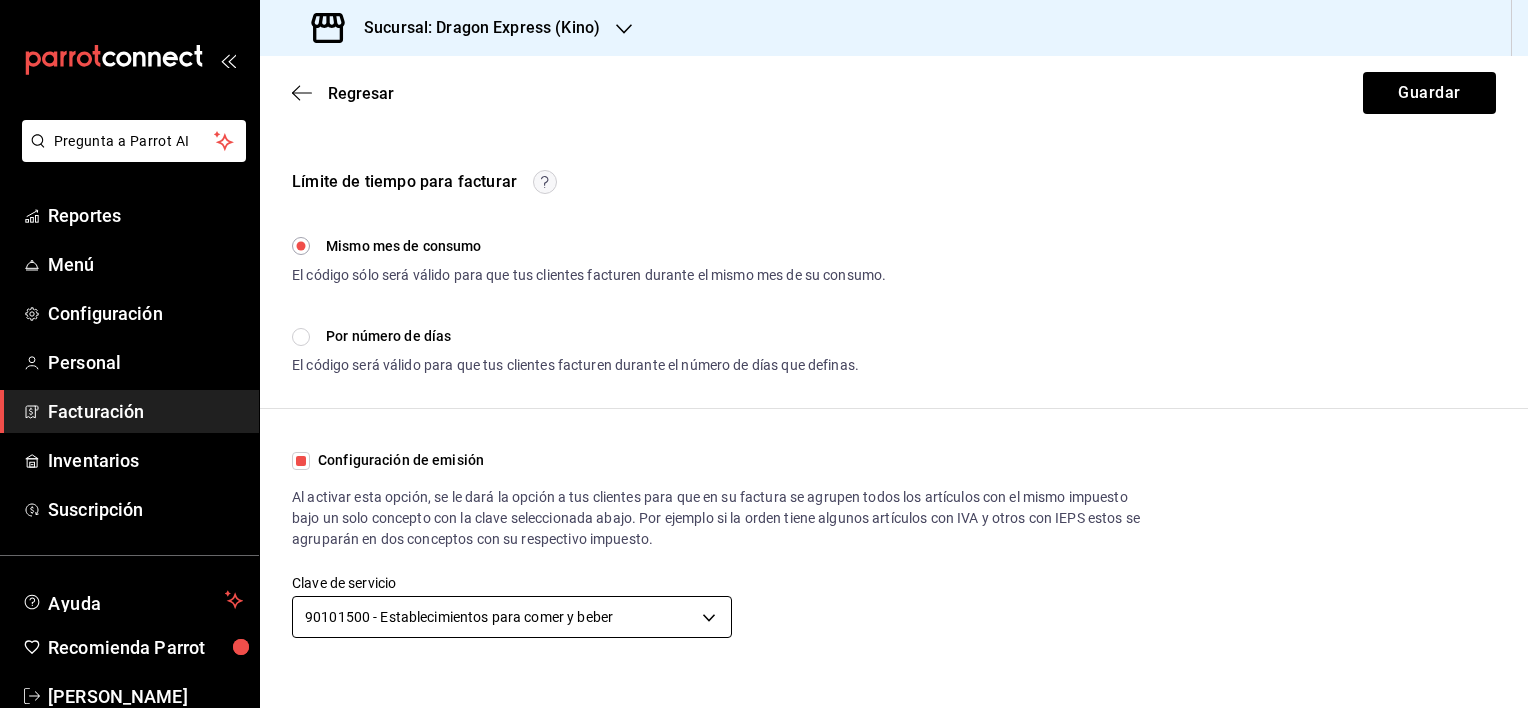 click on "Pregunta a Parrot AI Reportes   Menú   Configuración   Personal   Facturación   Inventarios   Suscripción   Ayuda Recomienda Parrot   [PERSON_NAME]   Sugerir nueva función   Sucursal: Dragon Express (Kino) Regresar Guardar Dragon Express - Kino Datos de contacto Estos datos se le proporcionarán a los clientes en caso de necesitar ayuda con la facturación. Correo electrónico [EMAIL_ADDRESS][DOMAIN_NAME] Teléfono [PHONE_NUMBER] Color Selecciona un color para personalizar tu sitio. #000000 ​ Logotipo JPG o PNG. Mínimo de 48px de alto. Cargar archivo Límite de tiempo para facturar Mismo mes de consumo El código sólo será válido para que tus clientes facturen durante el mismo mes de su consumo. Por número de días El código será válido para que tus clientes facturen durante el número de días que definas. Días después ​ Configuración de emisión Clave de servicio 90101500 - Establecimientos para comer y beber 90101500 GANA 1 MES GRATIS EN TU SUSCRIPCIÓN AQUÍ Ver video tutorial Ir a video" at bounding box center (764, 354) 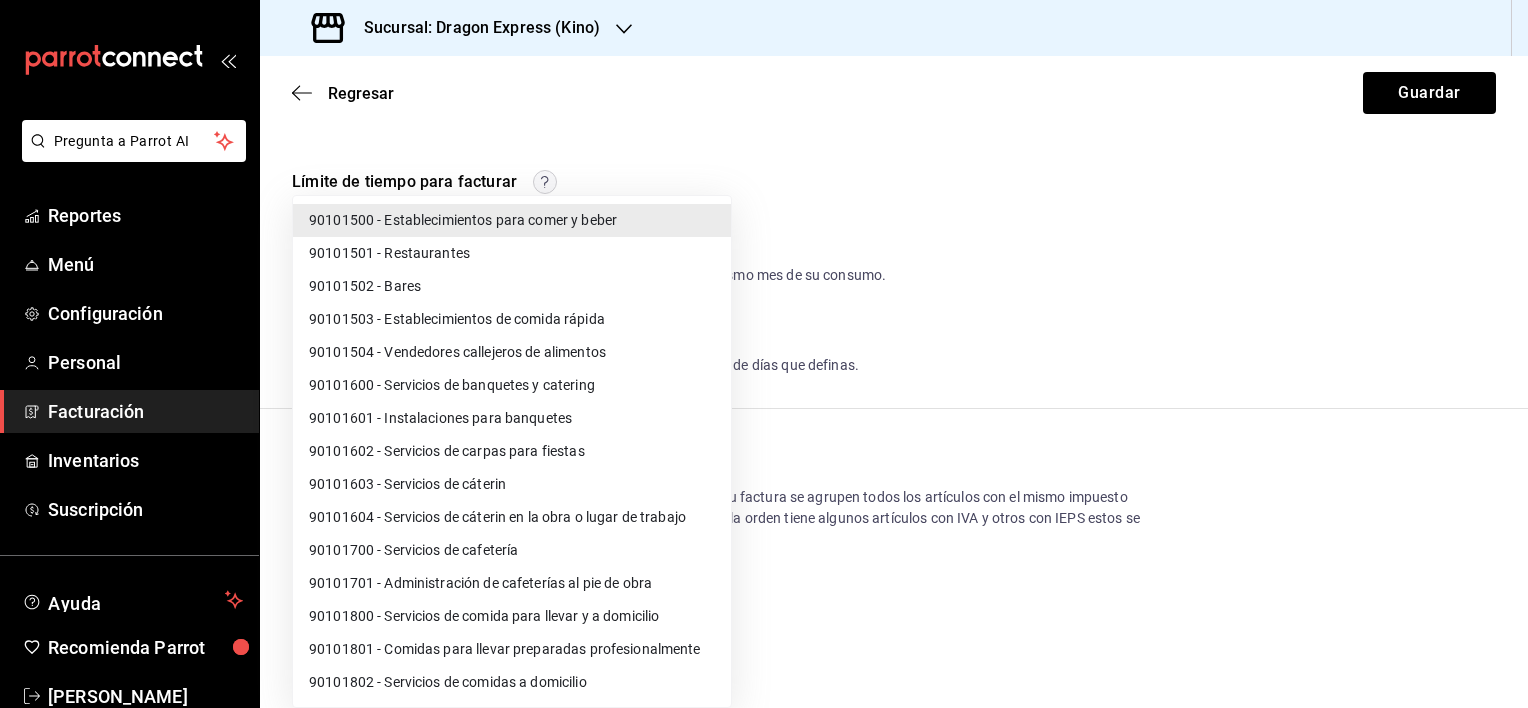 click at bounding box center (764, 354) 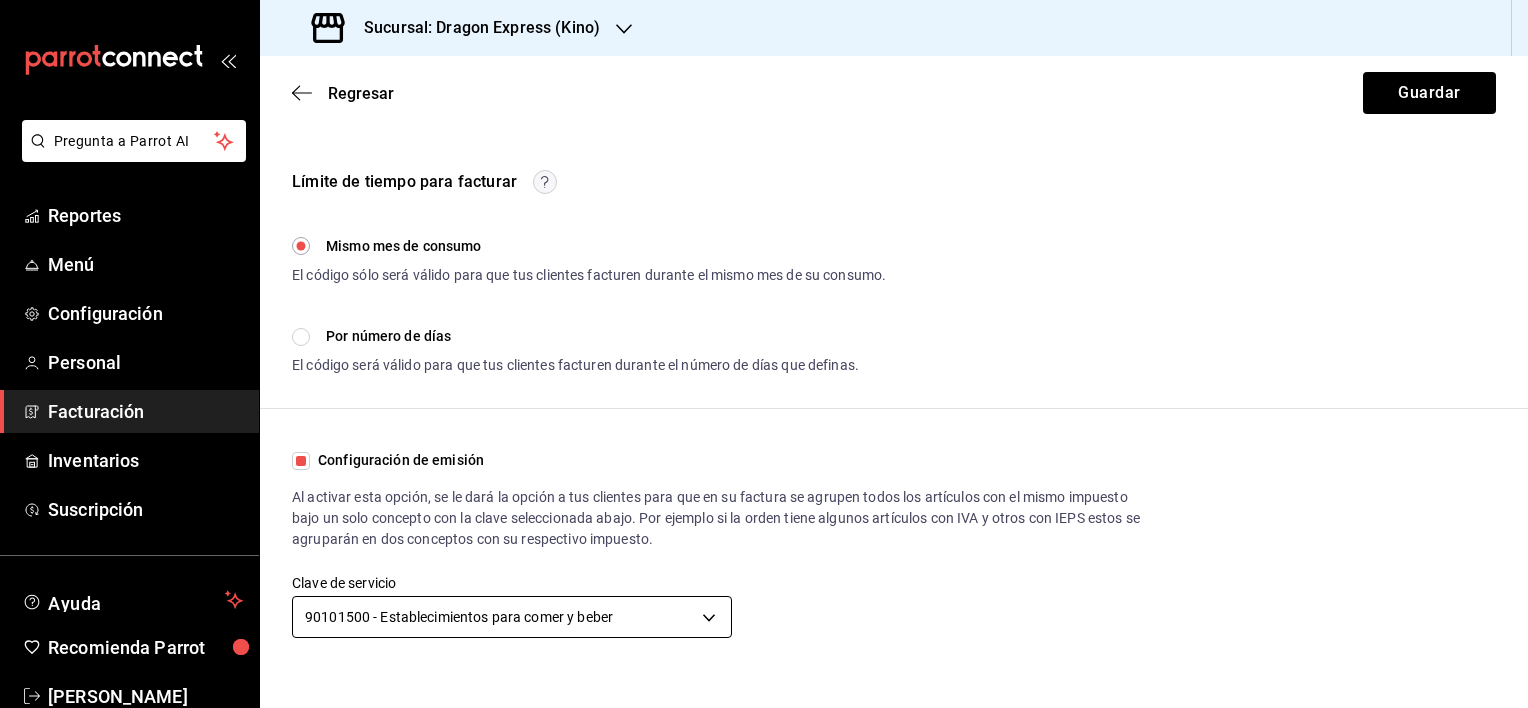 click on "Pregunta a Parrot AI Reportes   Menú   Configuración   Personal   Facturación   Inventarios   Suscripción   Ayuda Recomienda Parrot   [PERSON_NAME]   Sugerir nueva función   Sucursal: Dragon Express (Kino) Regresar Guardar Dragon Express - Kino Datos de contacto Estos datos se le proporcionarán a los clientes en caso de necesitar ayuda con la facturación. Correo electrónico [EMAIL_ADDRESS][DOMAIN_NAME] Teléfono [PHONE_NUMBER] Color Selecciona un color para personalizar tu sitio. #000000 ​ Logotipo JPG o PNG. Mínimo de 48px de alto. Cargar archivo Límite de tiempo para facturar Mismo mes de consumo El código sólo será válido para que tus clientes facturen durante el mismo mes de su consumo. Por número de días El código será válido para que tus clientes facturen durante el número de días que definas. Días después ​ Configuración de emisión Clave de servicio 90101500 - Establecimientos para comer y beber 90101500 GANA 1 MES GRATIS EN TU SUSCRIPCIÓN AQUÍ Ver video tutorial Ir a video" at bounding box center (764, 354) 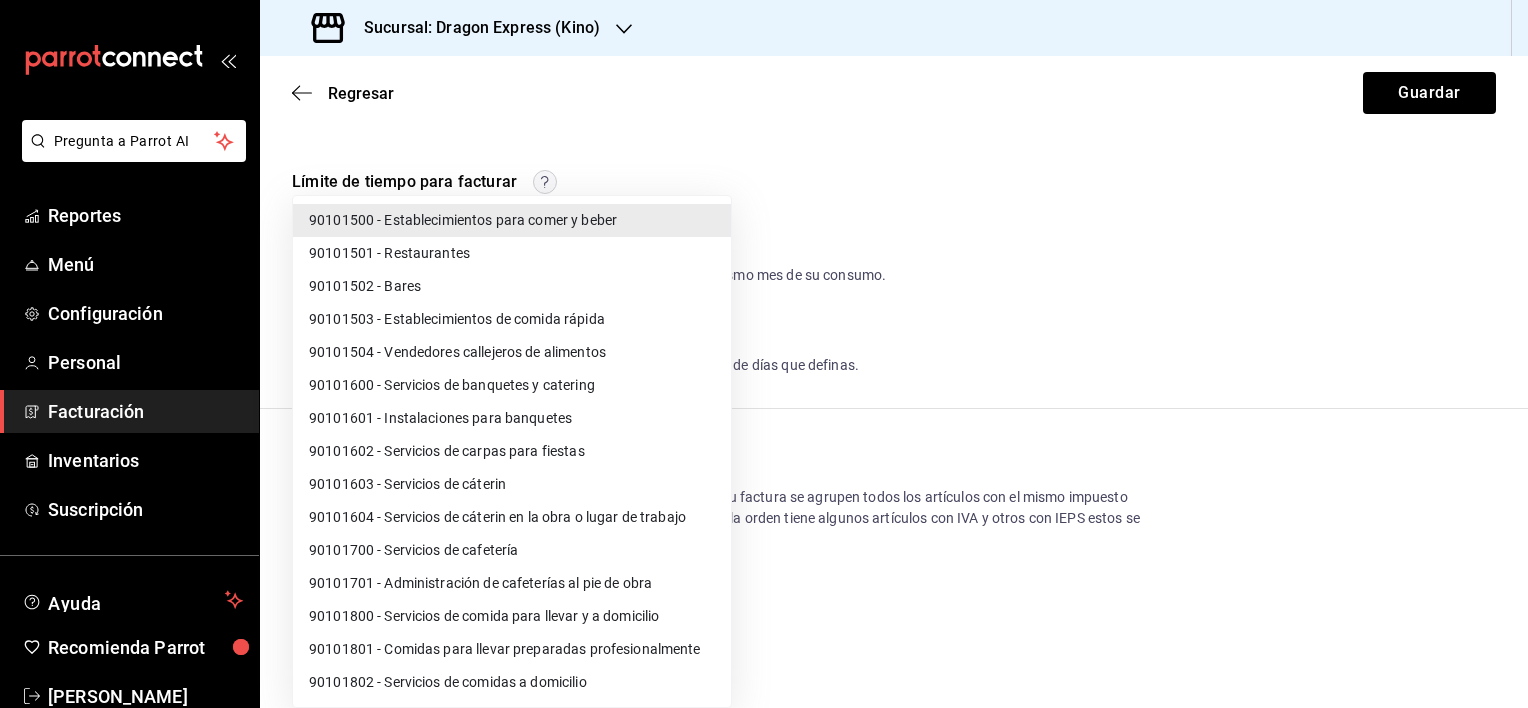 type 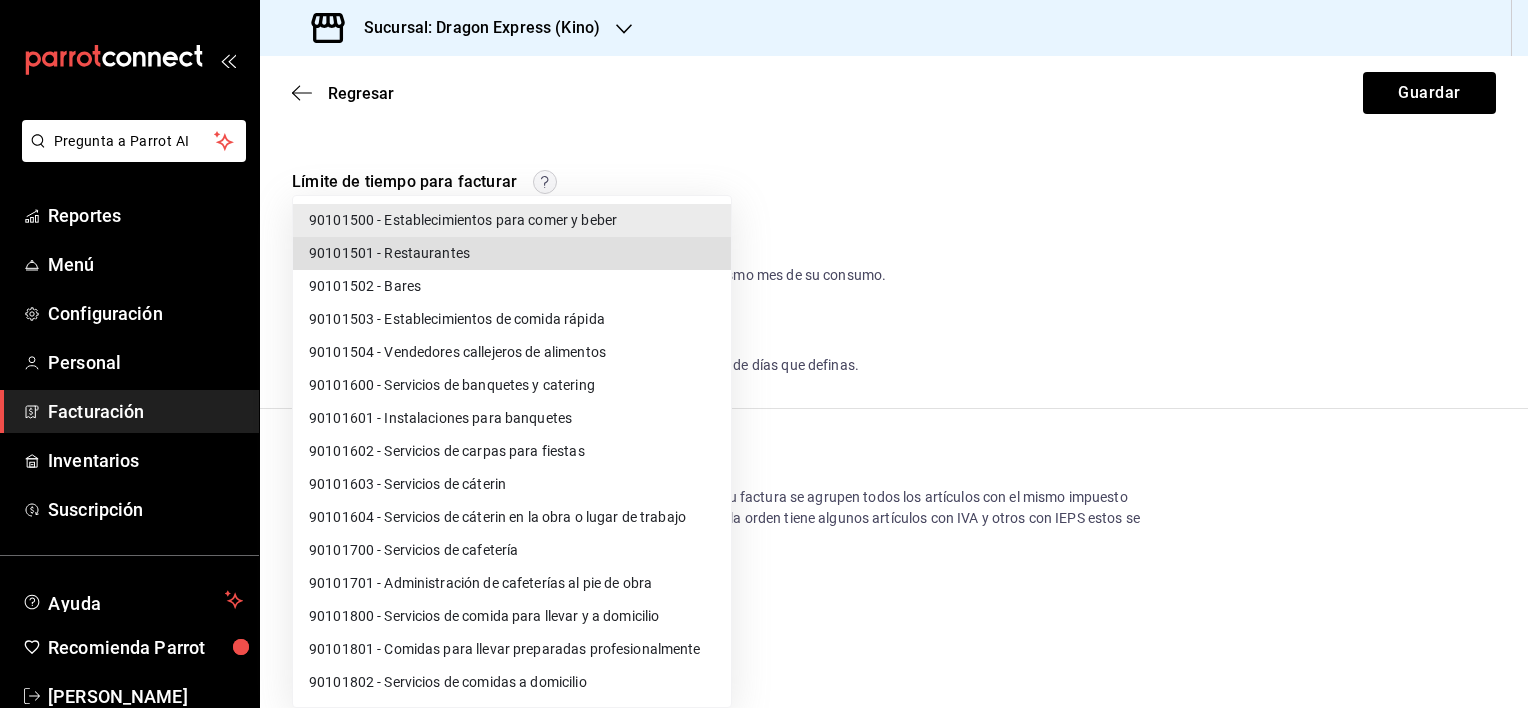 type 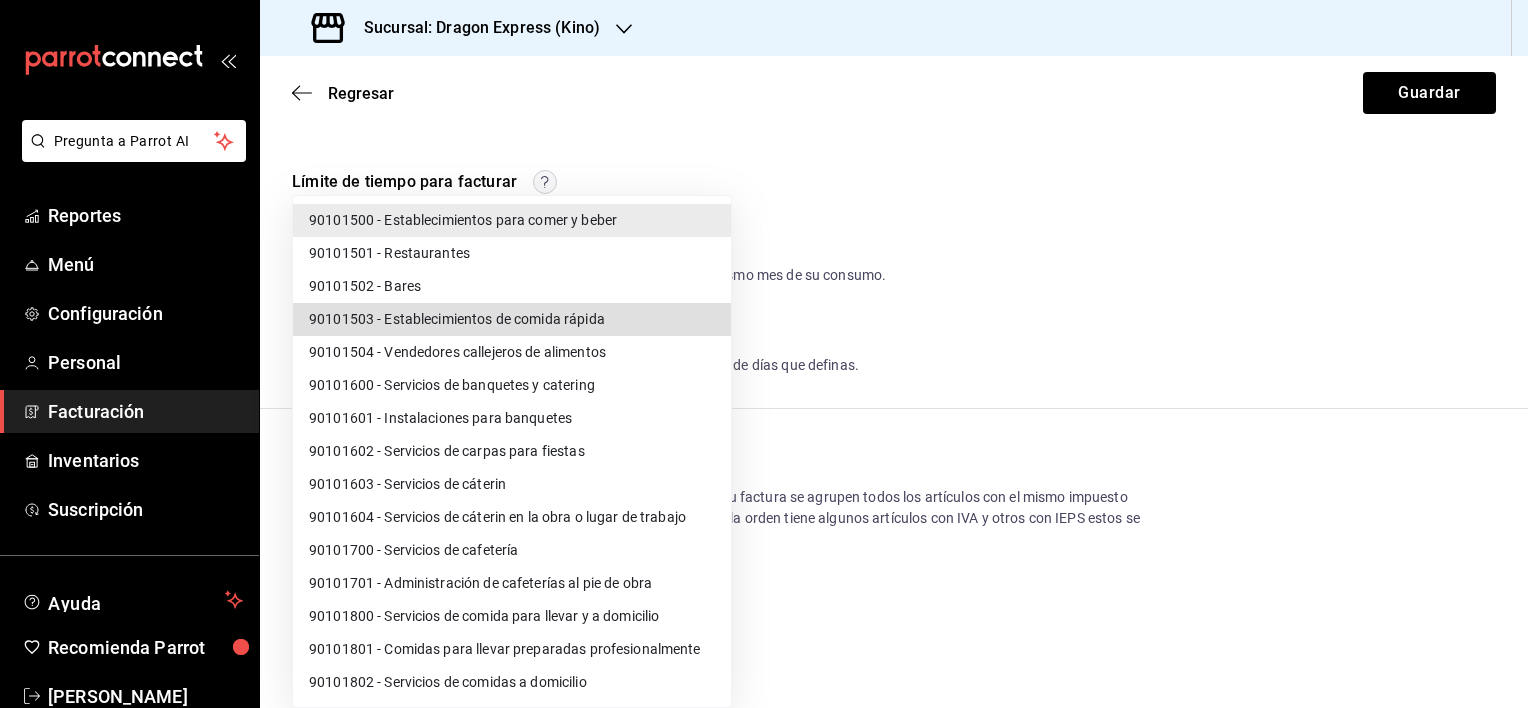 type 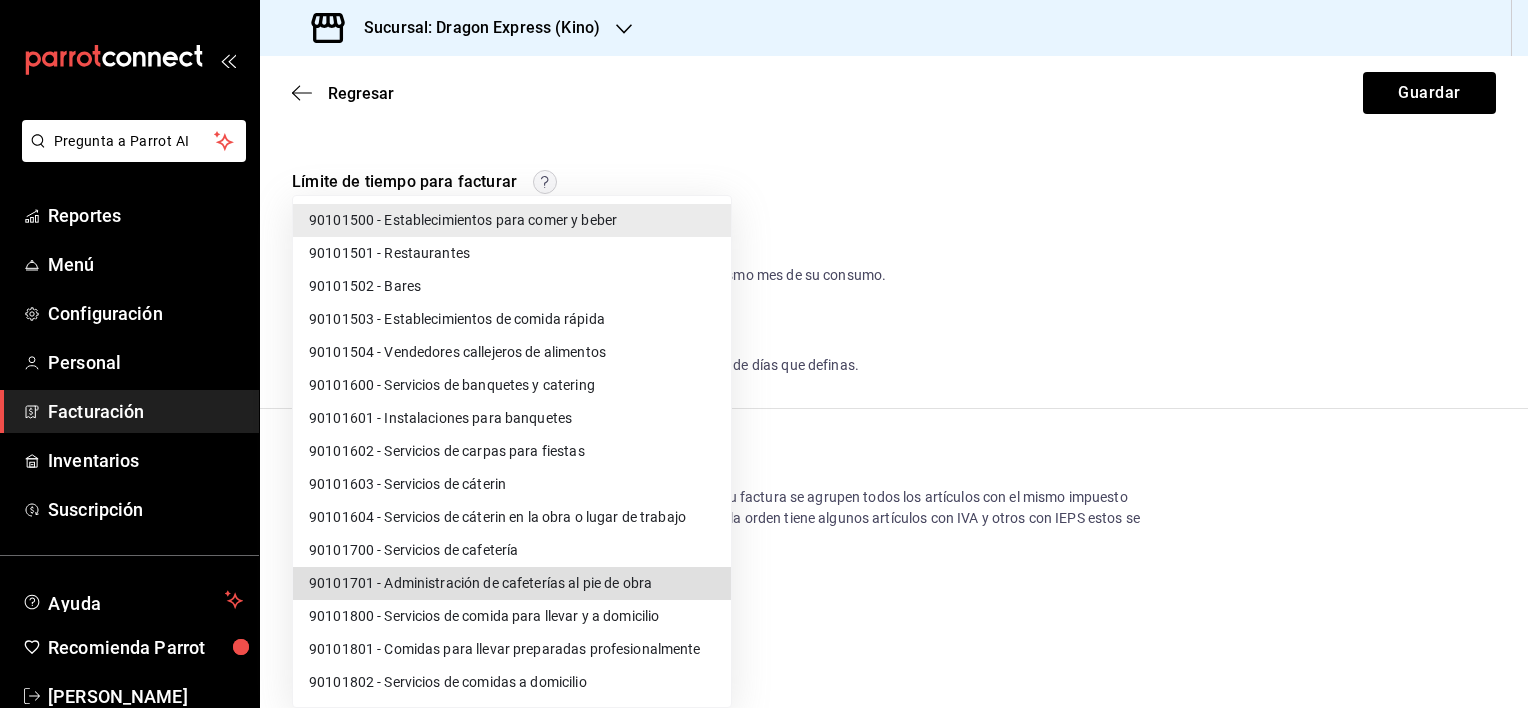 type 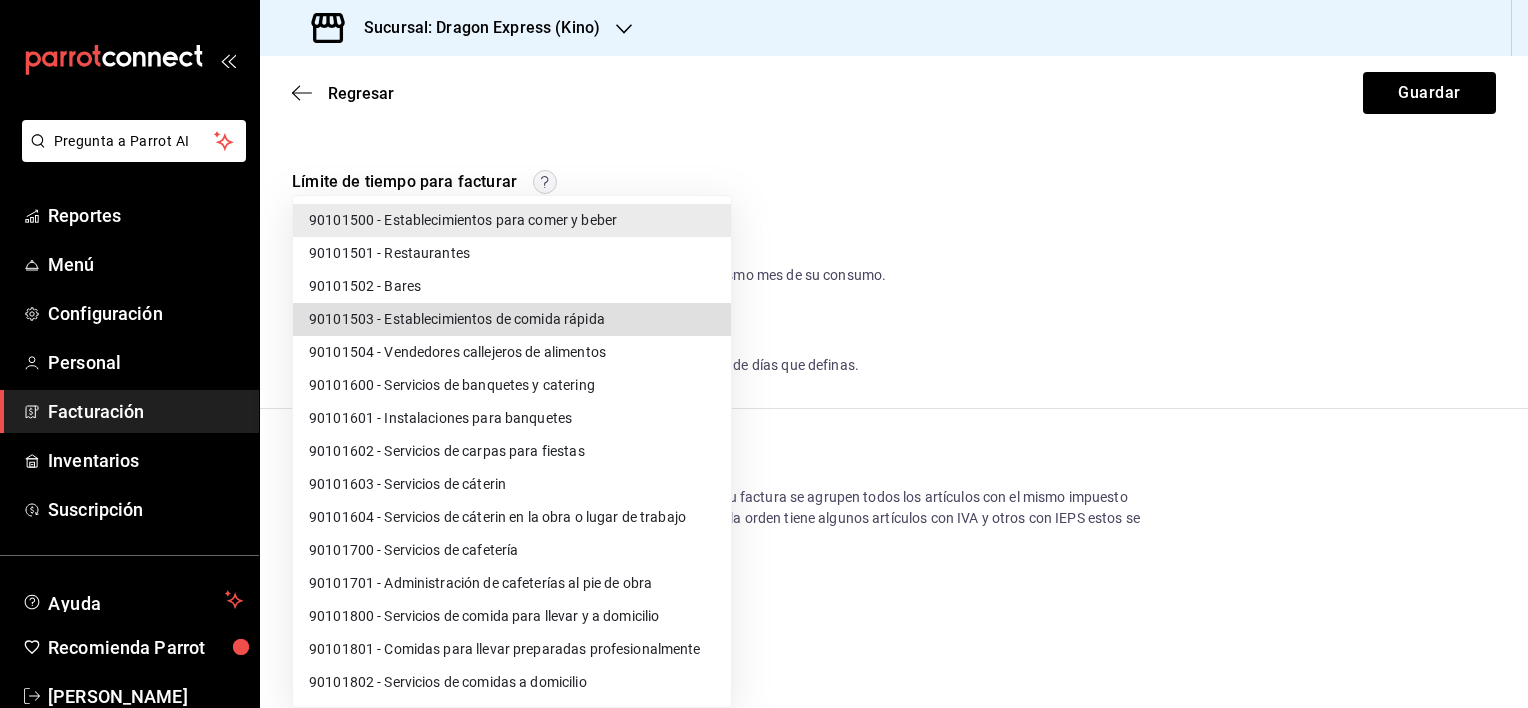type on "90101503" 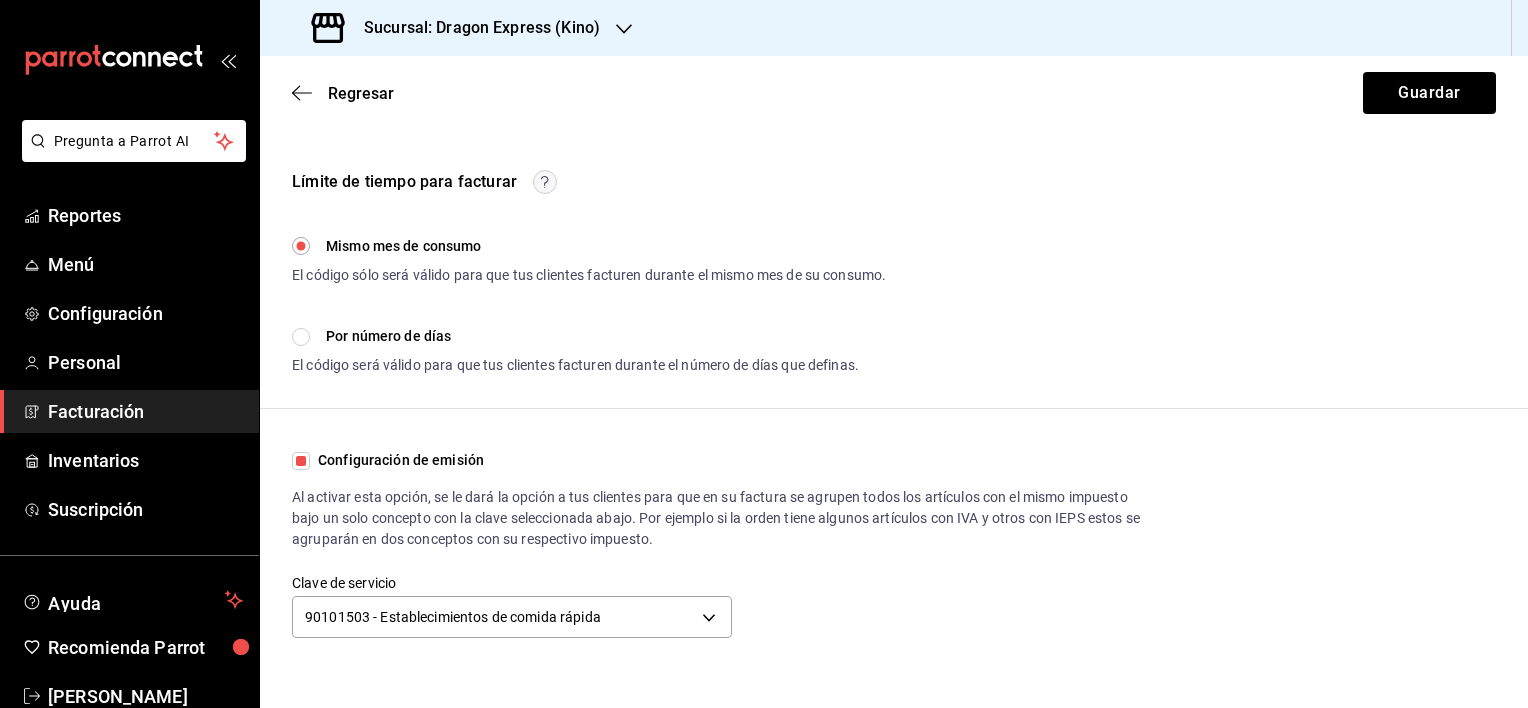 click on "Configuración de emisión Al activar esta opción, se le dará la opción a tus clientes para que en su factura se agrupen todos los artículos con el mismo impuesto bajo un solo concepto con la clave seleccionada abajo. Por ejemplo si la orden tiene algunos artículos con IVA y otros con IEPS estos se agruparán en dos conceptos con su respectivo impuesto. Clave de servicio 90101503 - Establecimientos de comida rápida 90101503" at bounding box center (894, 546) 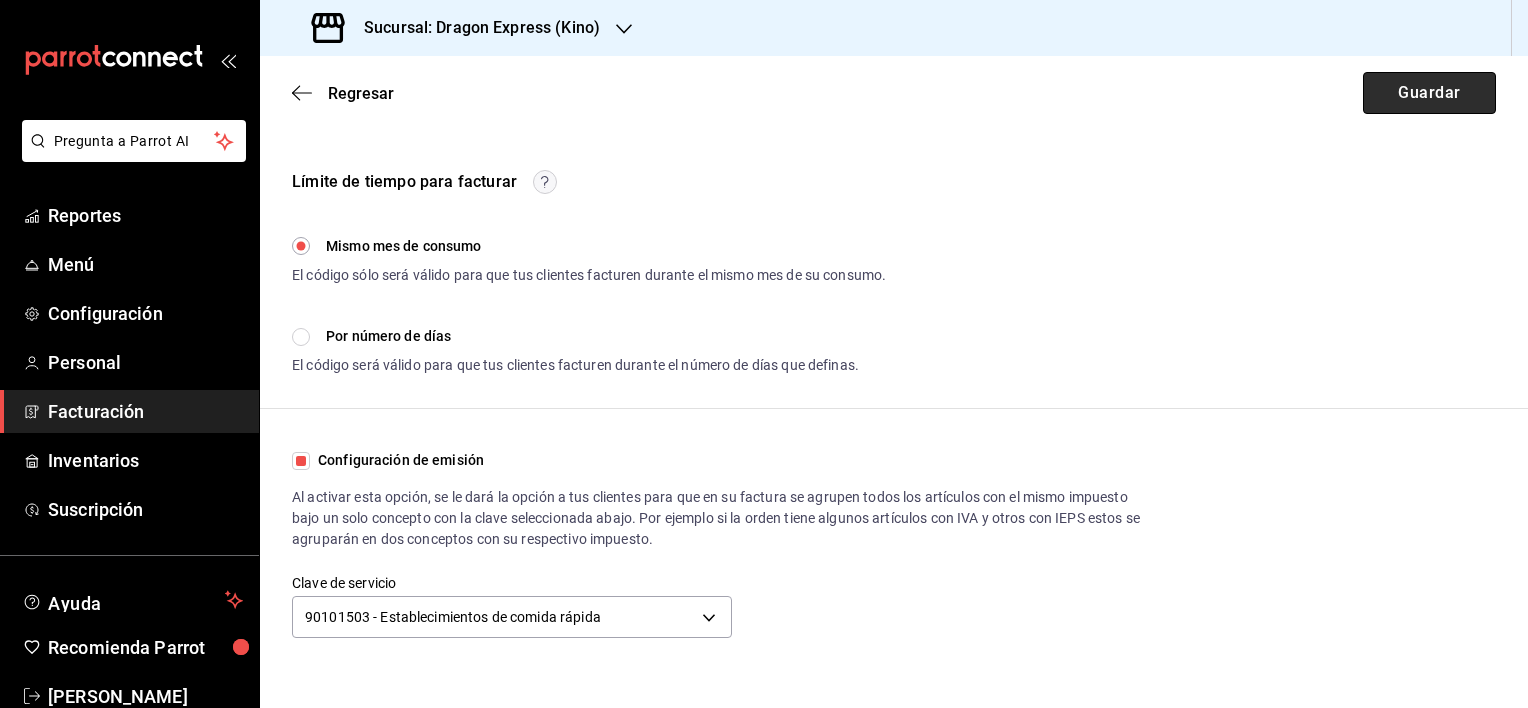 click on "Guardar" at bounding box center (1429, 93) 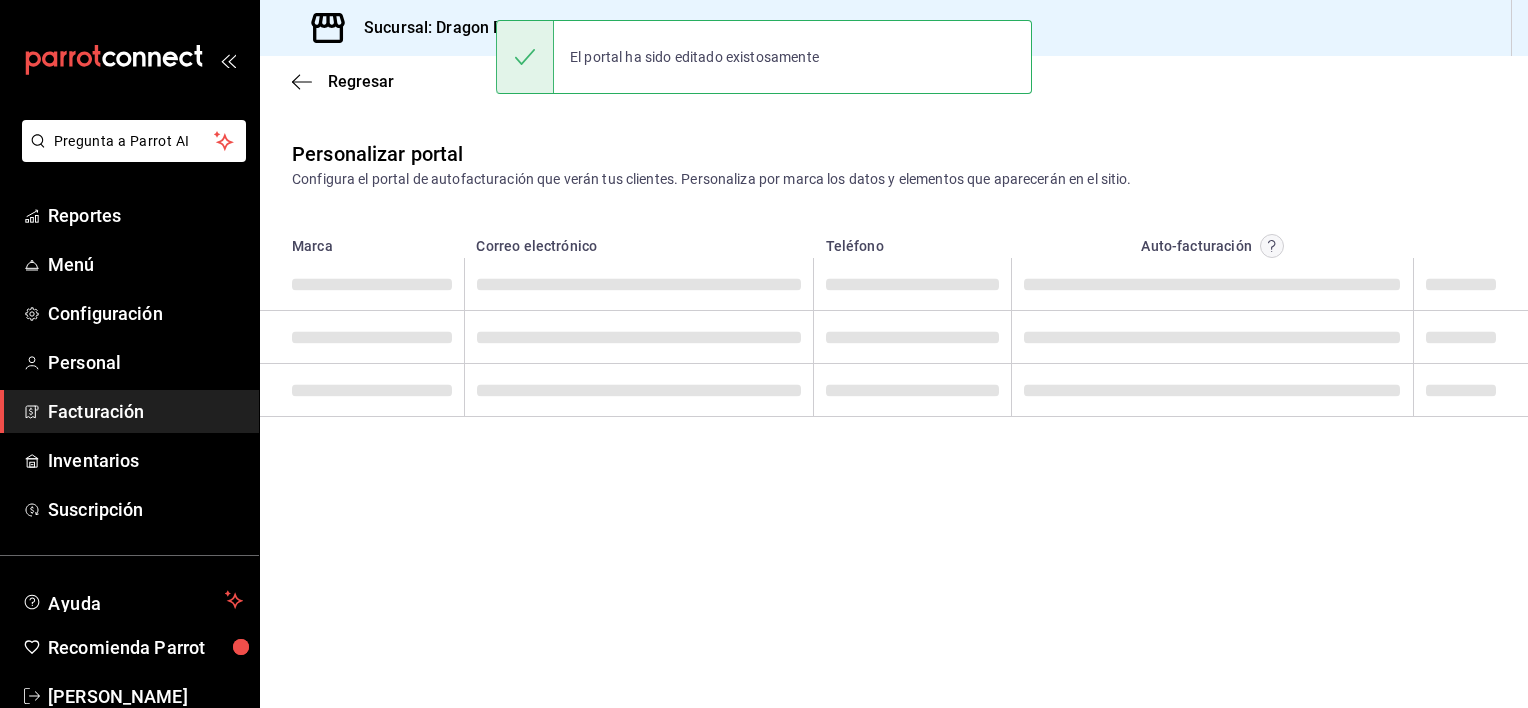 scroll, scrollTop: 0, scrollLeft: 0, axis: both 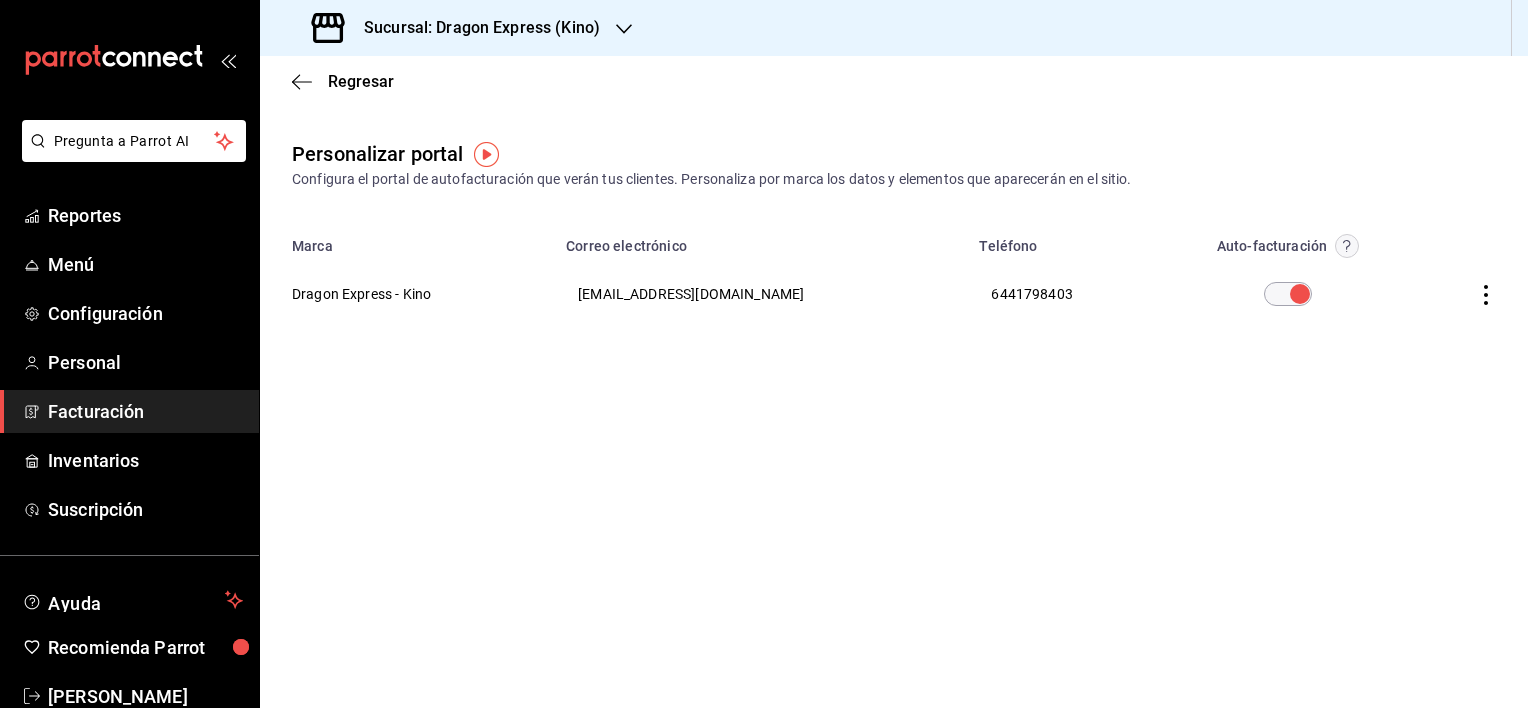 click at bounding box center [624, 28] 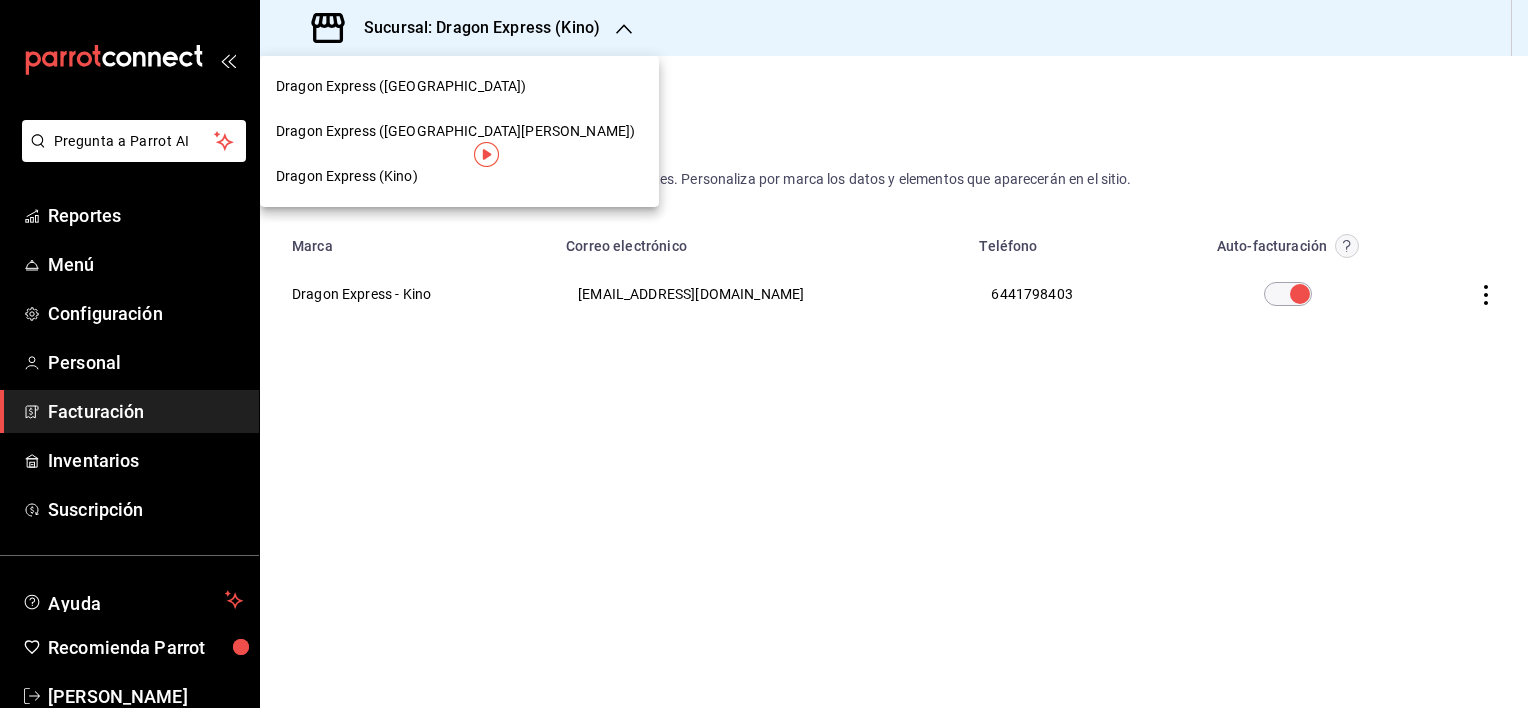 click on "Dragon Express ([GEOGRAPHIC_DATA])" at bounding box center (401, 86) 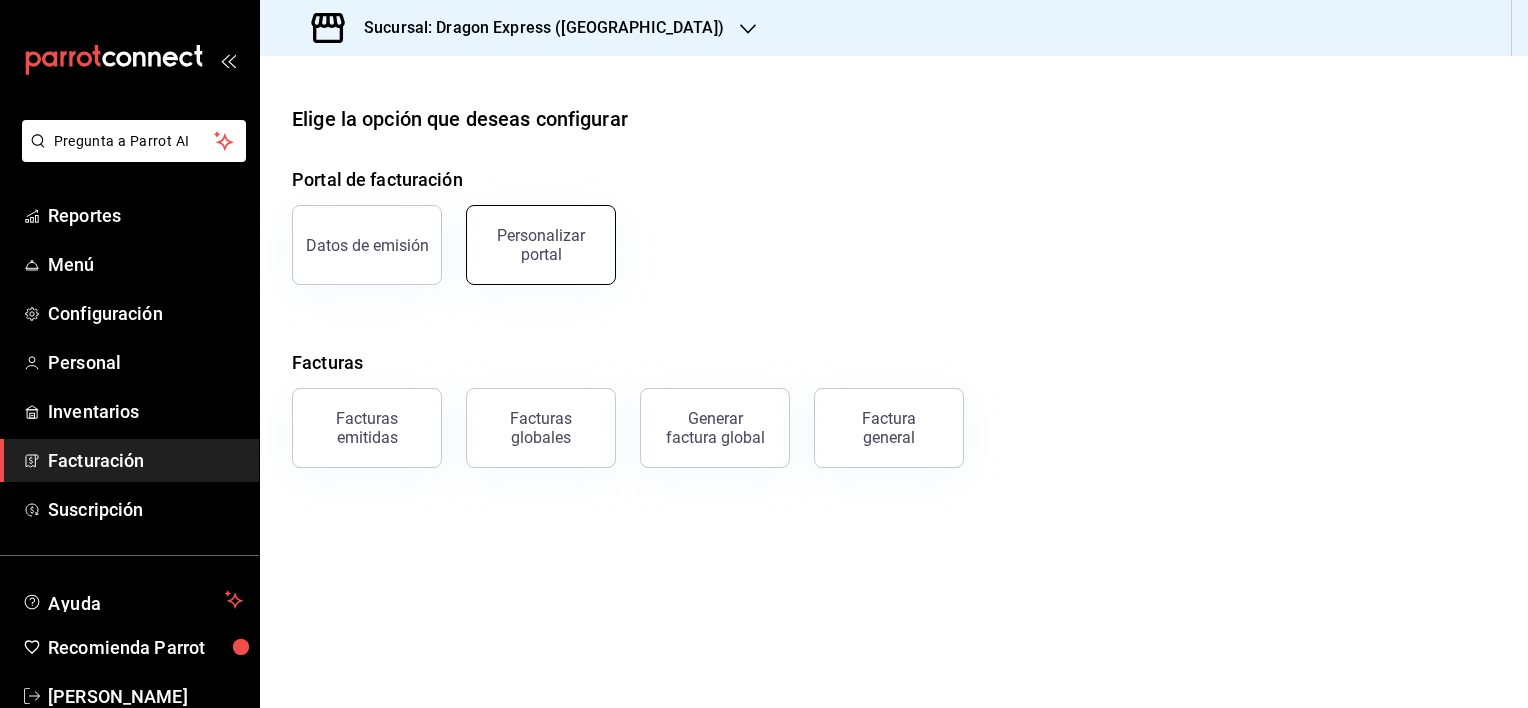 click on "Personalizar portal" at bounding box center [541, 245] 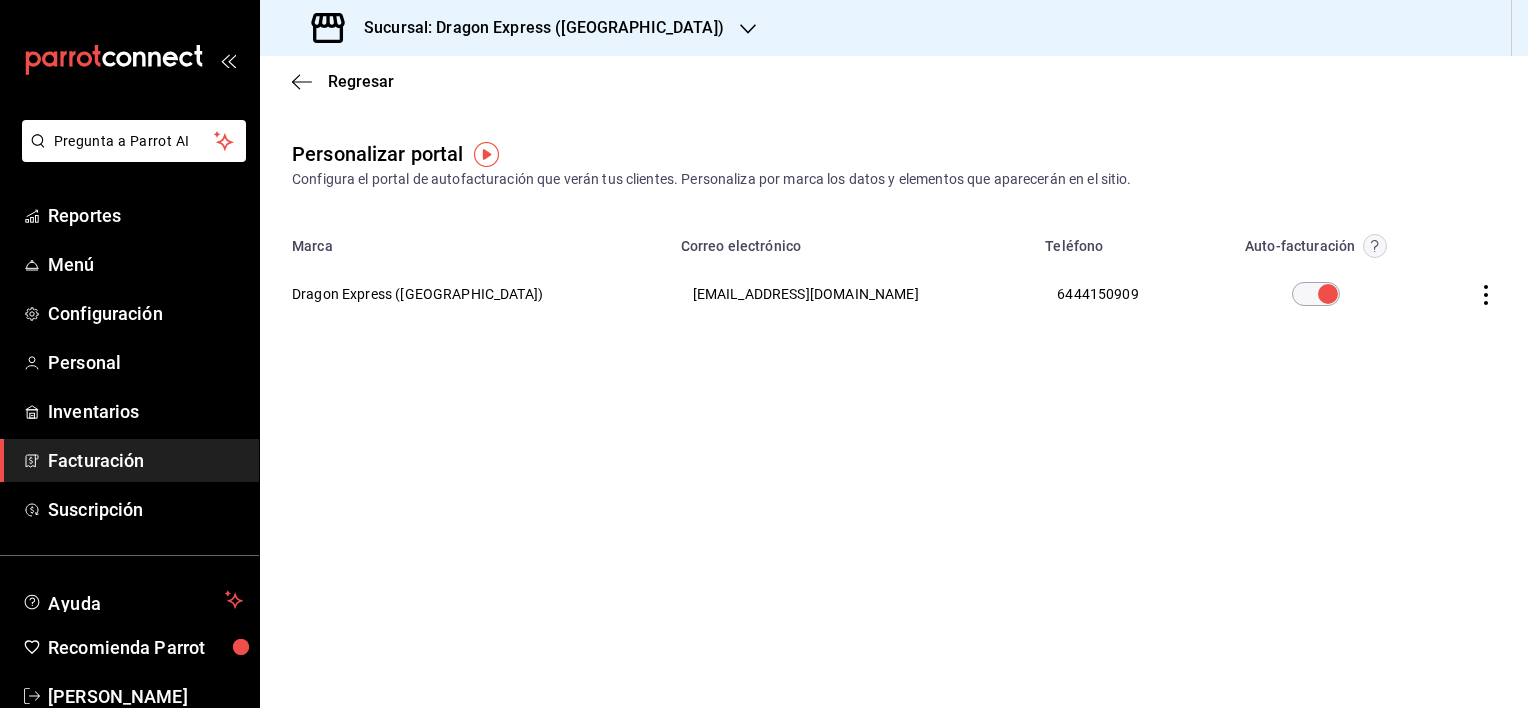 click 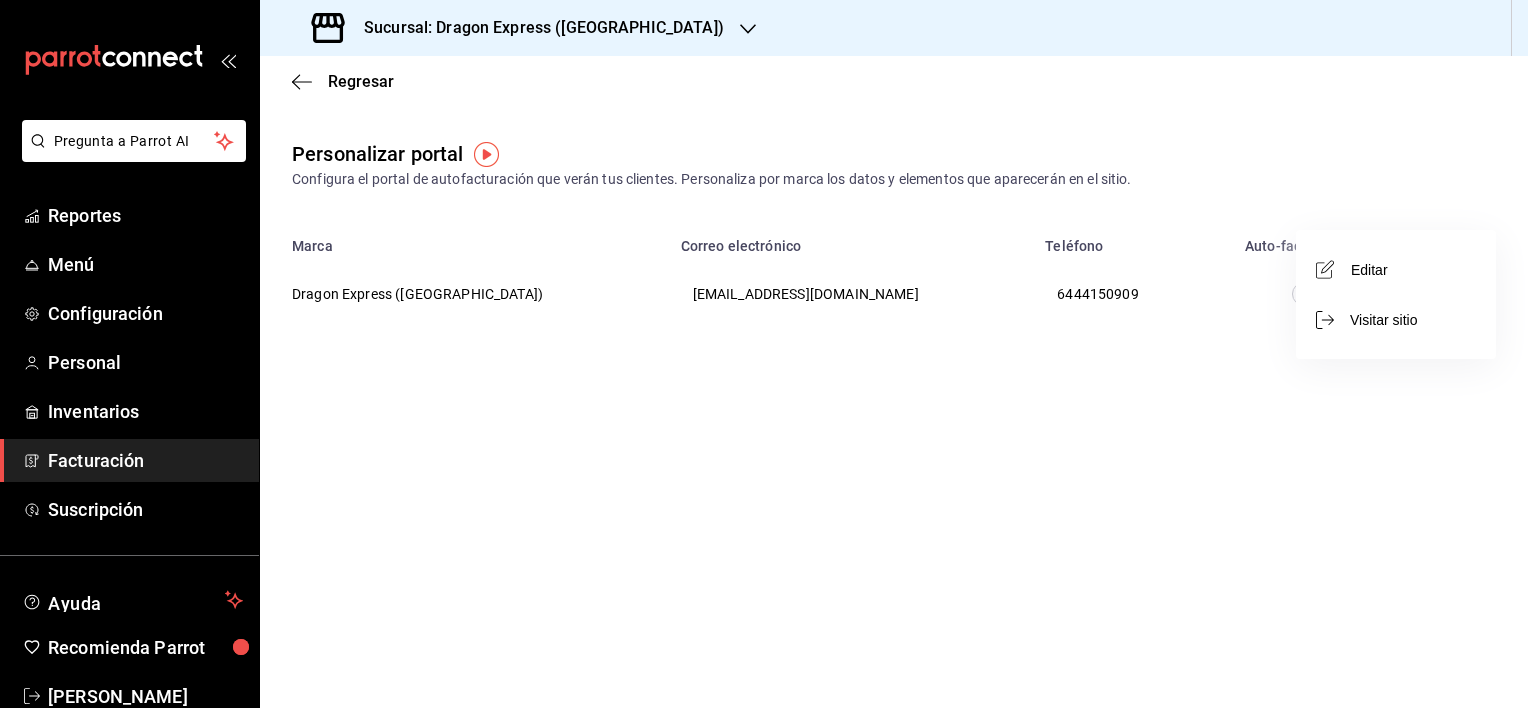 click on "Editar" at bounding box center (1396, 269) 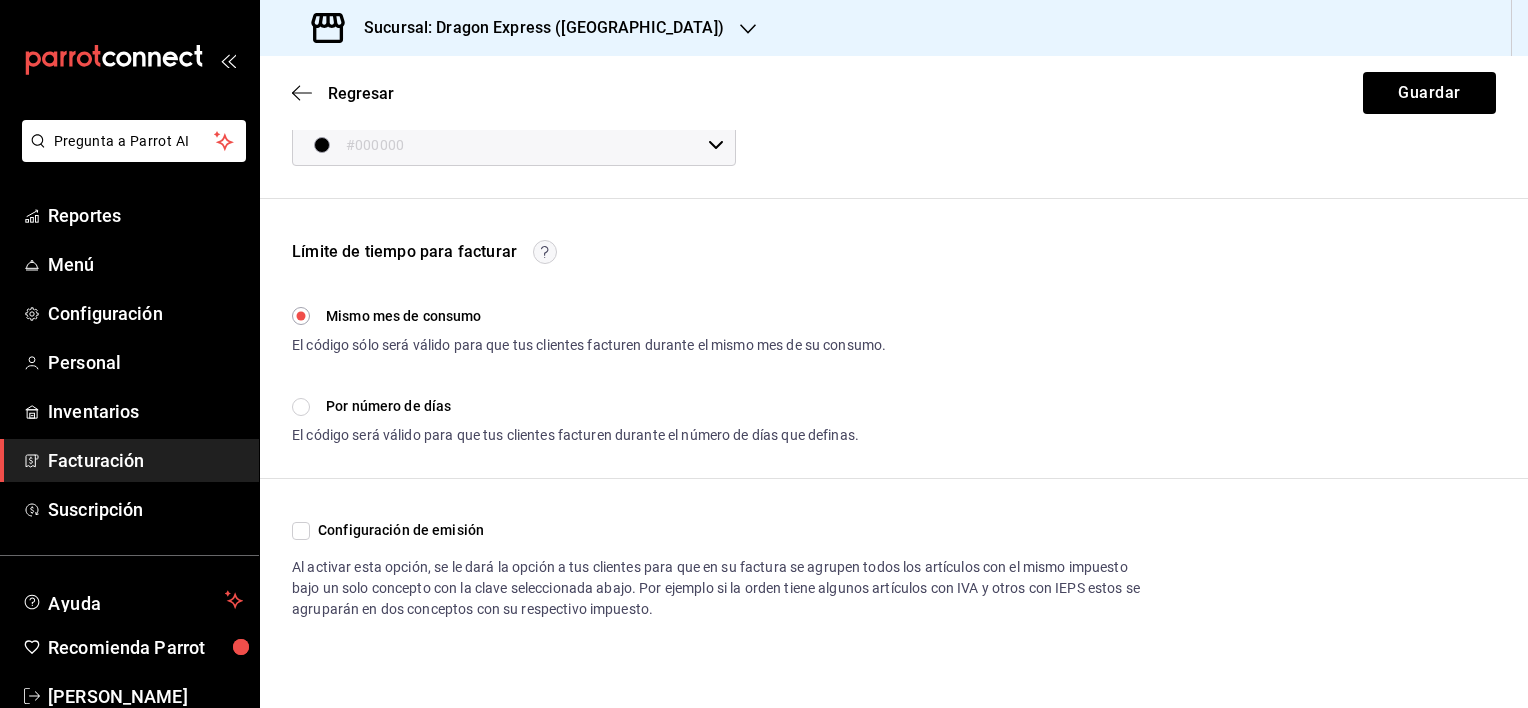 scroll, scrollTop: 0, scrollLeft: 0, axis: both 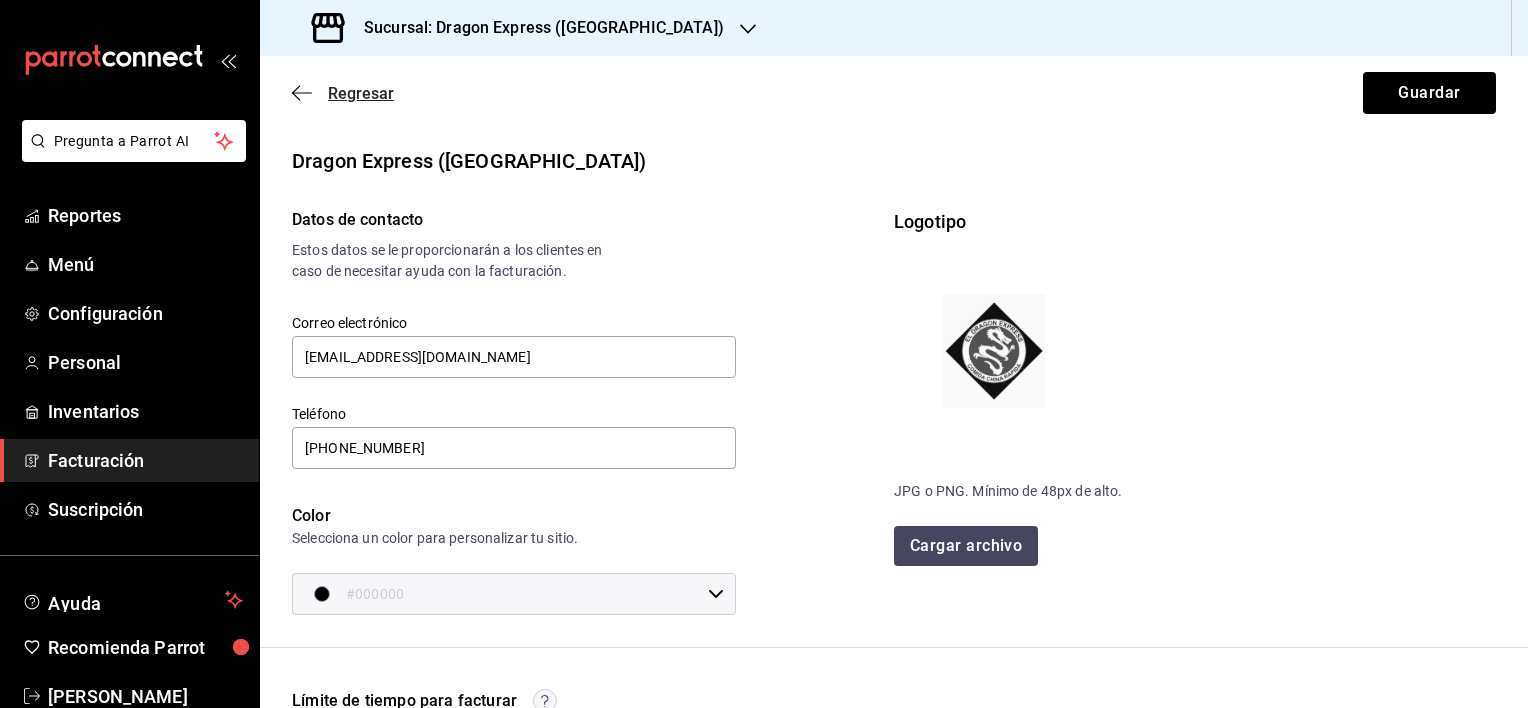 click on "Regresar" at bounding box center [343, 93] 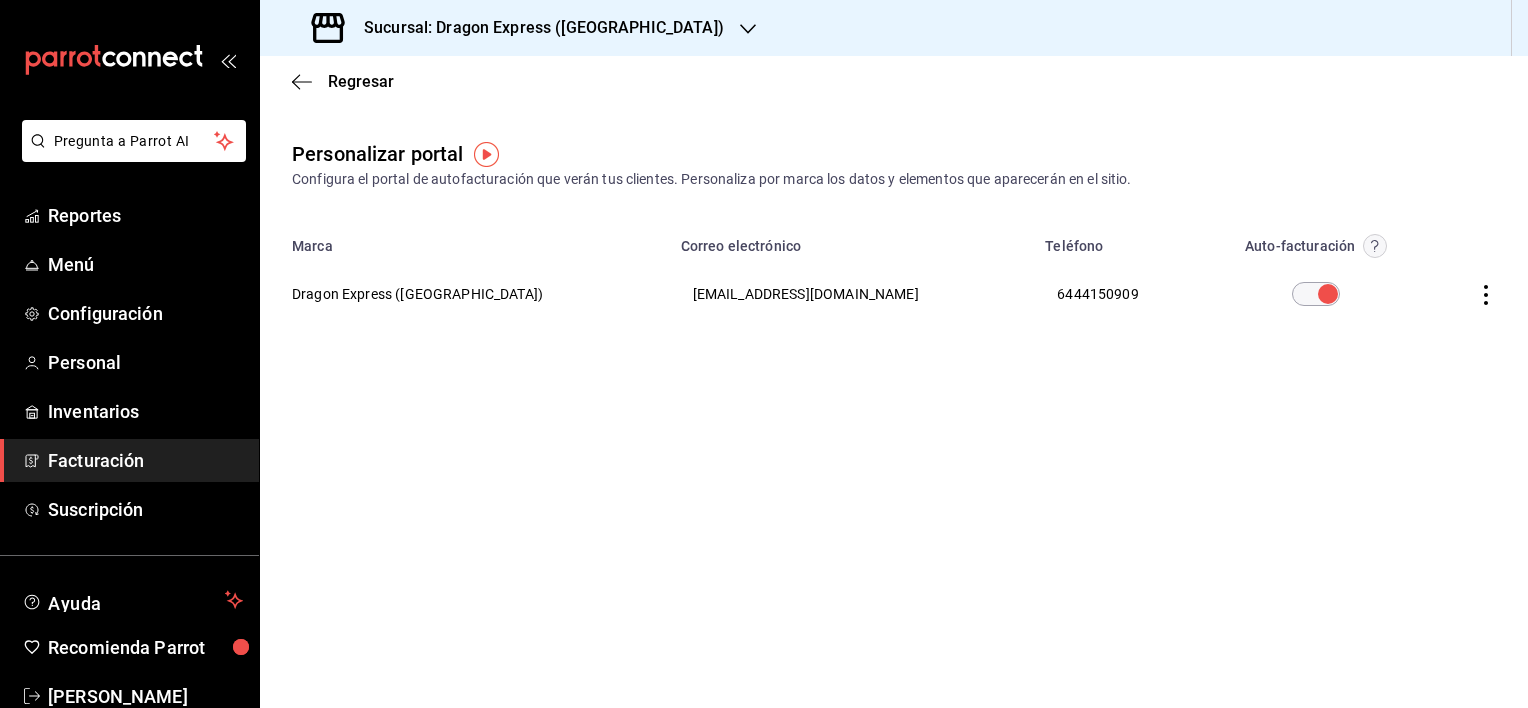 click on "Sucursal: Dragon Express ([GEOGRAPHIC_DATA])" at bounding box center (536, 28) 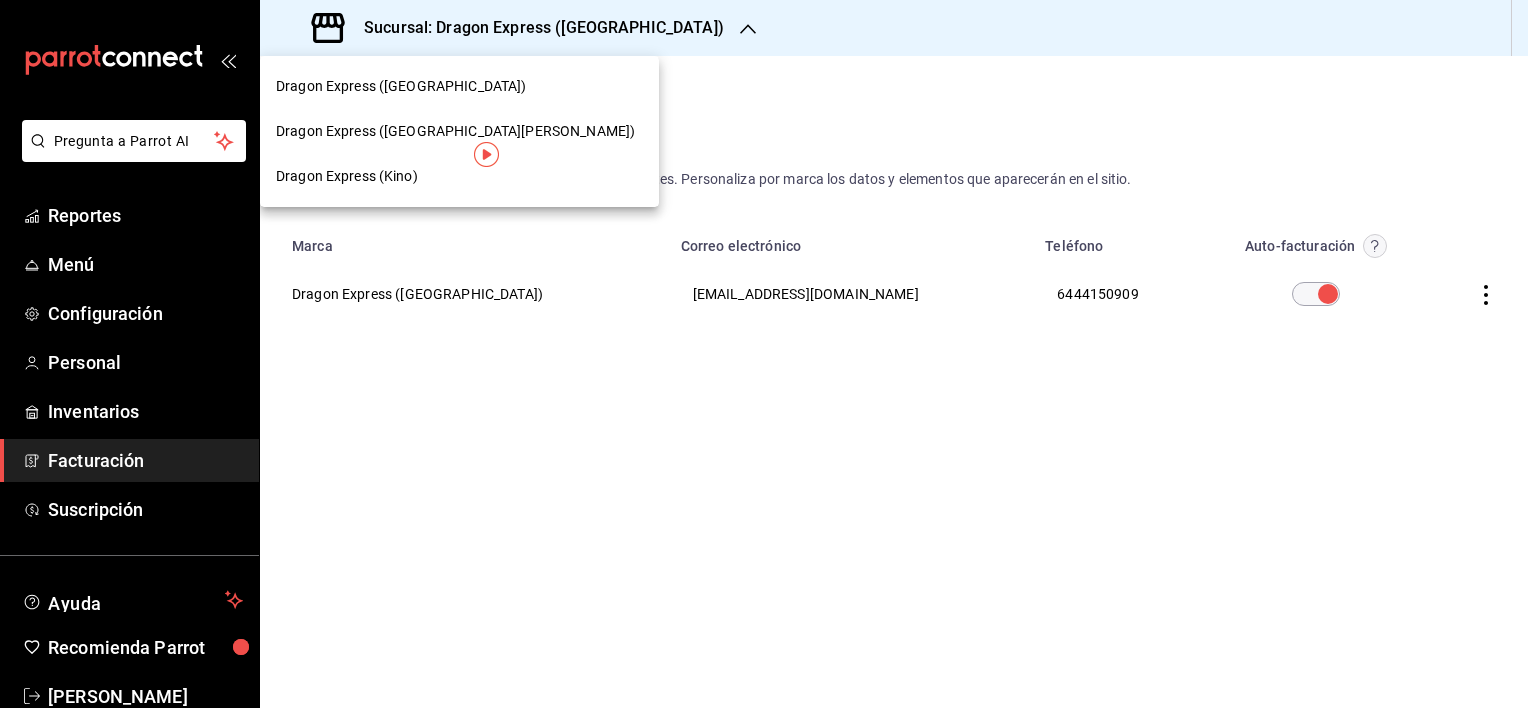 click on "Dragon Express ([GEOGRAPHIC_DATA][PERSON_NAME])" at bounding box center [455, 131] 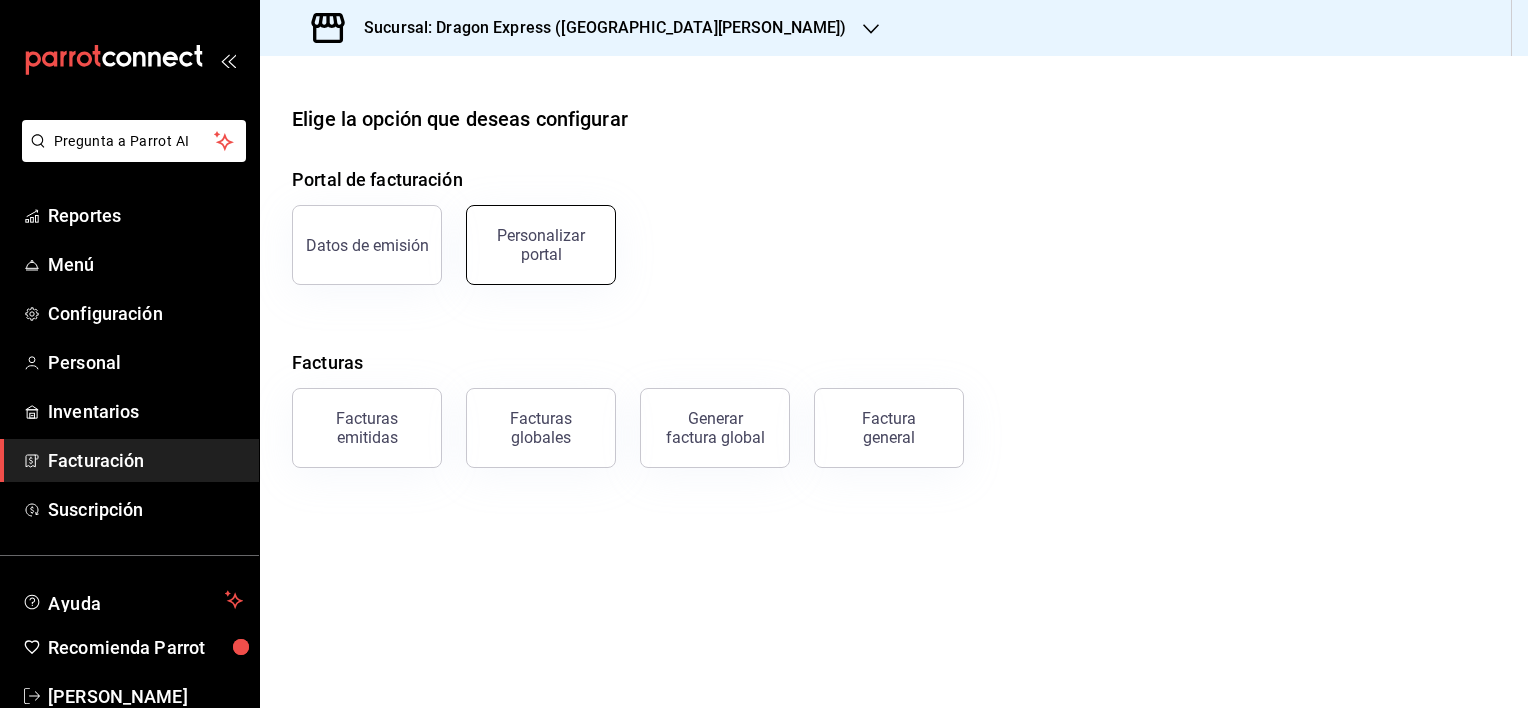 click on "Personalizar portal" at bounding box center [541, 245] 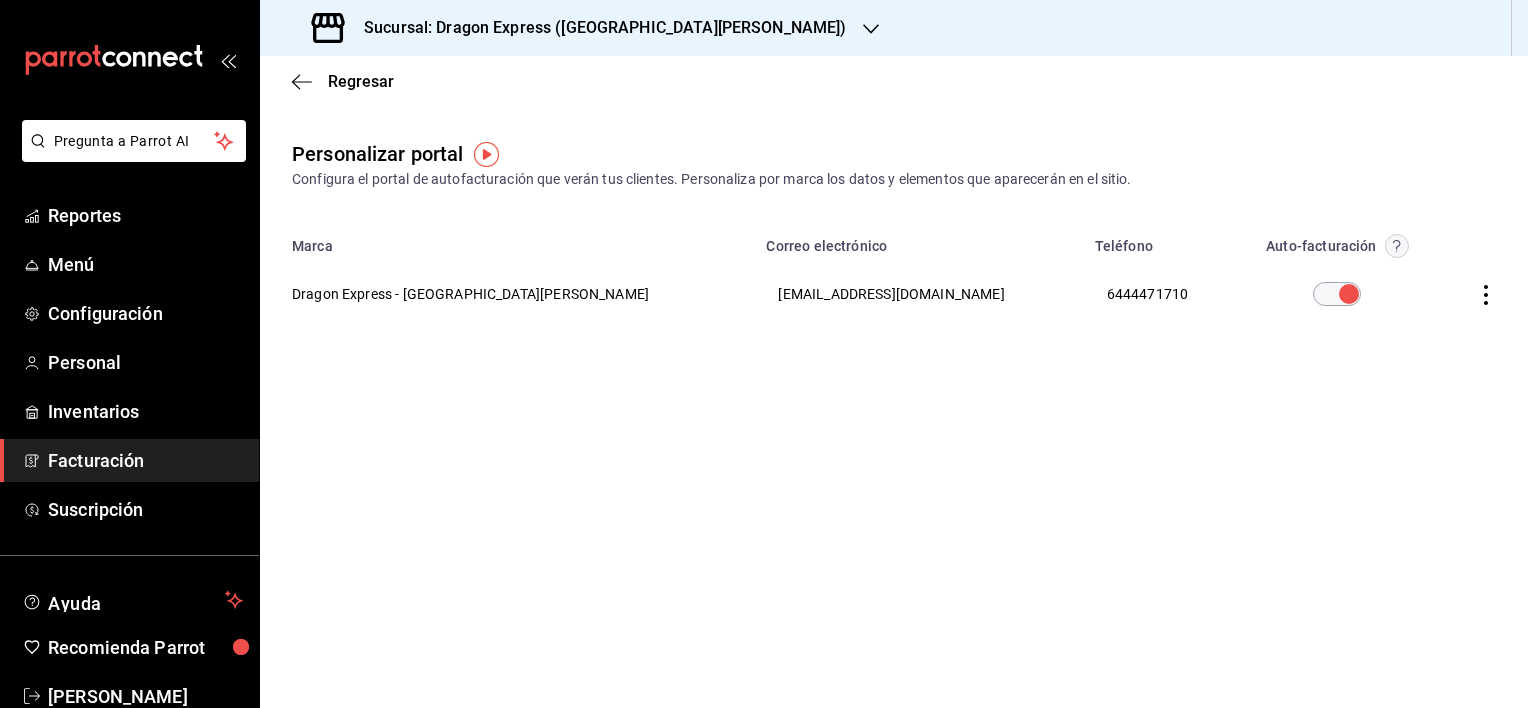 click 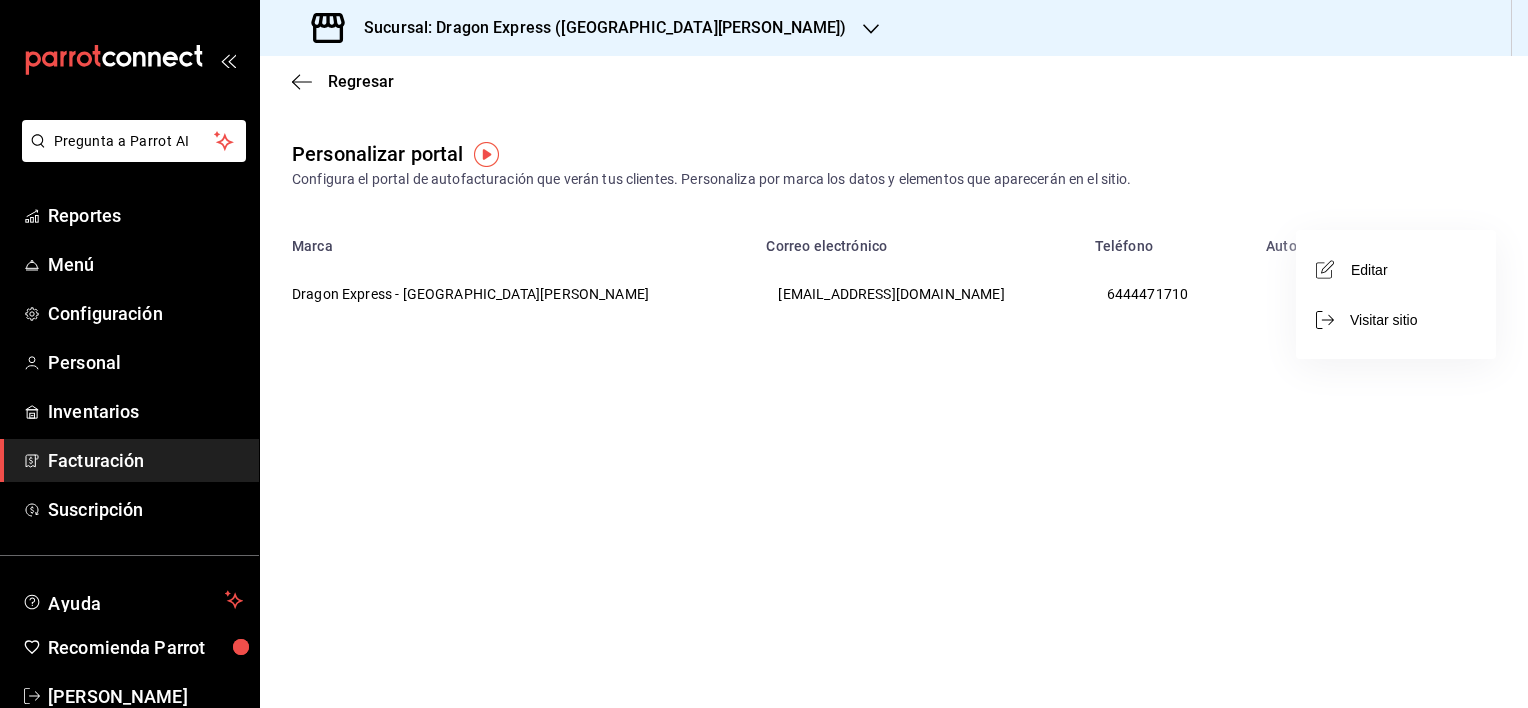 click on "Editar" at bounding box center [1396, 269] 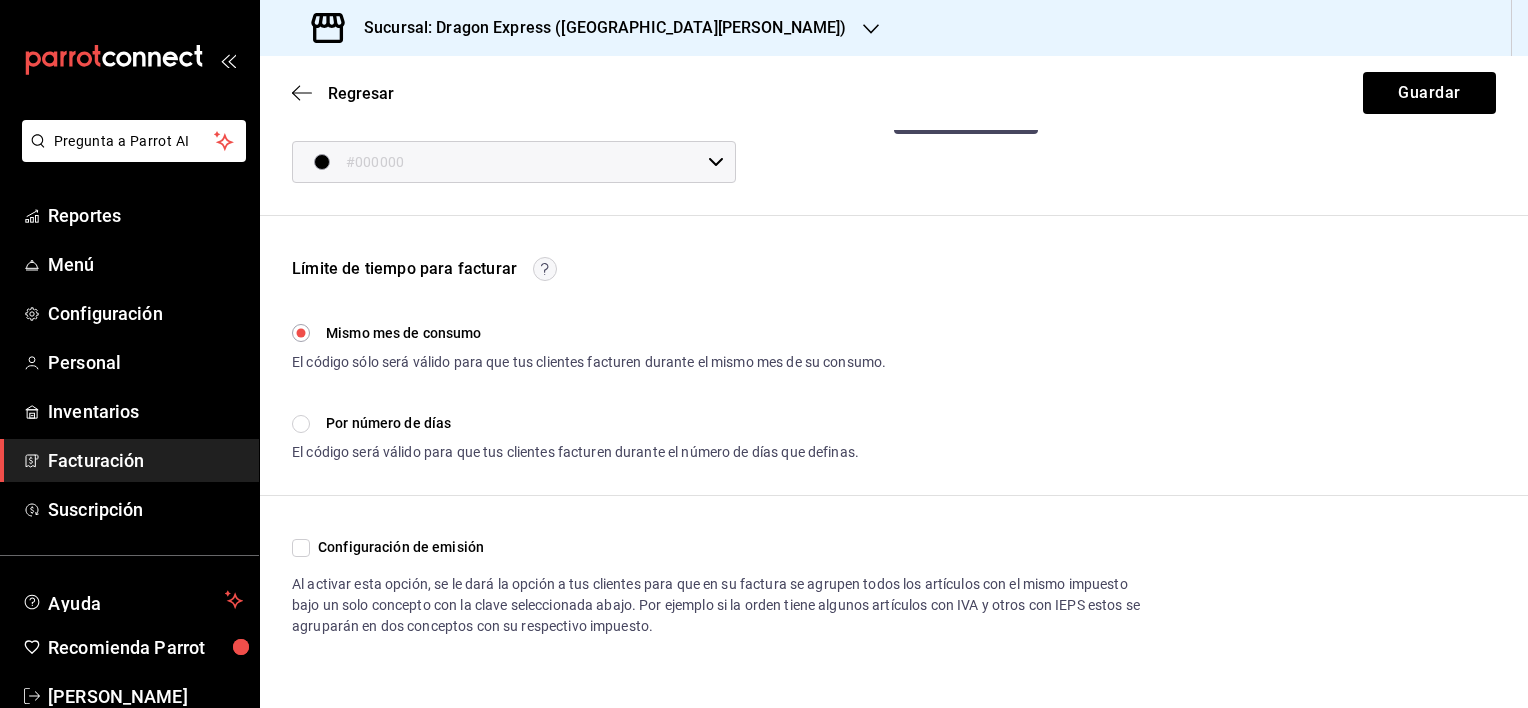 scroll, scrollTop: 449, scrollLeft: 0, axis: vertical 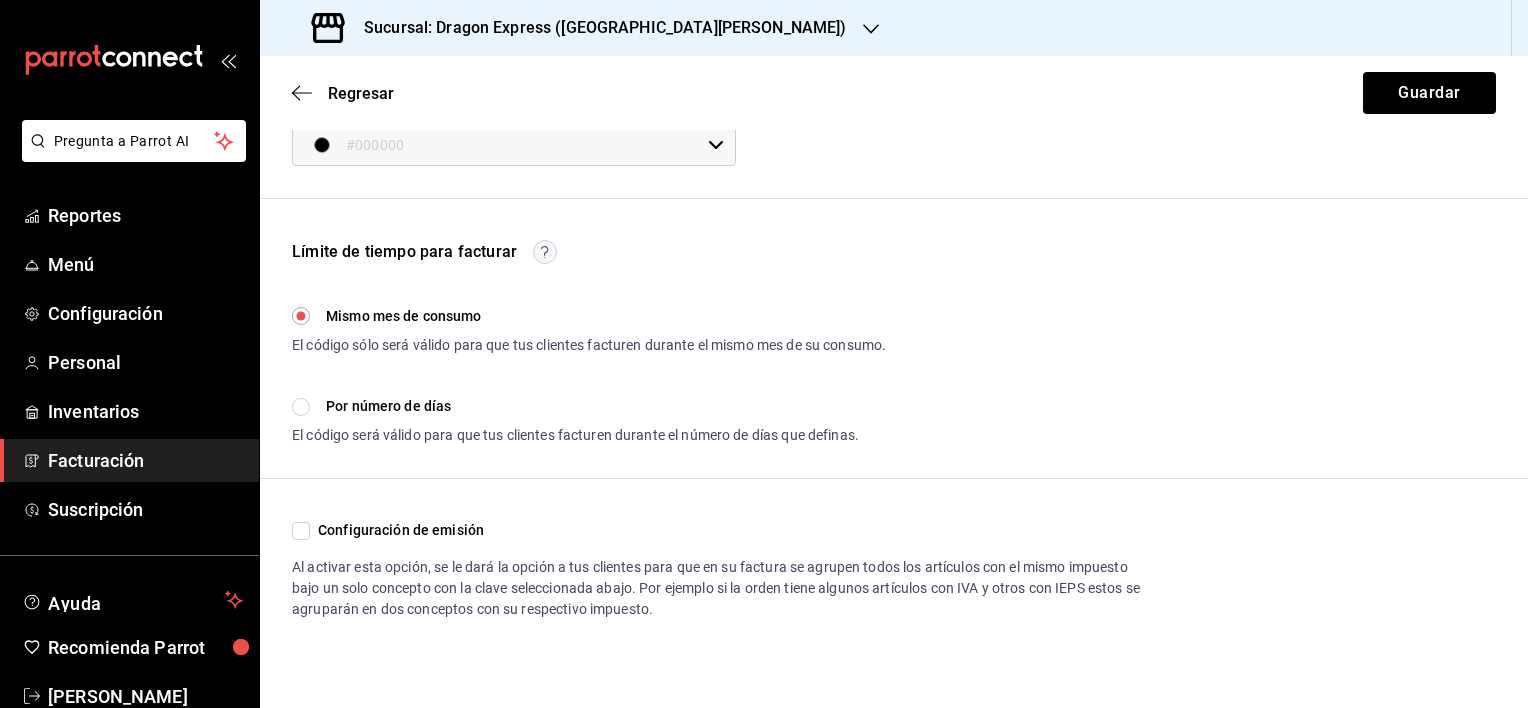 click on "Sucursal: Dragon Express ([GEOGRAPHIC_DATA][PERSON_NAME])" at bounding box center (581, 28) 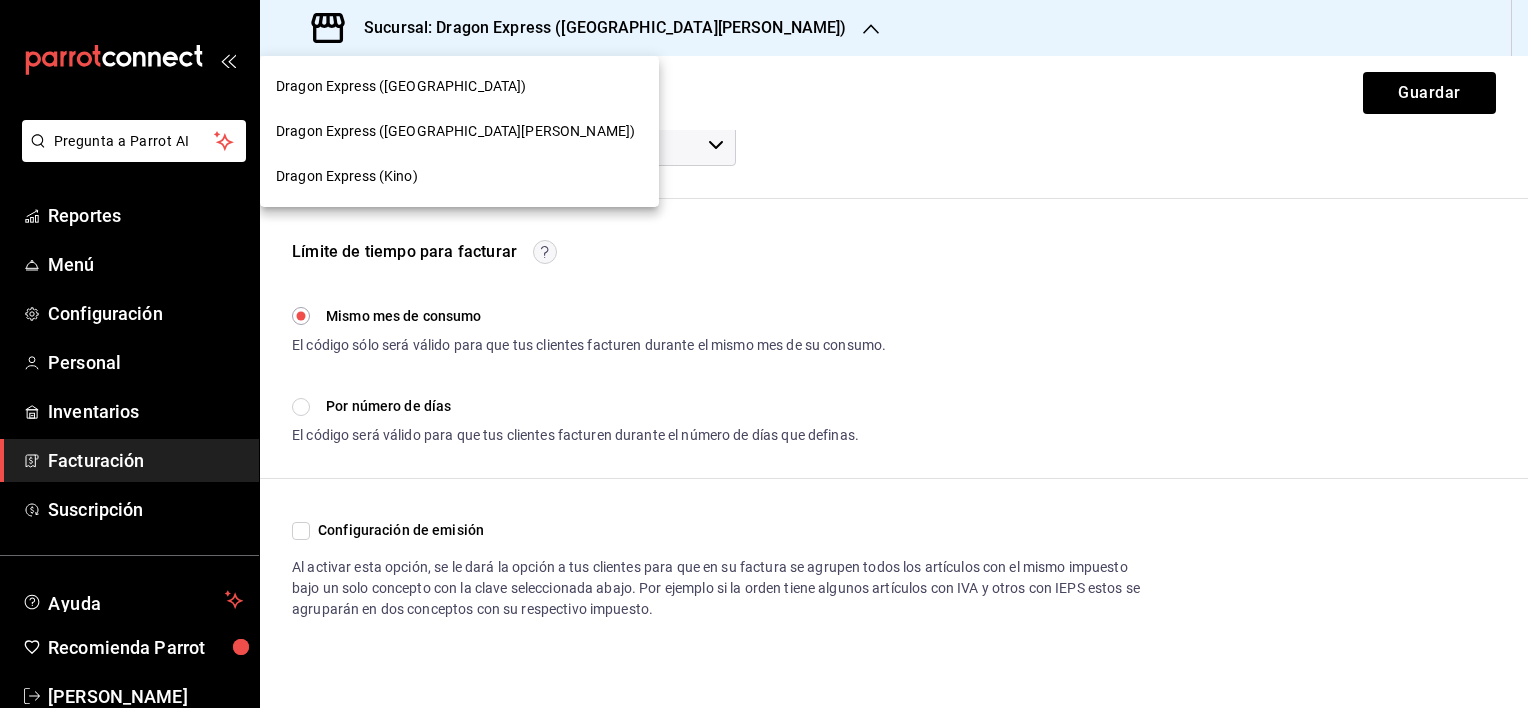 click on "Dragon Express (Kino)" at bounding box center (347, 176) 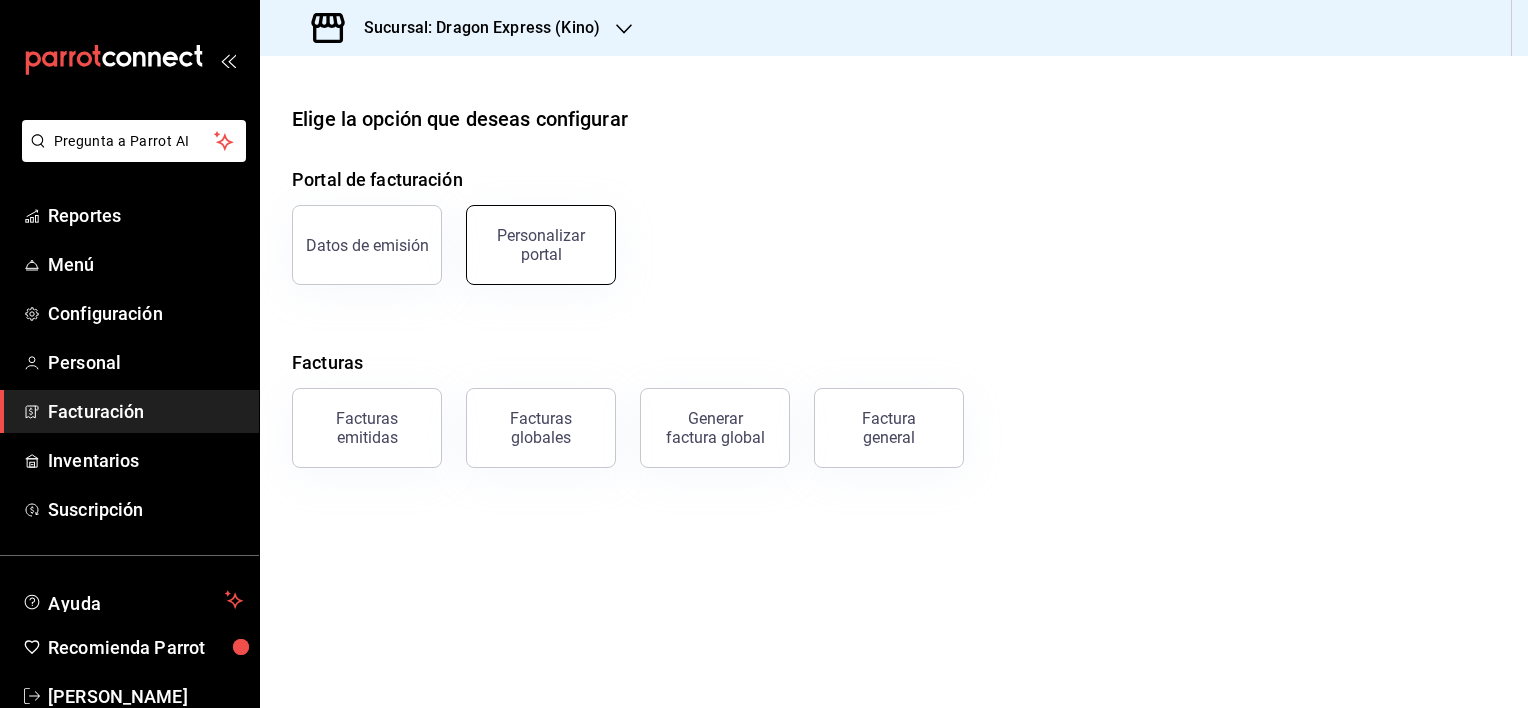 click on "Personalizar portal" at bounding box center [541, 245] 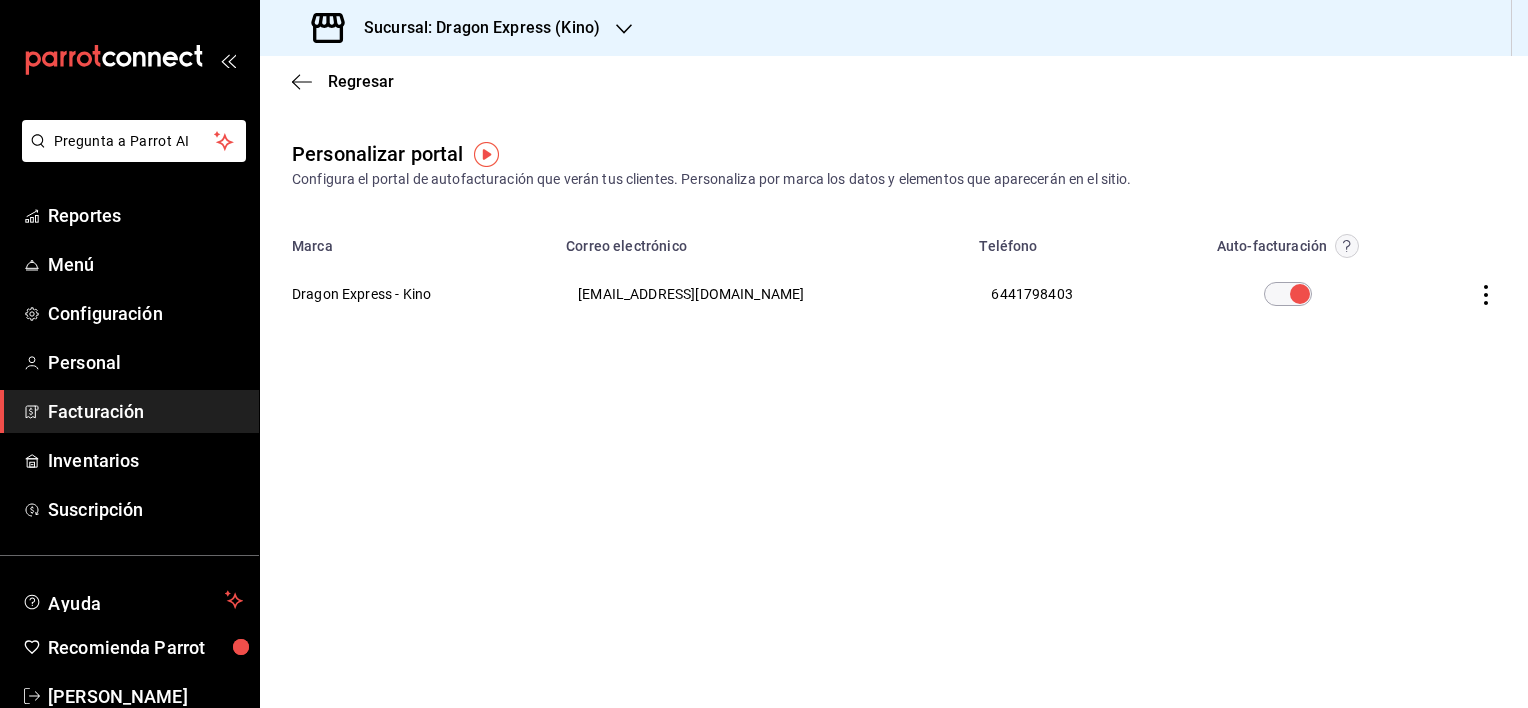 click 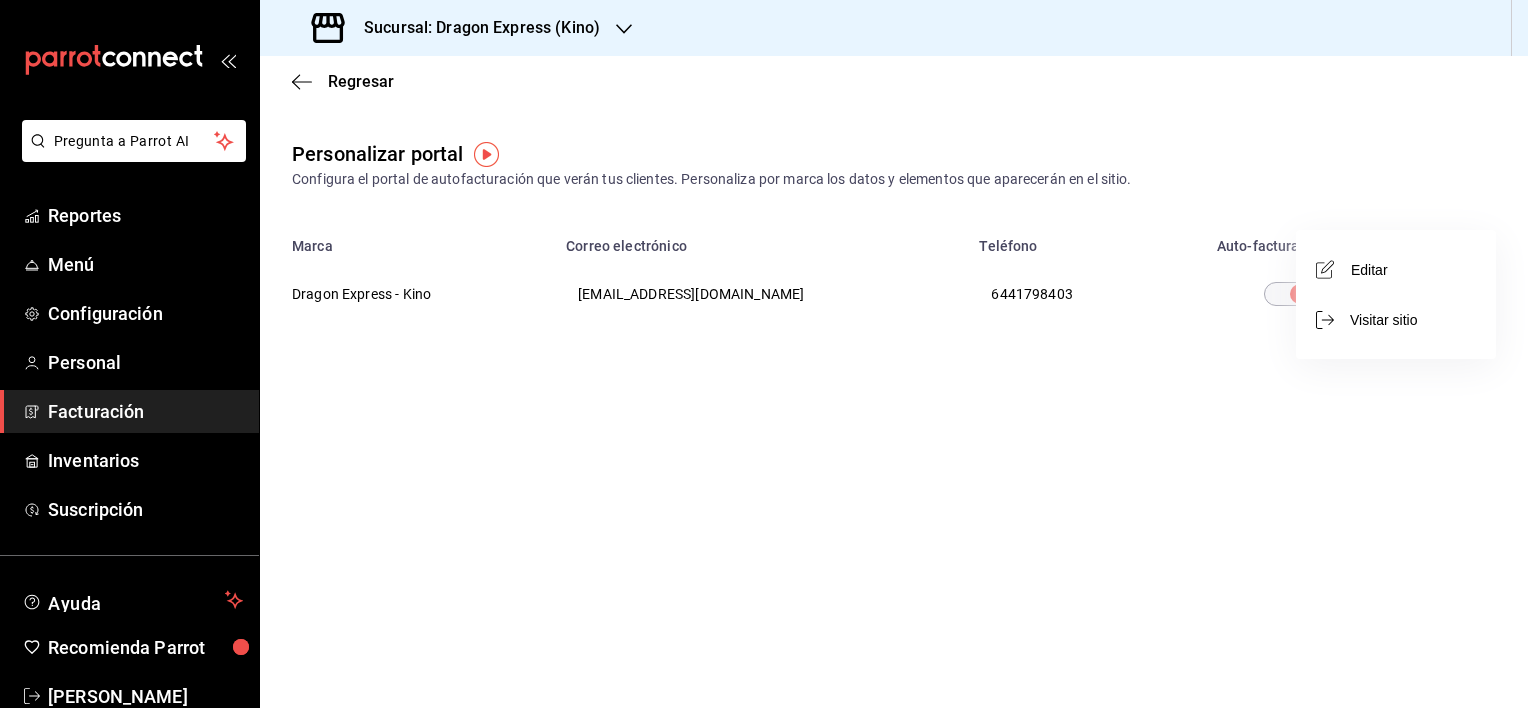 click on "Editar" at bounding box center (1396, 269) 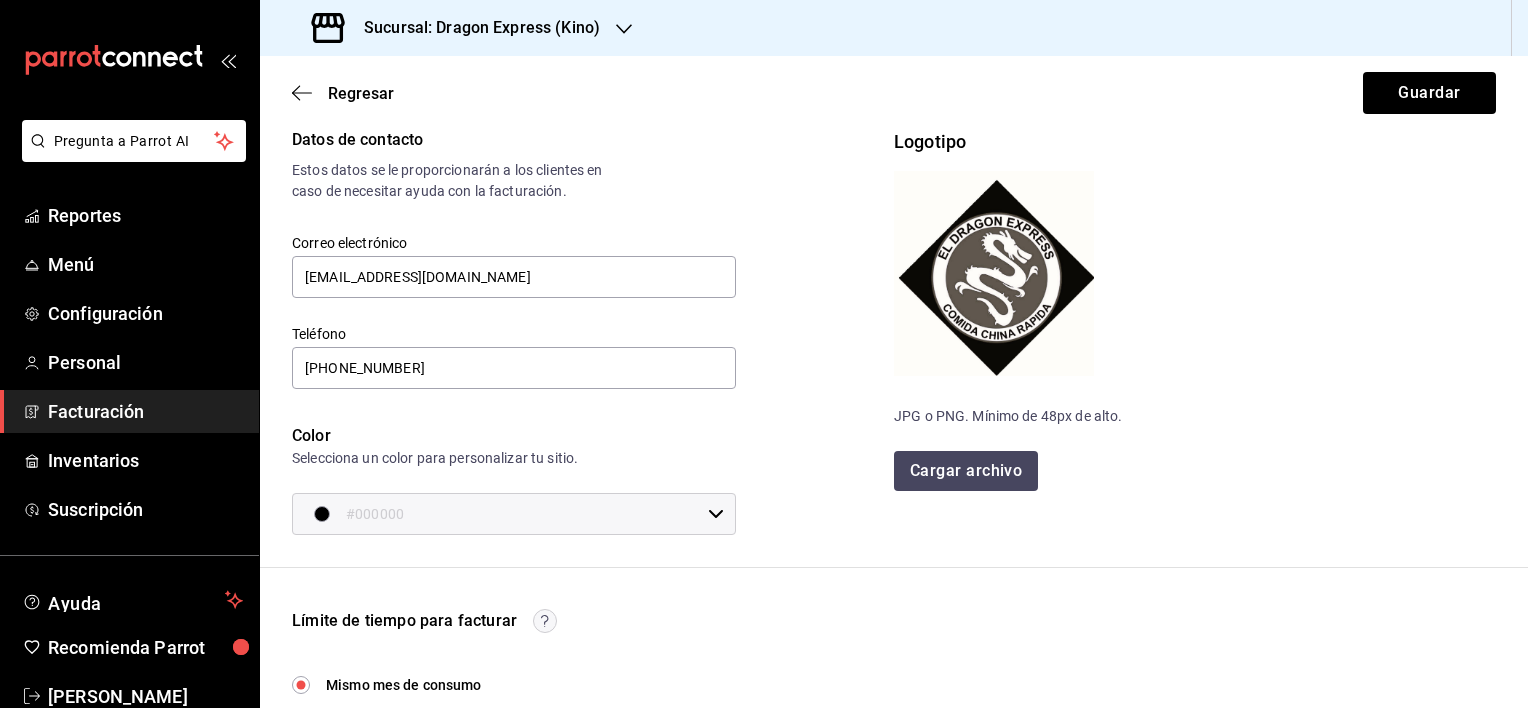 scroll, scrollTop: 519, scrollLeft: 0, axis: vertical 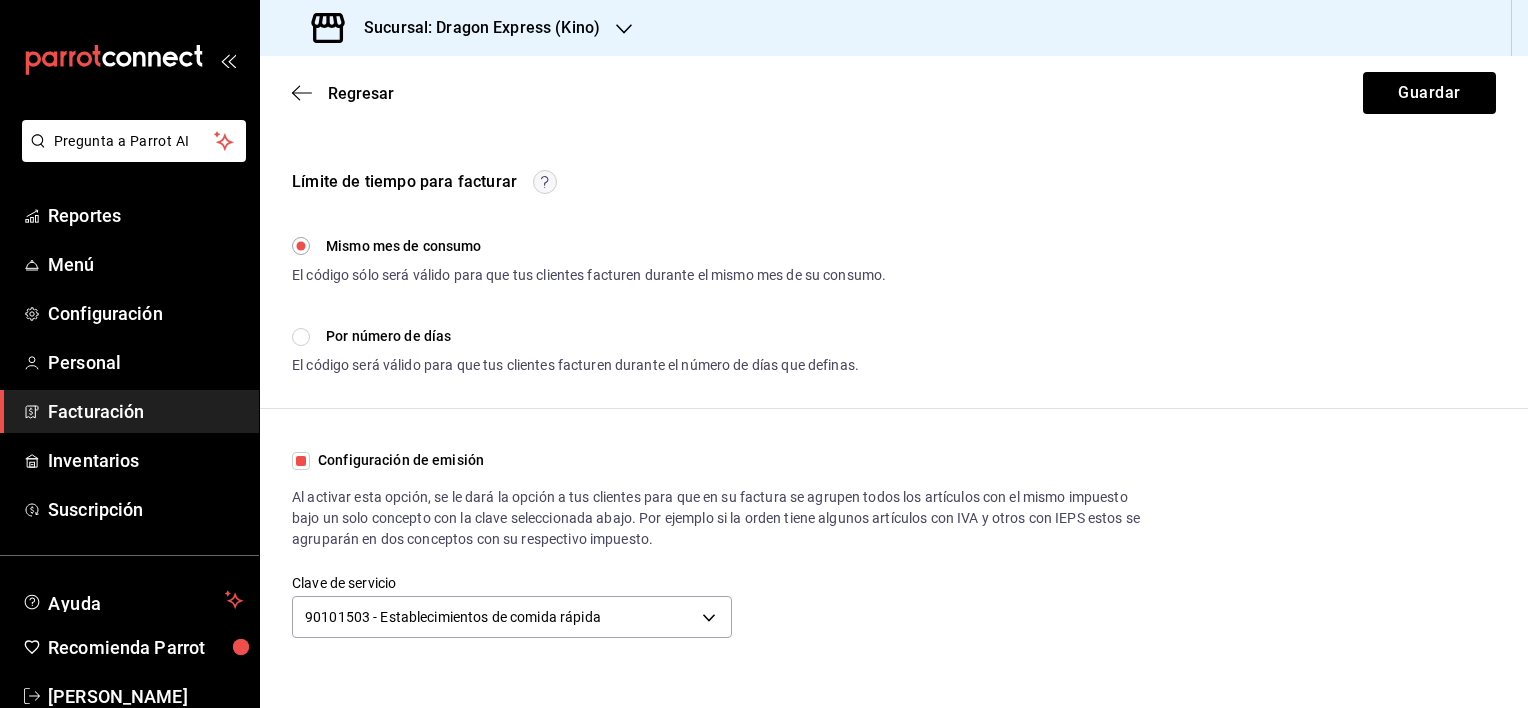 click on "Configuración de emisión" at bounding box center [301, 461] 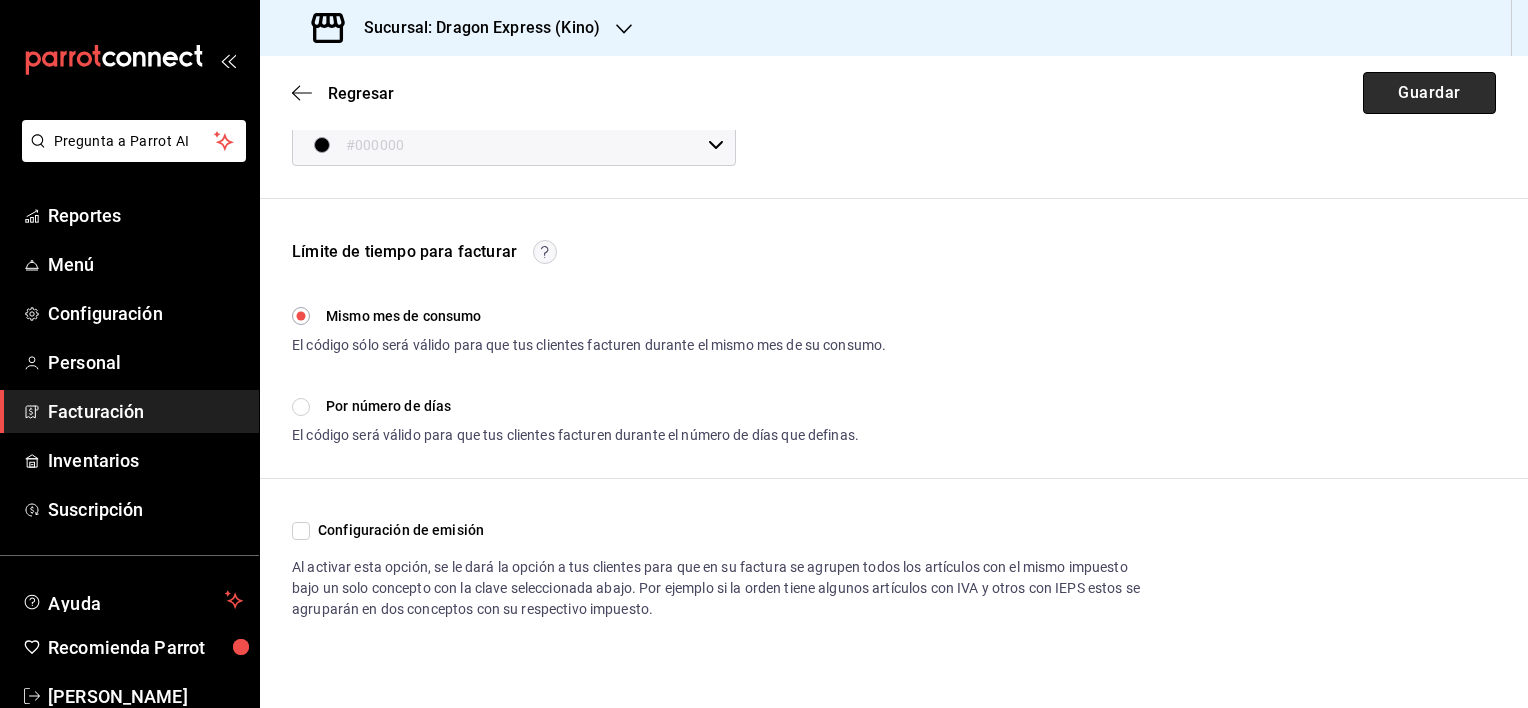click on "Guardar" at bounding box center [1429, 93] 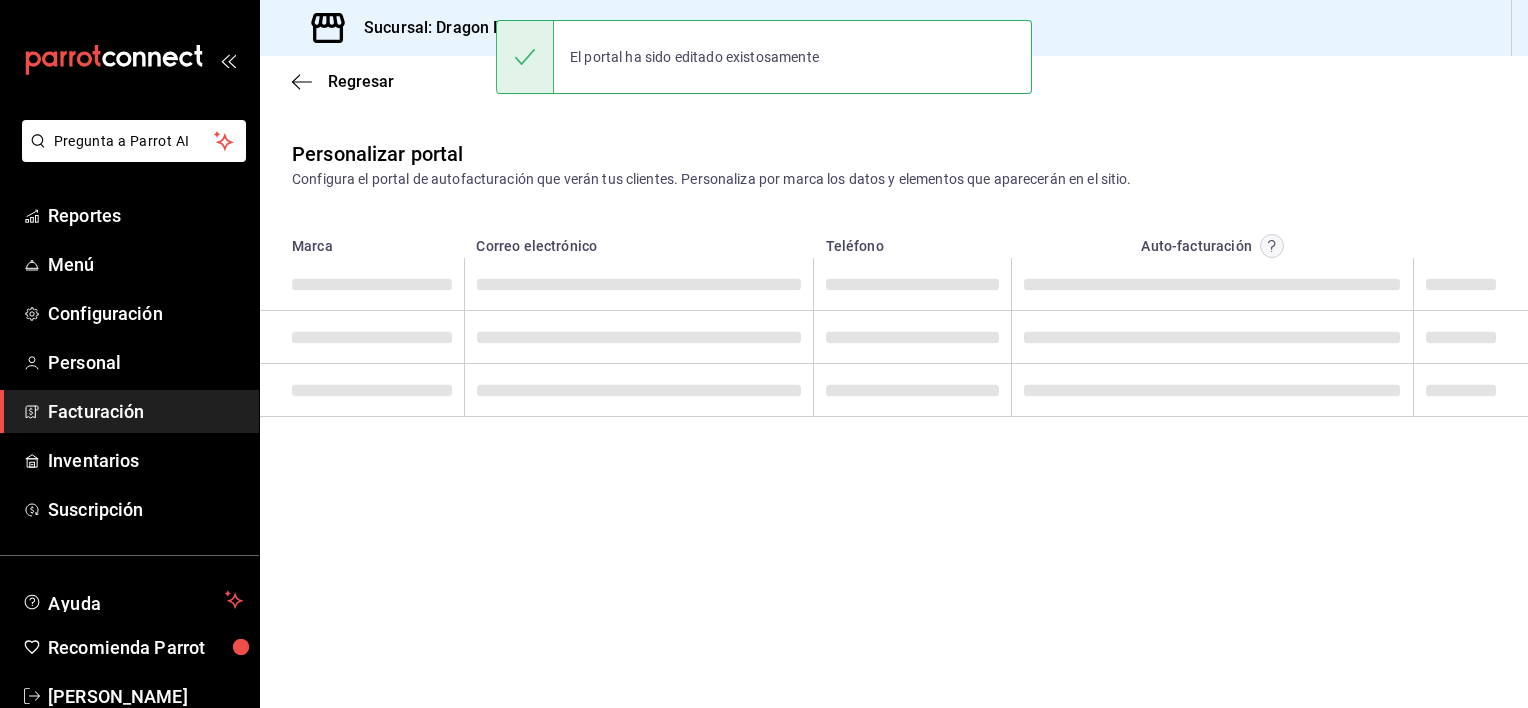 scroll, scrollTop: 0, scrollLeft: 0, axis: both 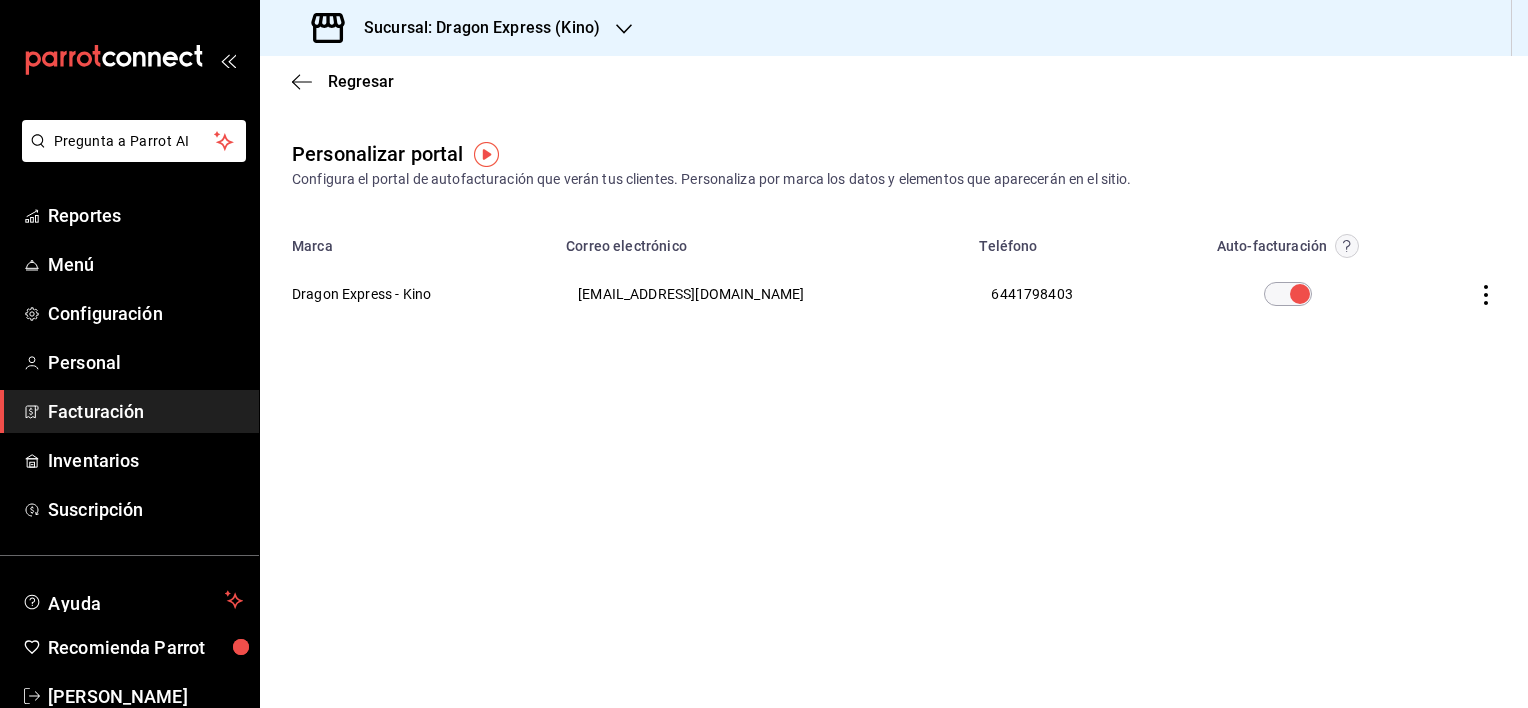 click at bounding box center (624, 28) 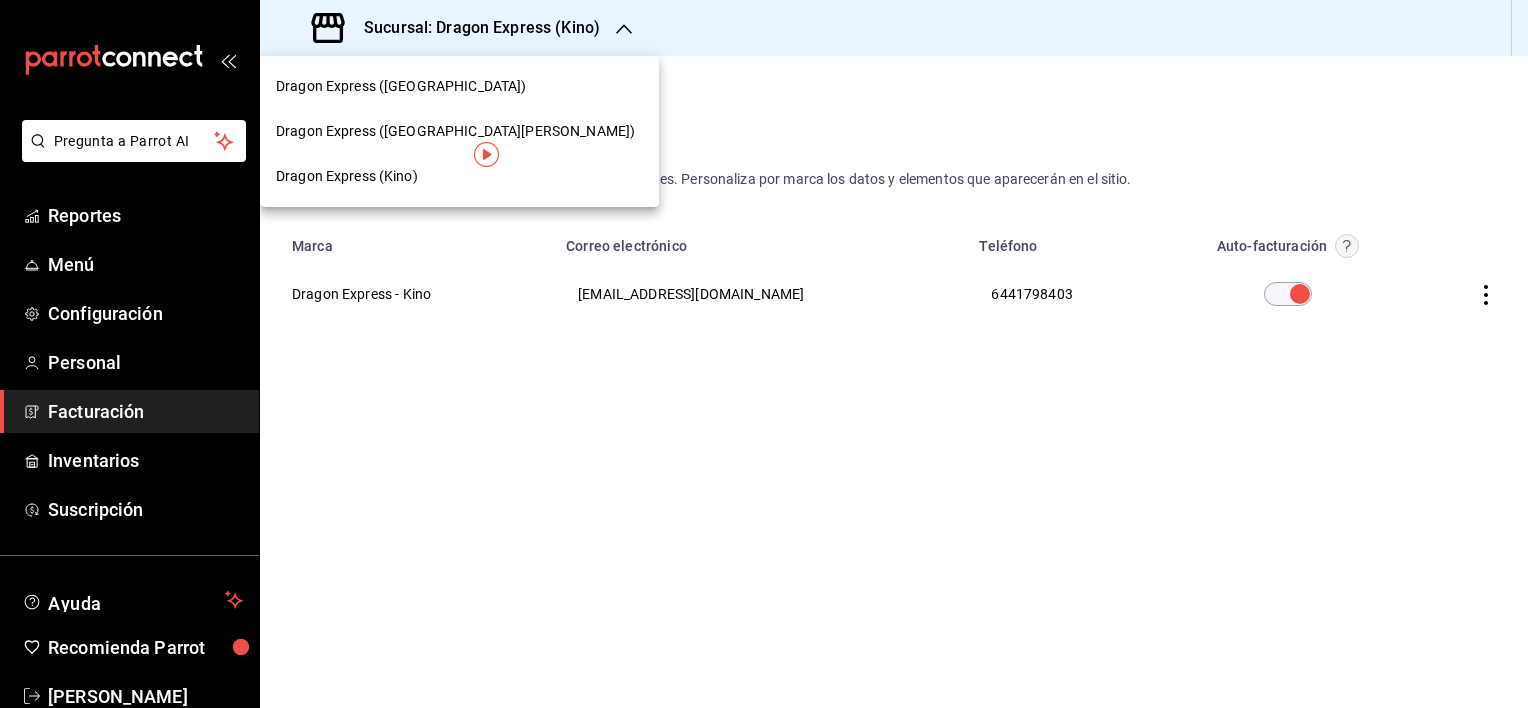 click at bounding box center [764, 354] 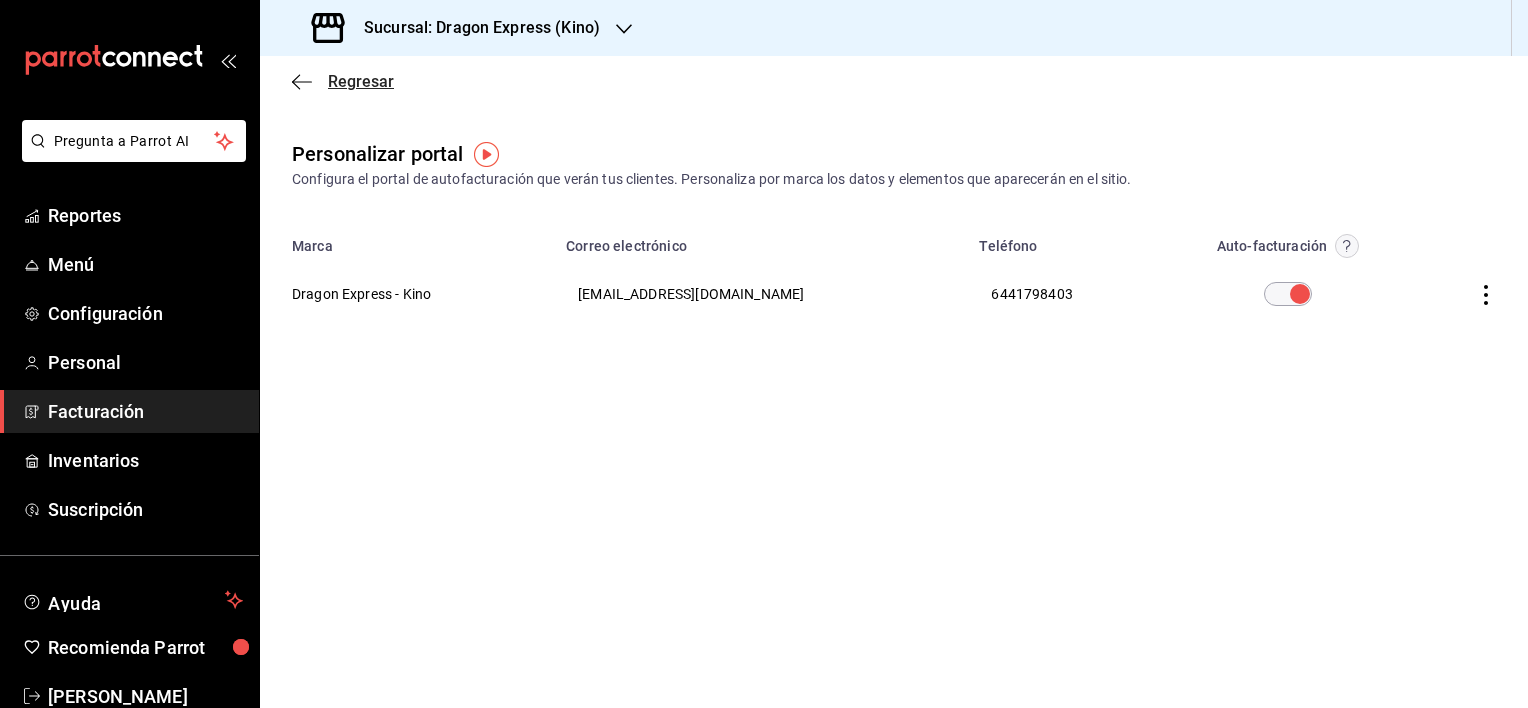 click on "Regresar" at bounding box center [361, 81] 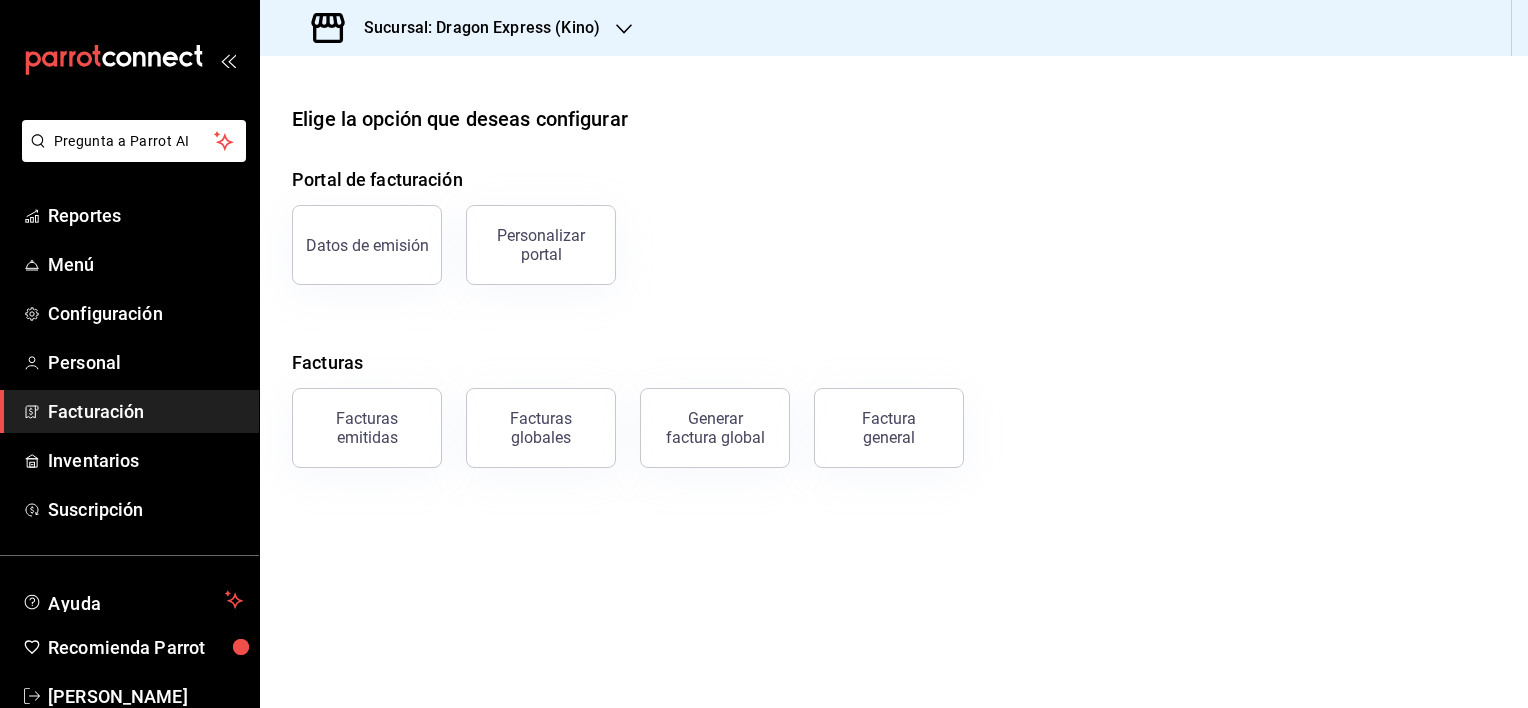 drag, startPoint x: 350, startPoint y: 451, endPoint x: 373, endPoint y: 447, distance: 23.345236 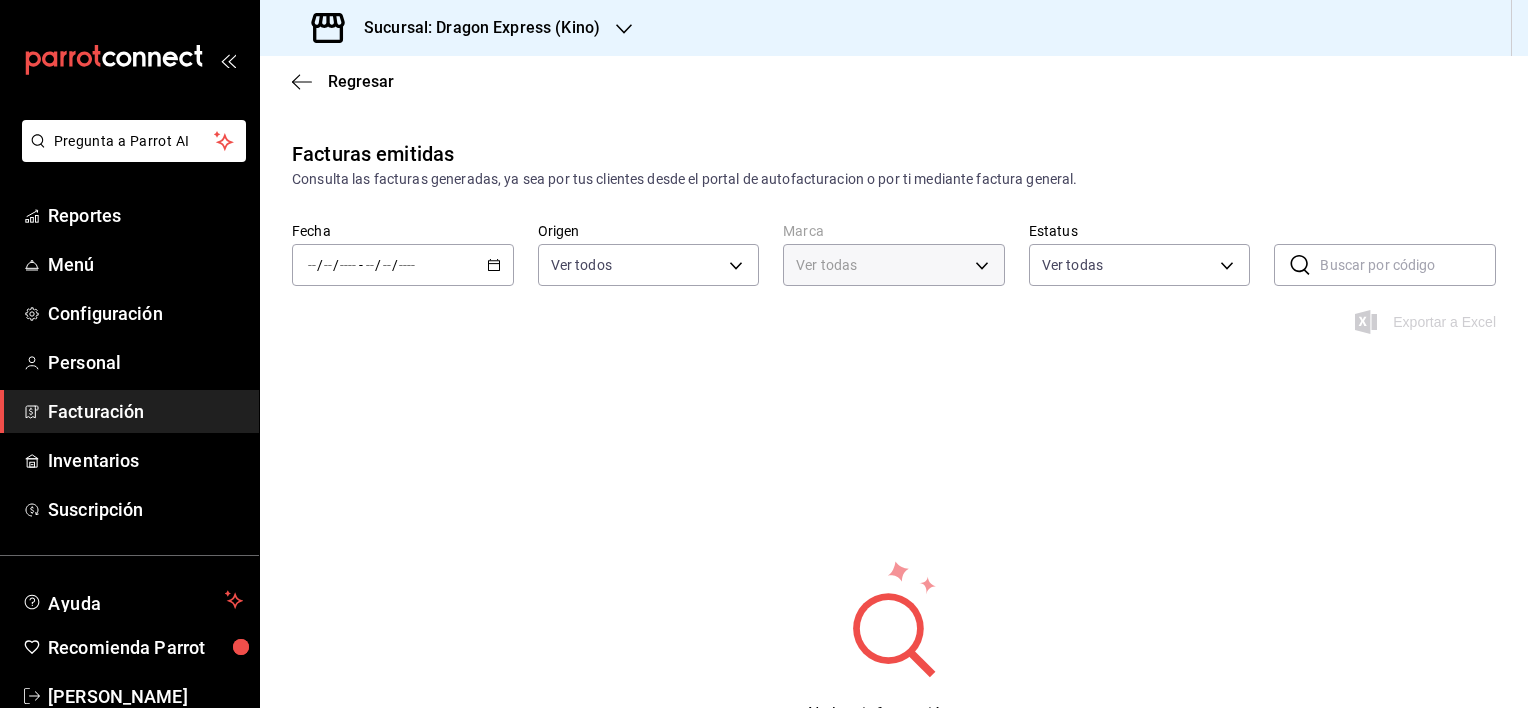 type on "b3fe8bfb-880b-485e-bd3c-b2601bc28311" 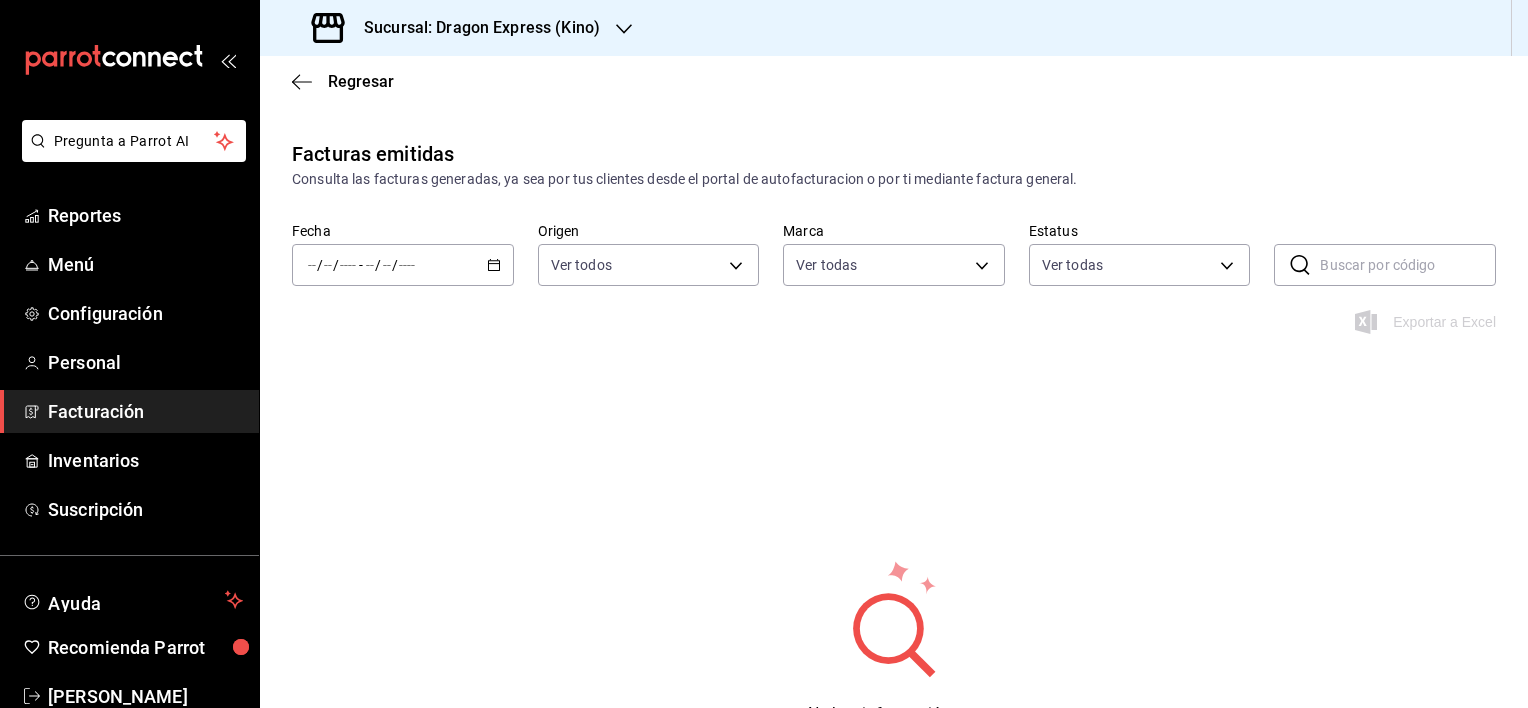 click 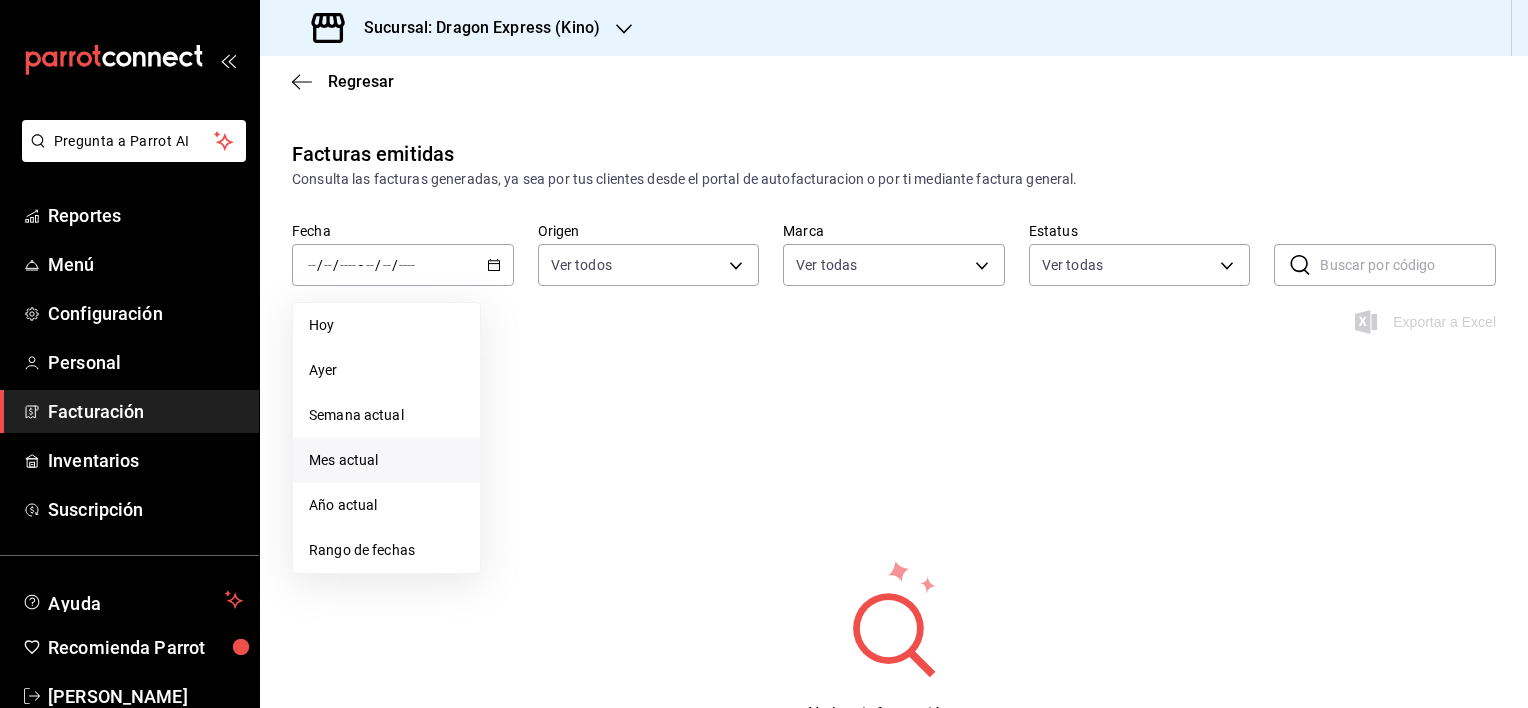 click on "Mes actual" at bounding box center [386, 460] 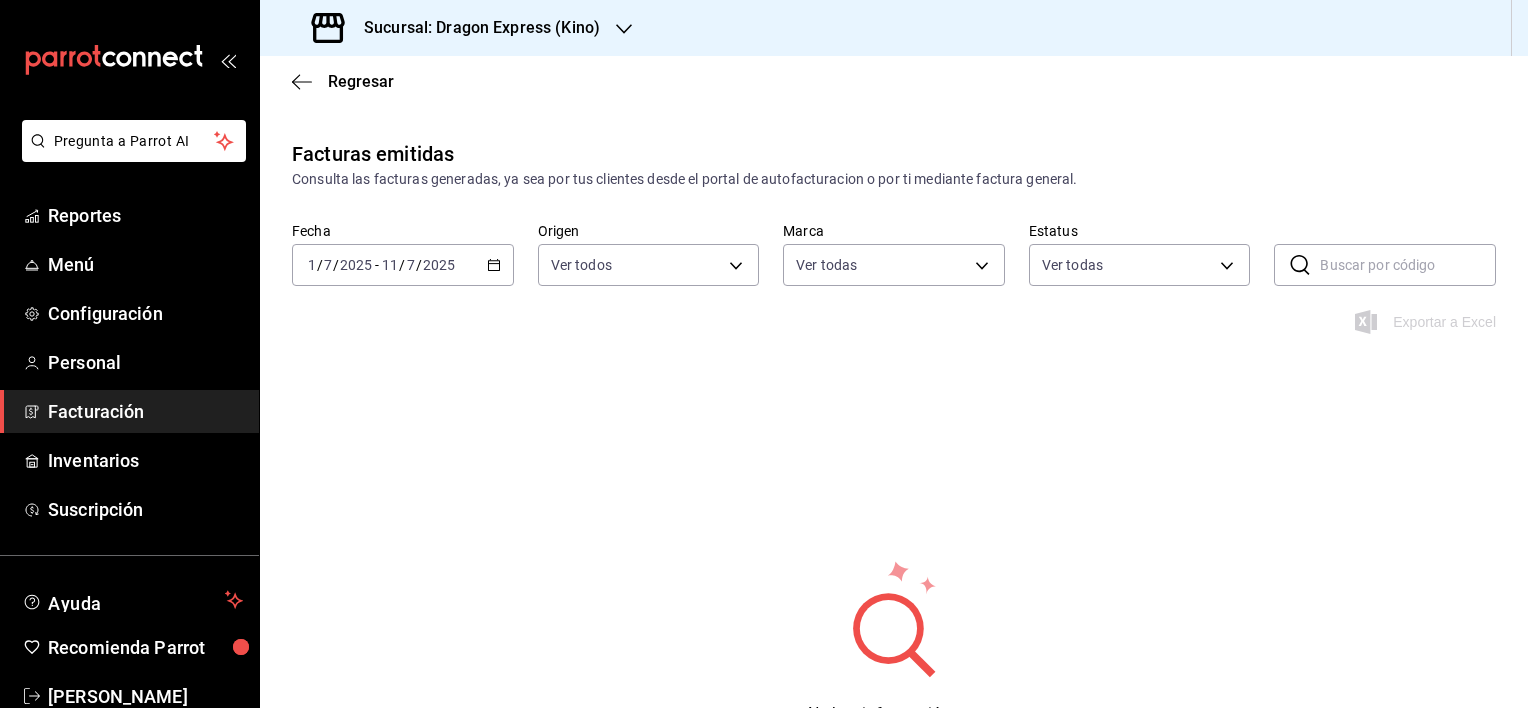 click on "Sucursal: Dragon Express (Kino)" at bounding box center (474, 28) 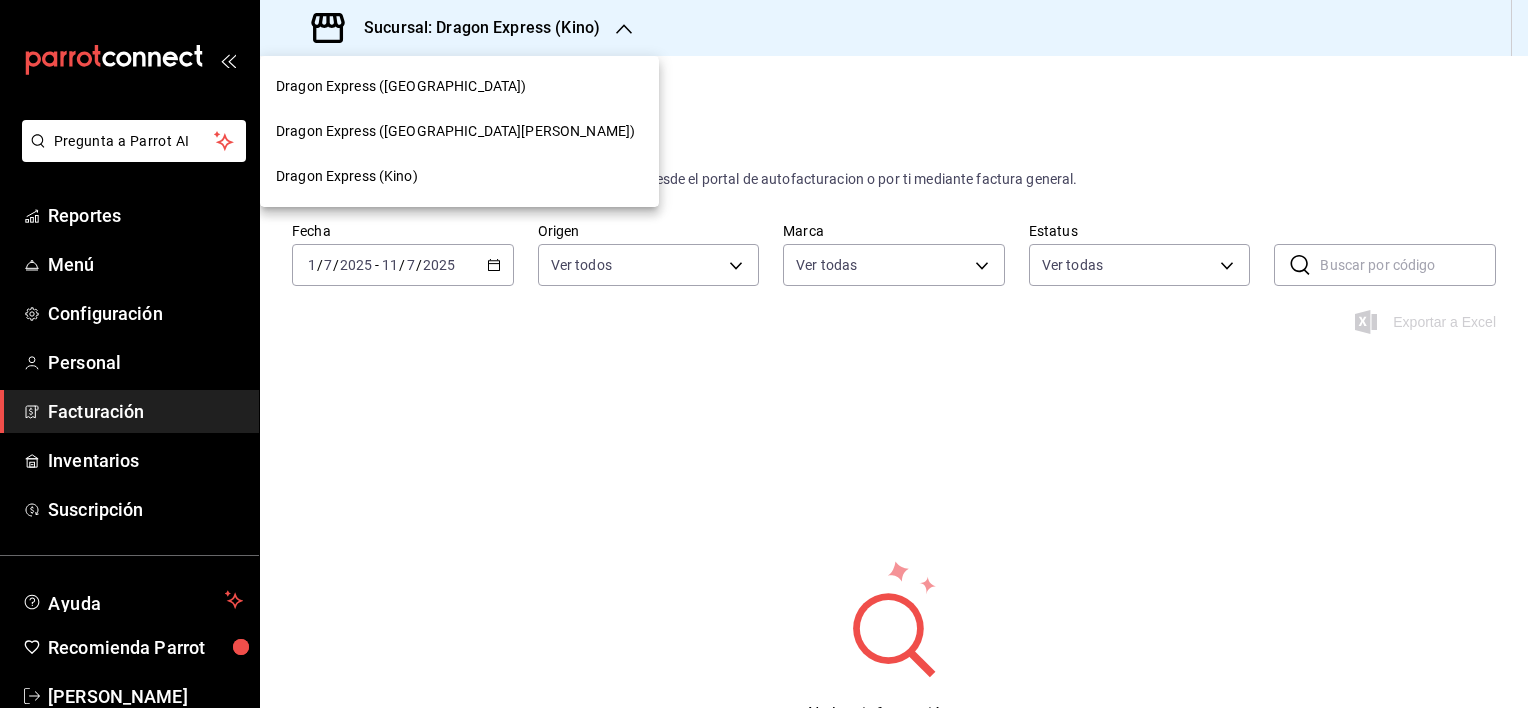 click on "Dragon Express ([GEOGRAPHIC_DATA])" at bounding box center (401, 86) 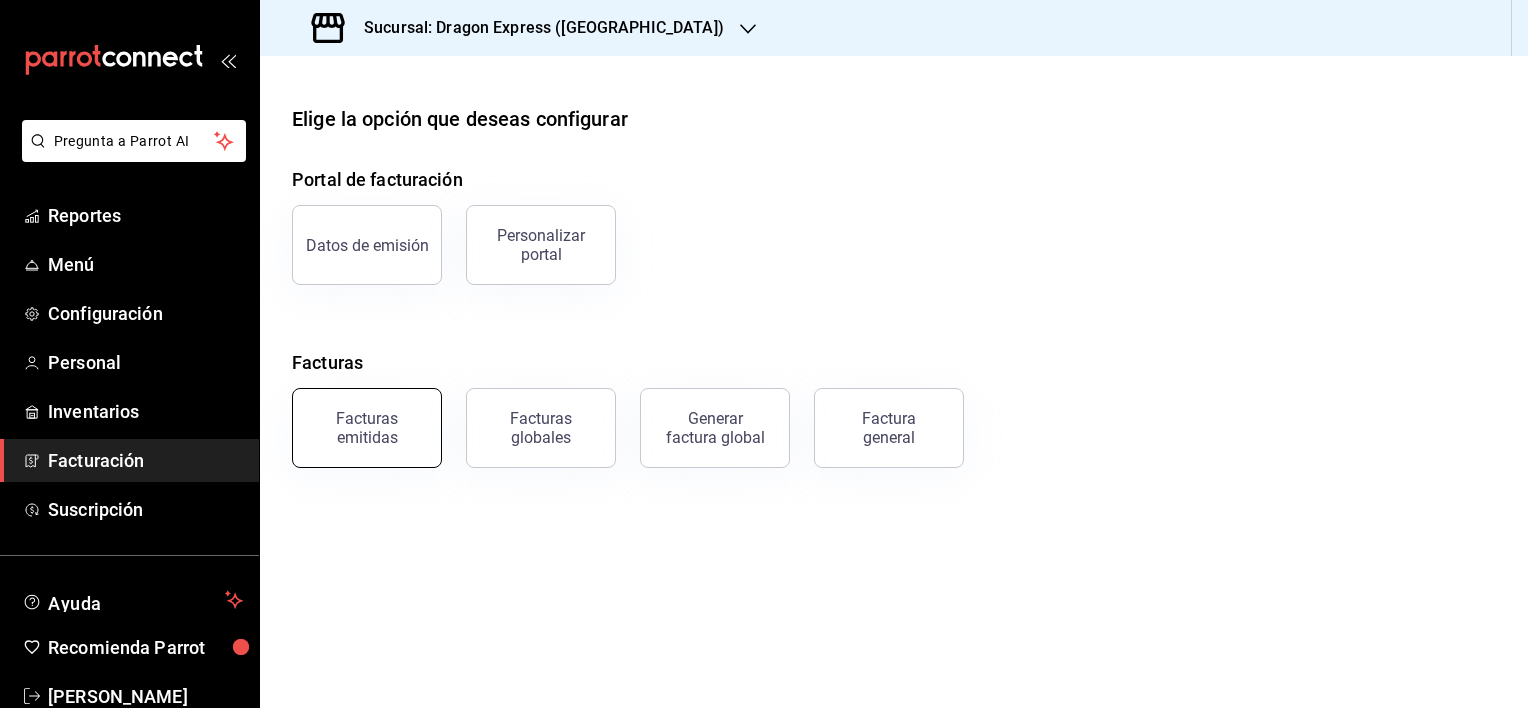 click on "Facturas emitidas" at bounding box center (367, 428) 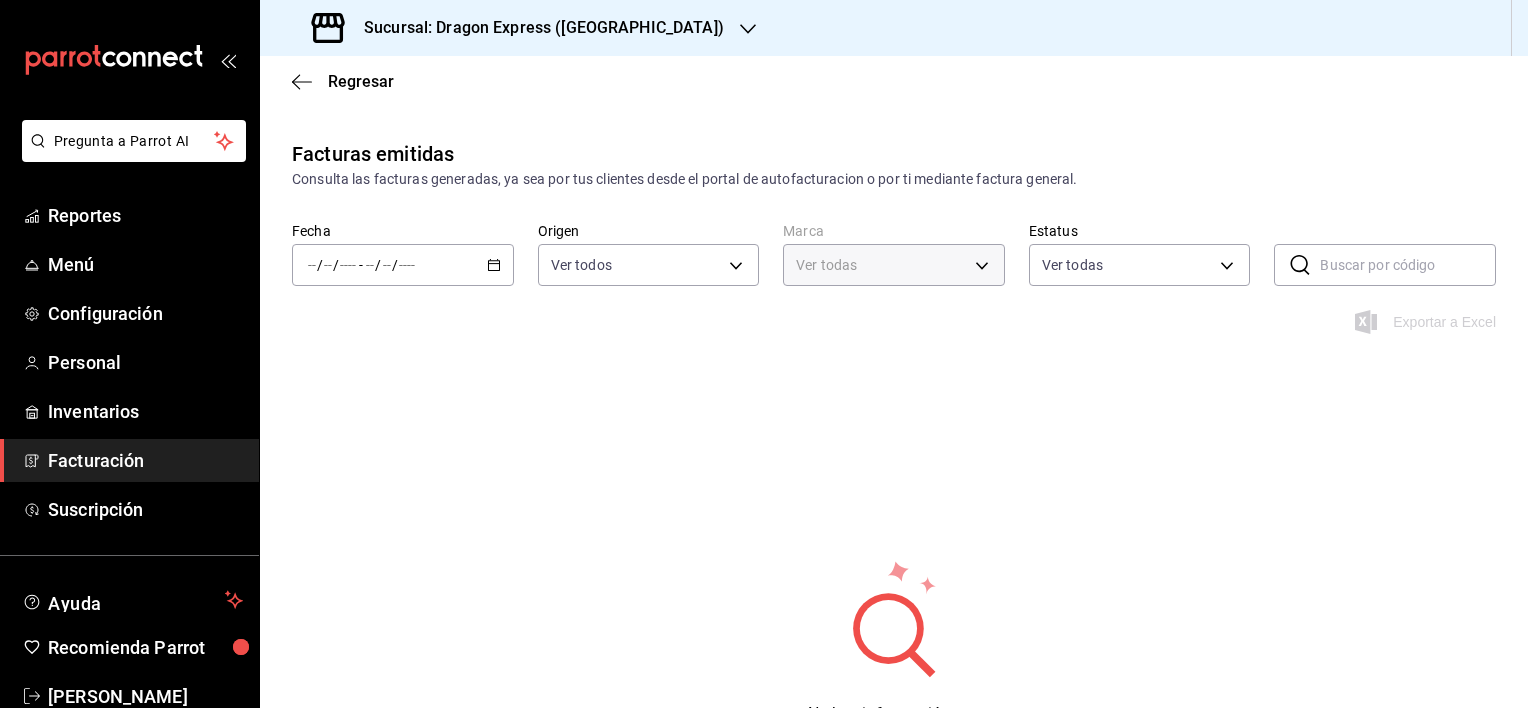 type on "1a07eb45-0c84-4363-af11-4a8b7c515fa6" 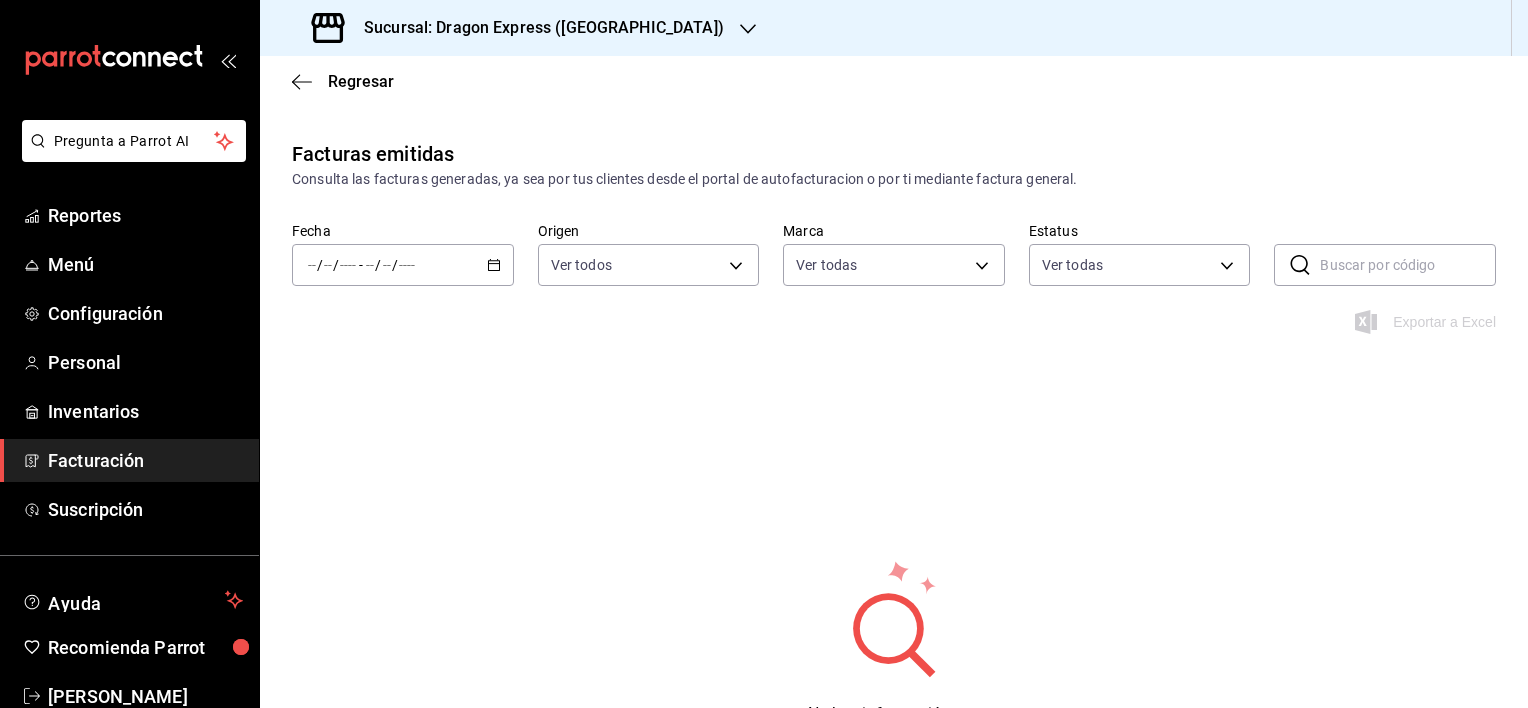 click on "/ / - / /" at bounding box center [403, 265] 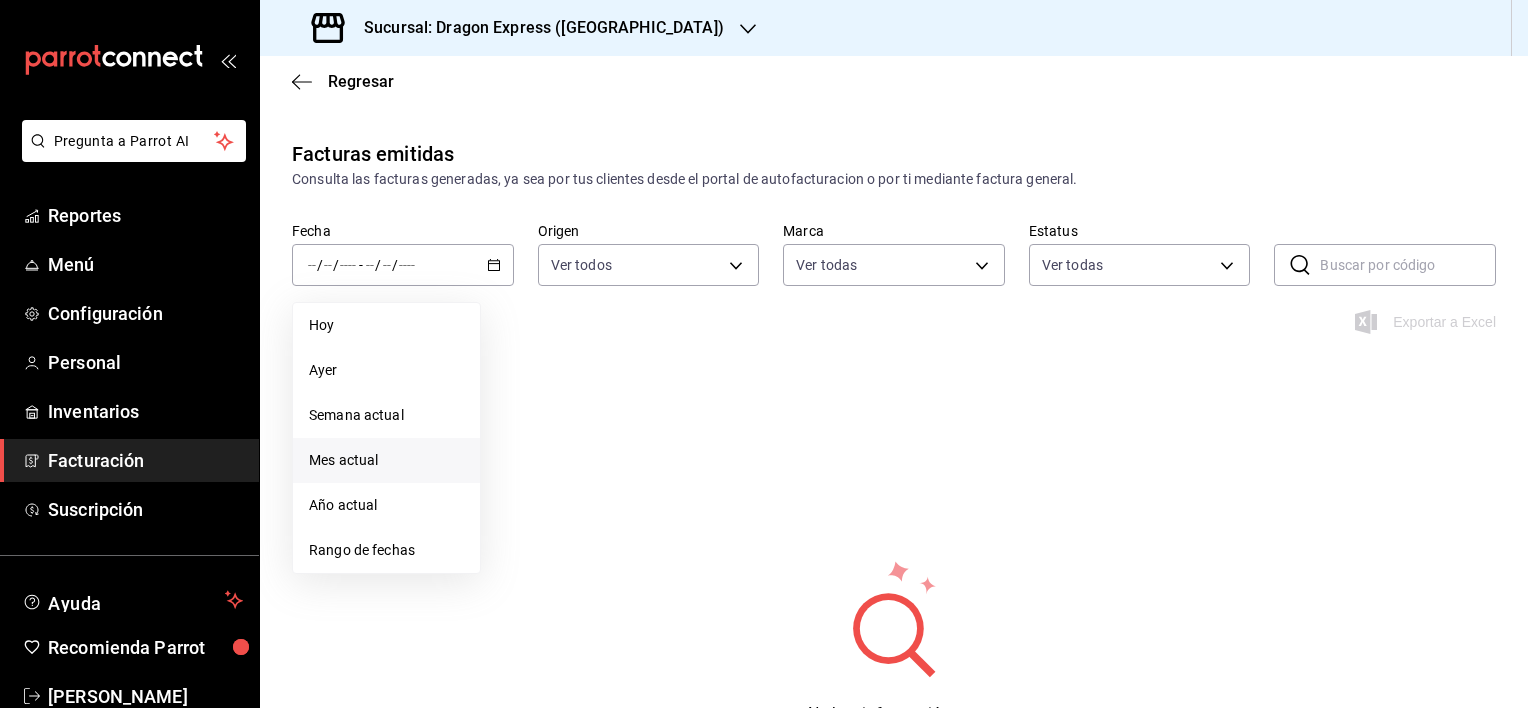 click on "Mes actual" at bounding box center [386, 460] 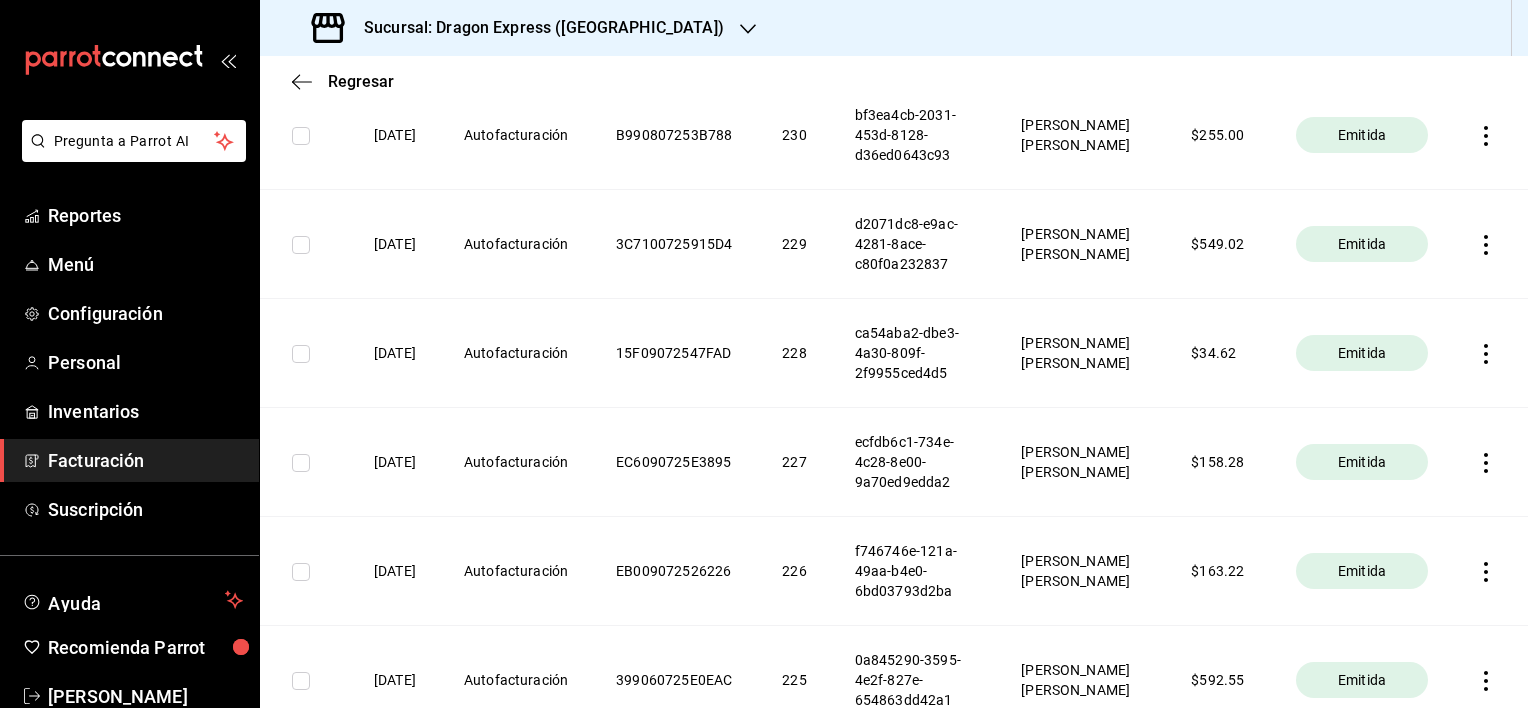 scroll, scrollTop: 500, scrollLeft: 0, axis: vertical 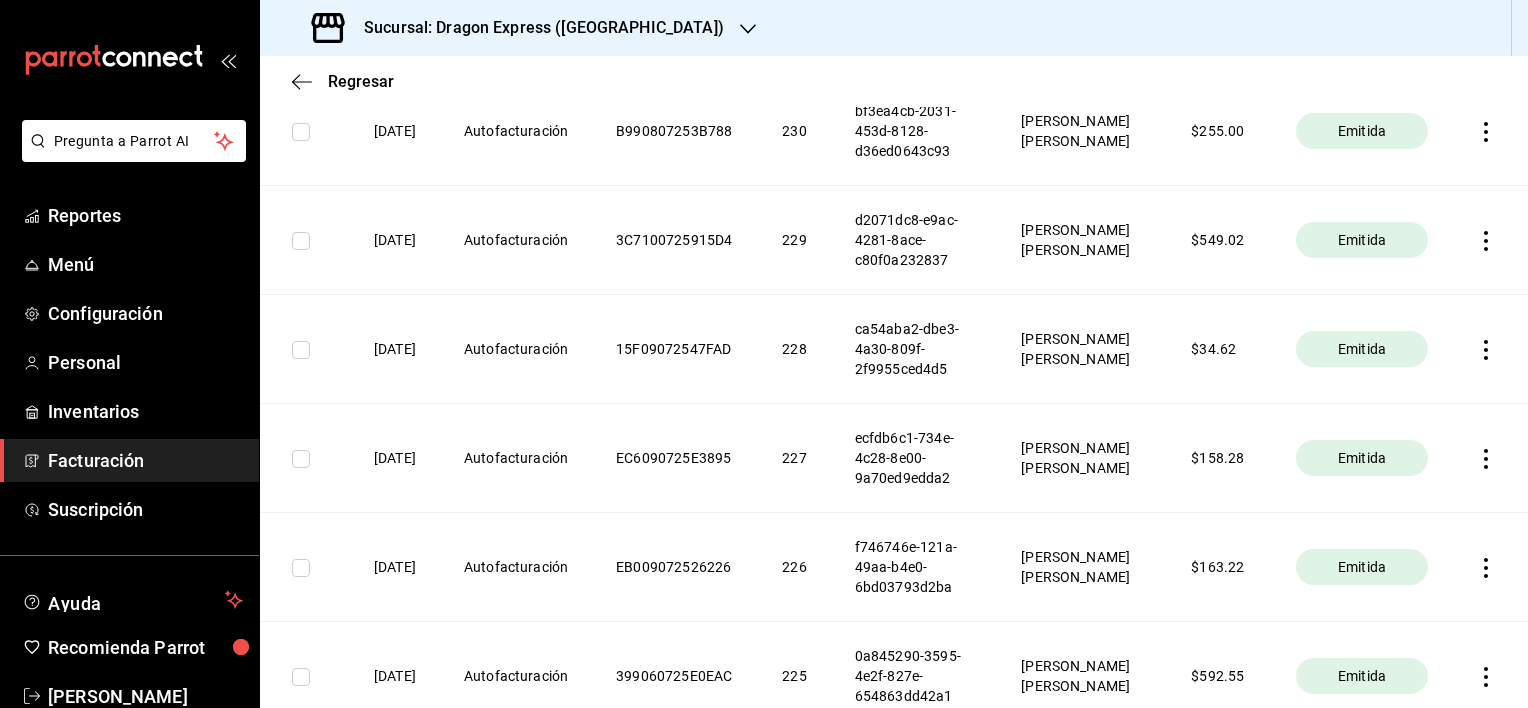 click on "Regresar" at bounding box center [894, 81] 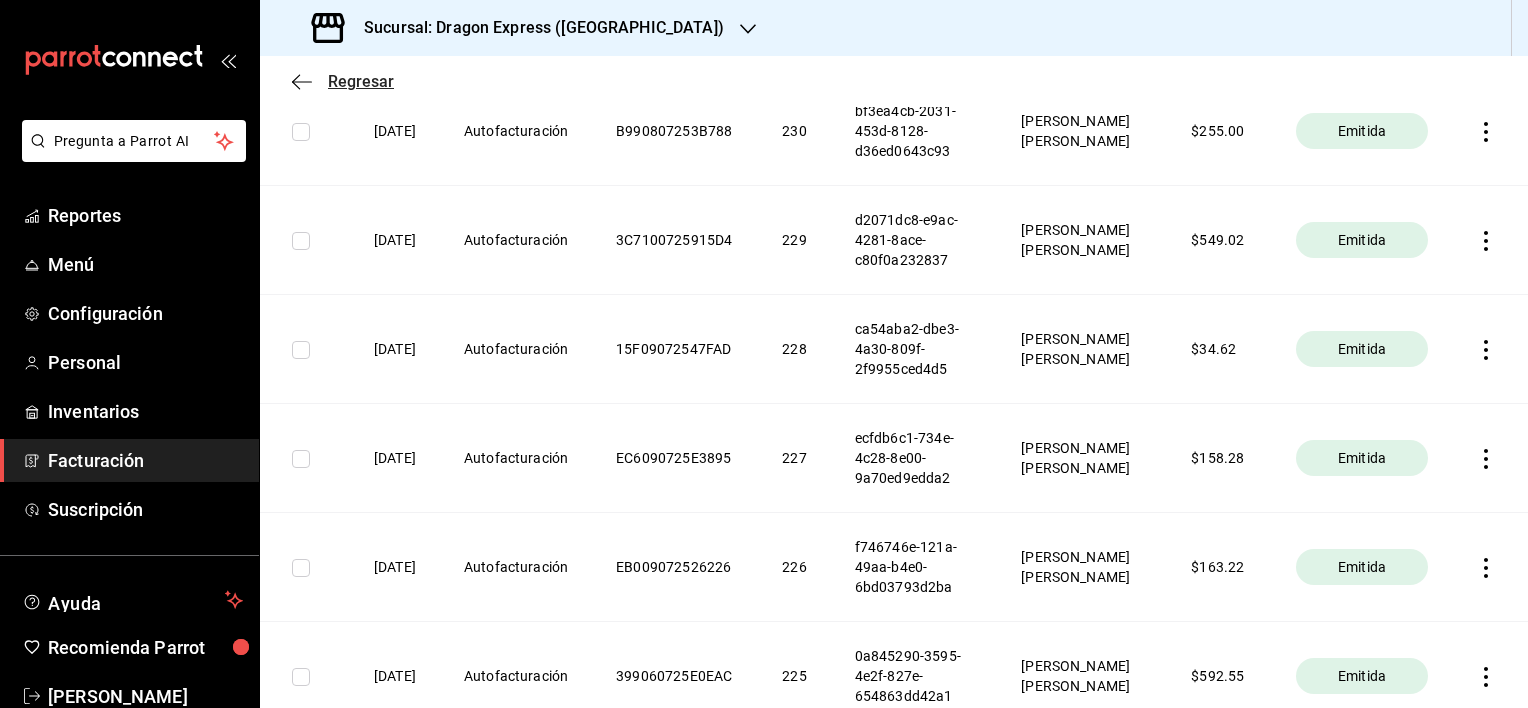 click on "Regresar" at bounding box center [361, 81] 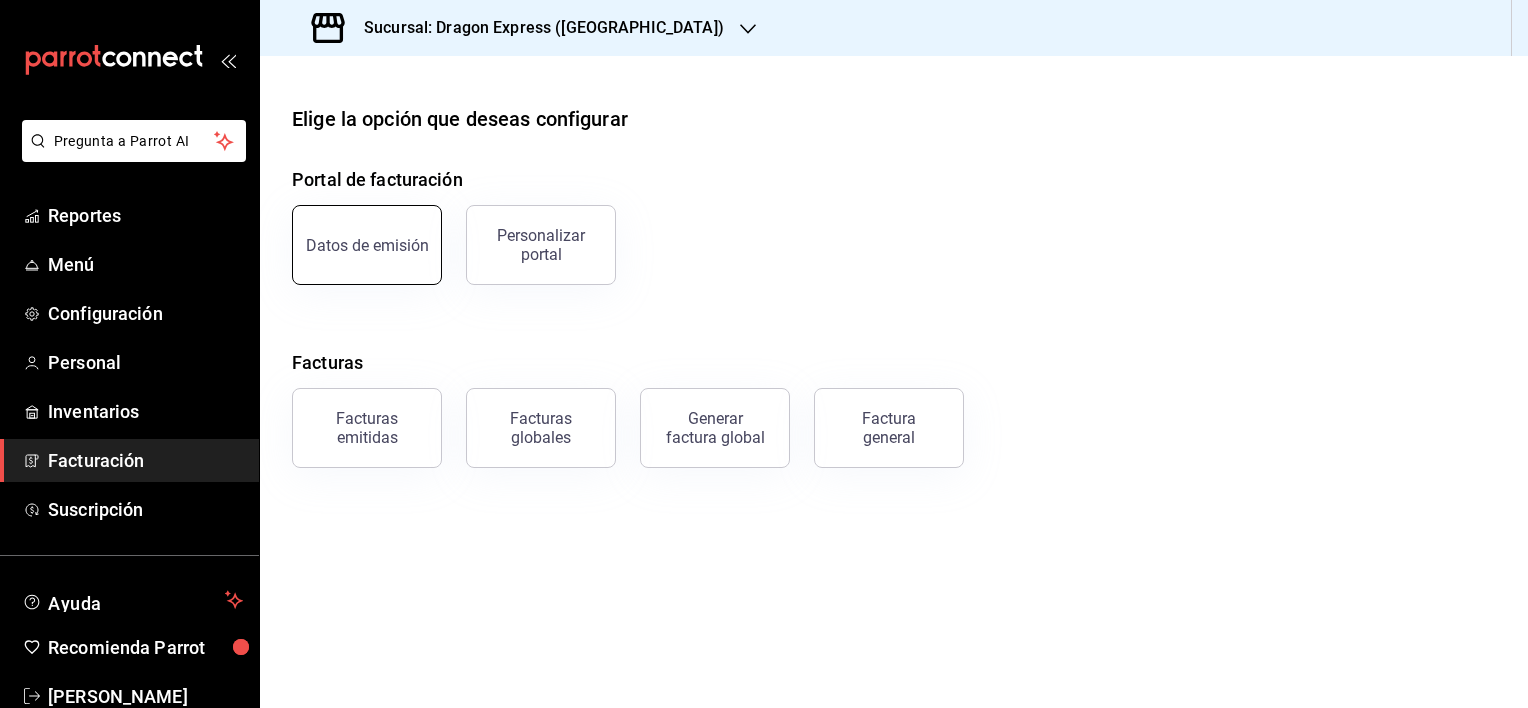 click on "Datos de emisión" at bounding box center (367, 245) 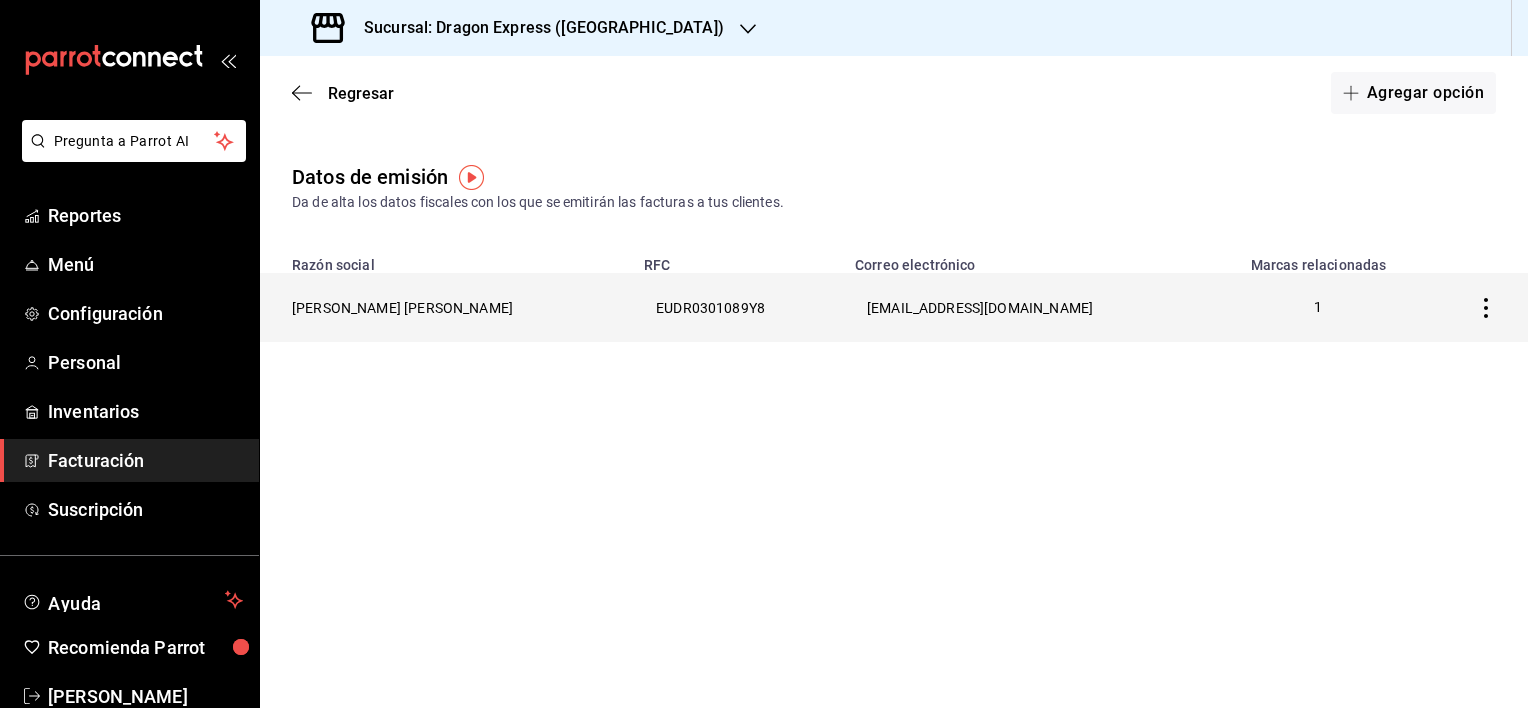 click on "[PERSON_NAME] [PERSON_NAME]" at bounding box center [446, 307] 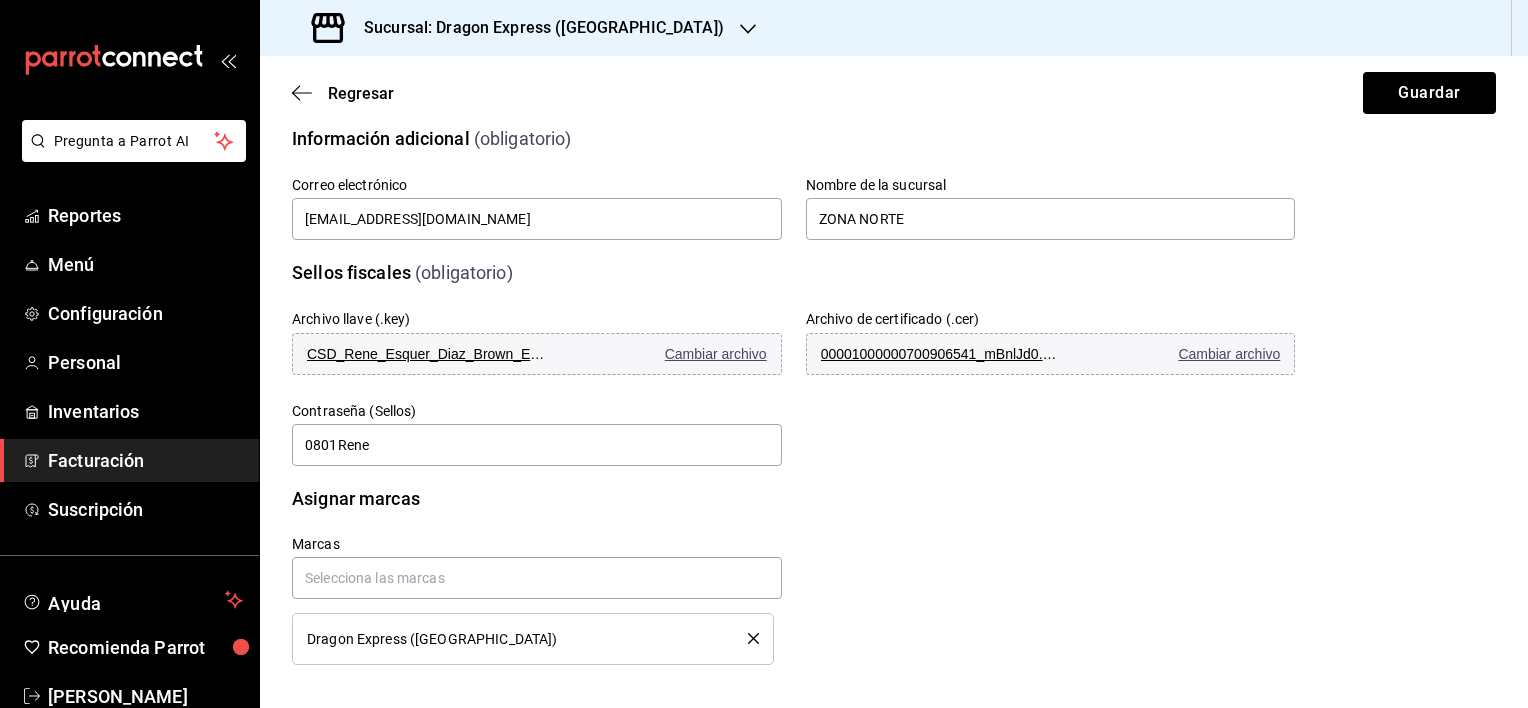 scroll, scrollTop: 535, scrollLeft: 0, axis: vertical 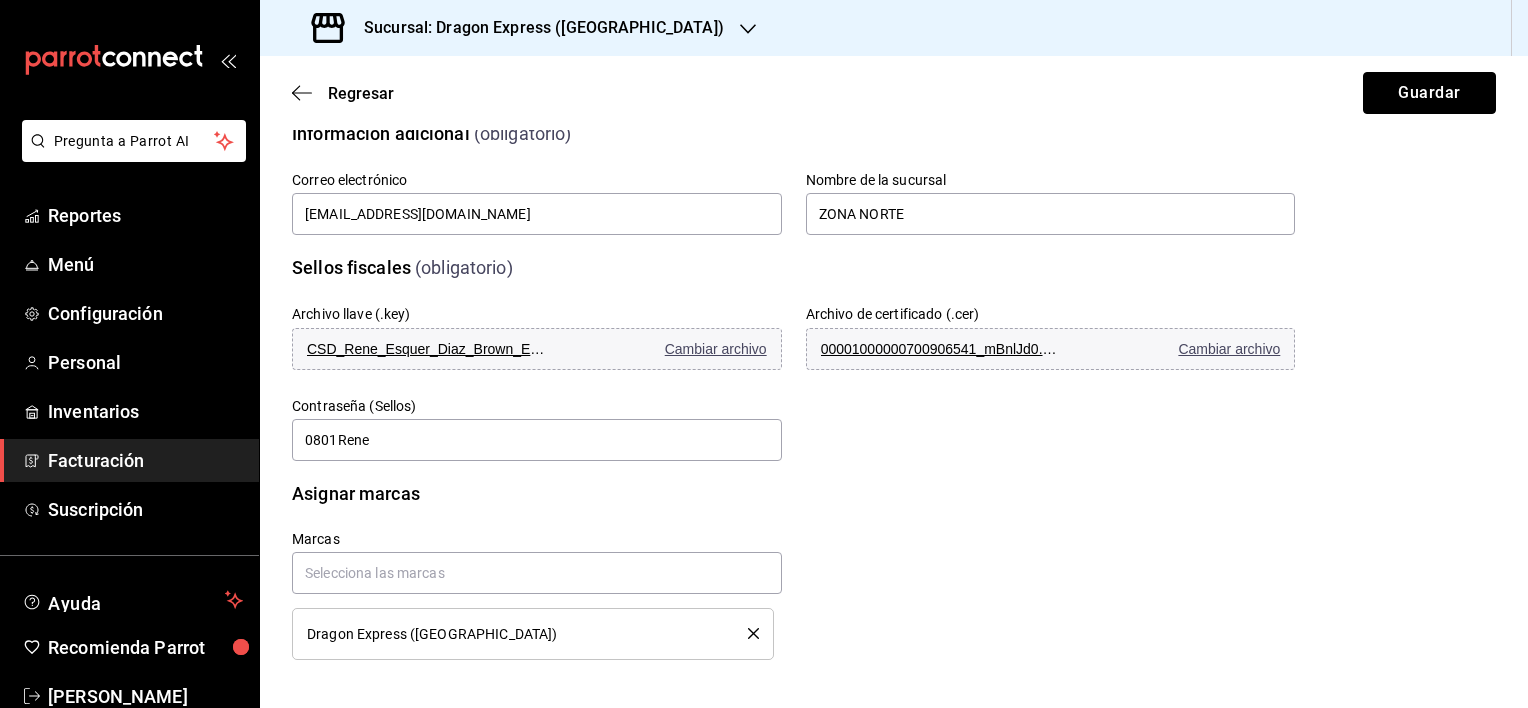 drag, startPoint x: 1405, startPoint y: 81, endPoint x: 1044, endPoint y: 100, distance: 361.49966 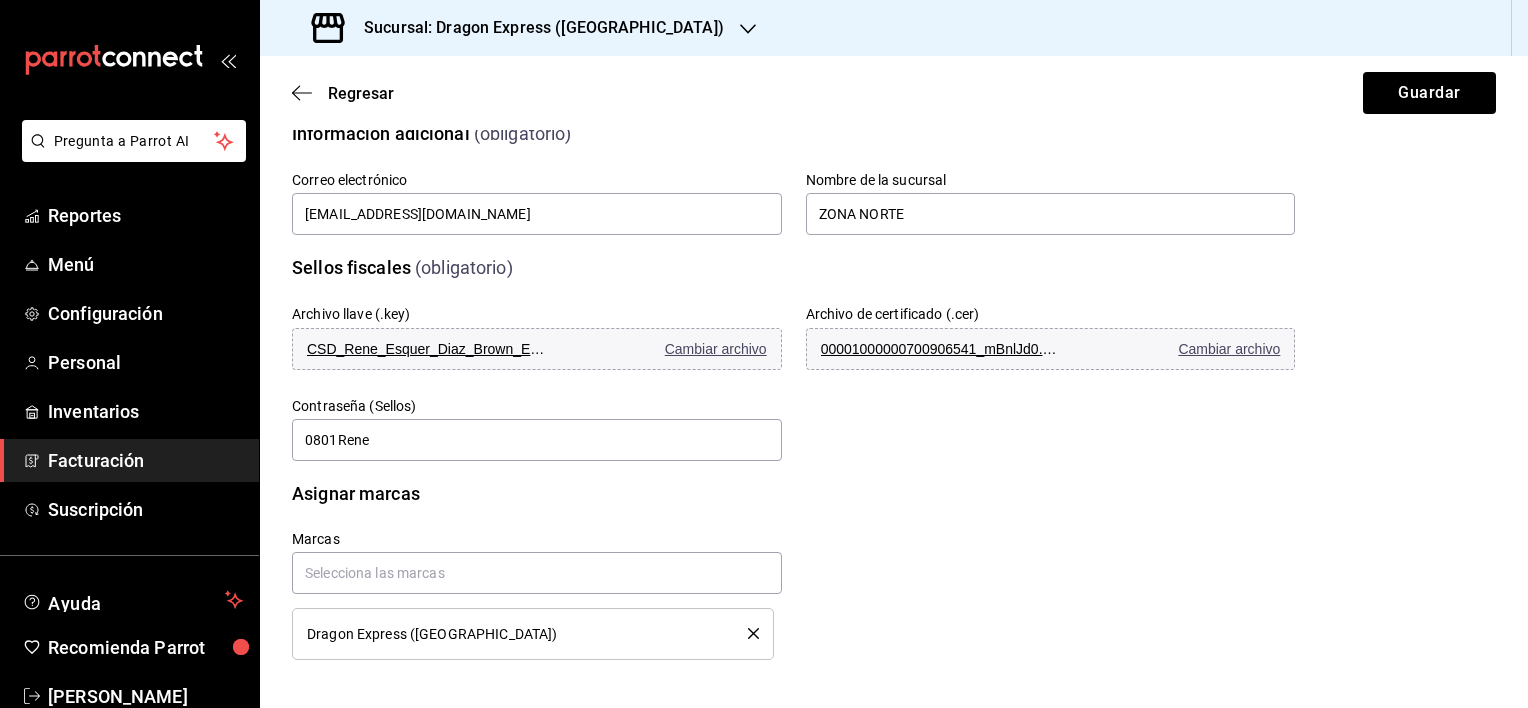 click 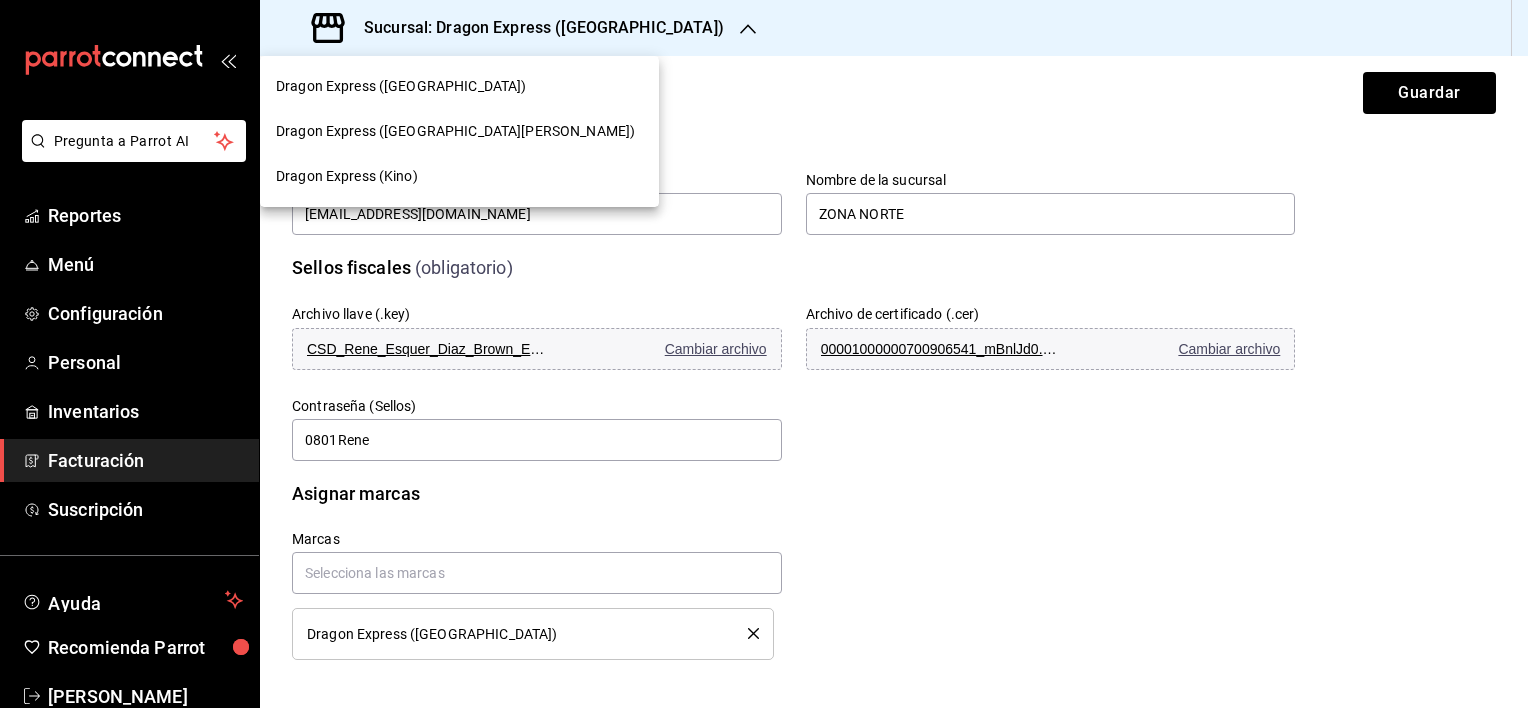 click on "Dragon Express (Kino)" at bounding box center (347, 176) 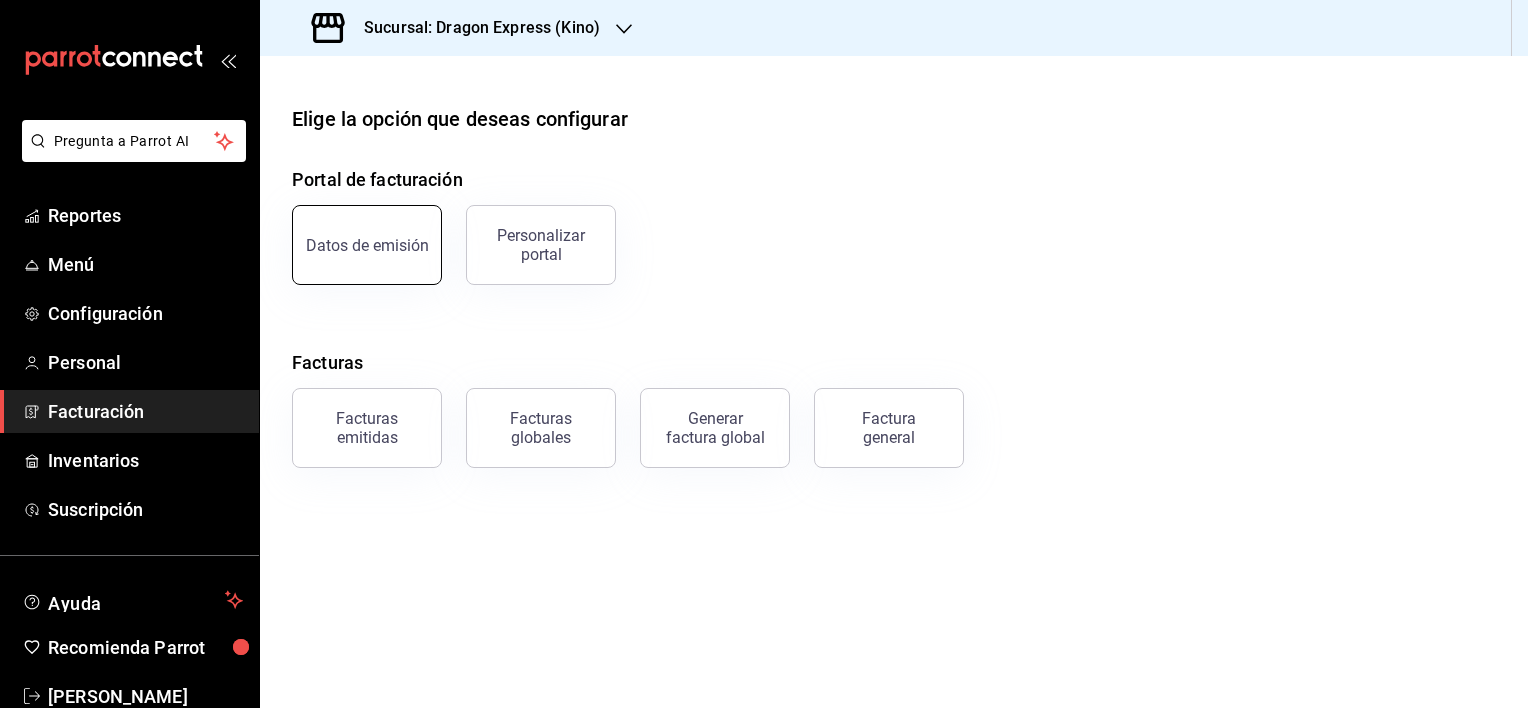 click on "Datos de emisión" at bounding box center (367, 245) 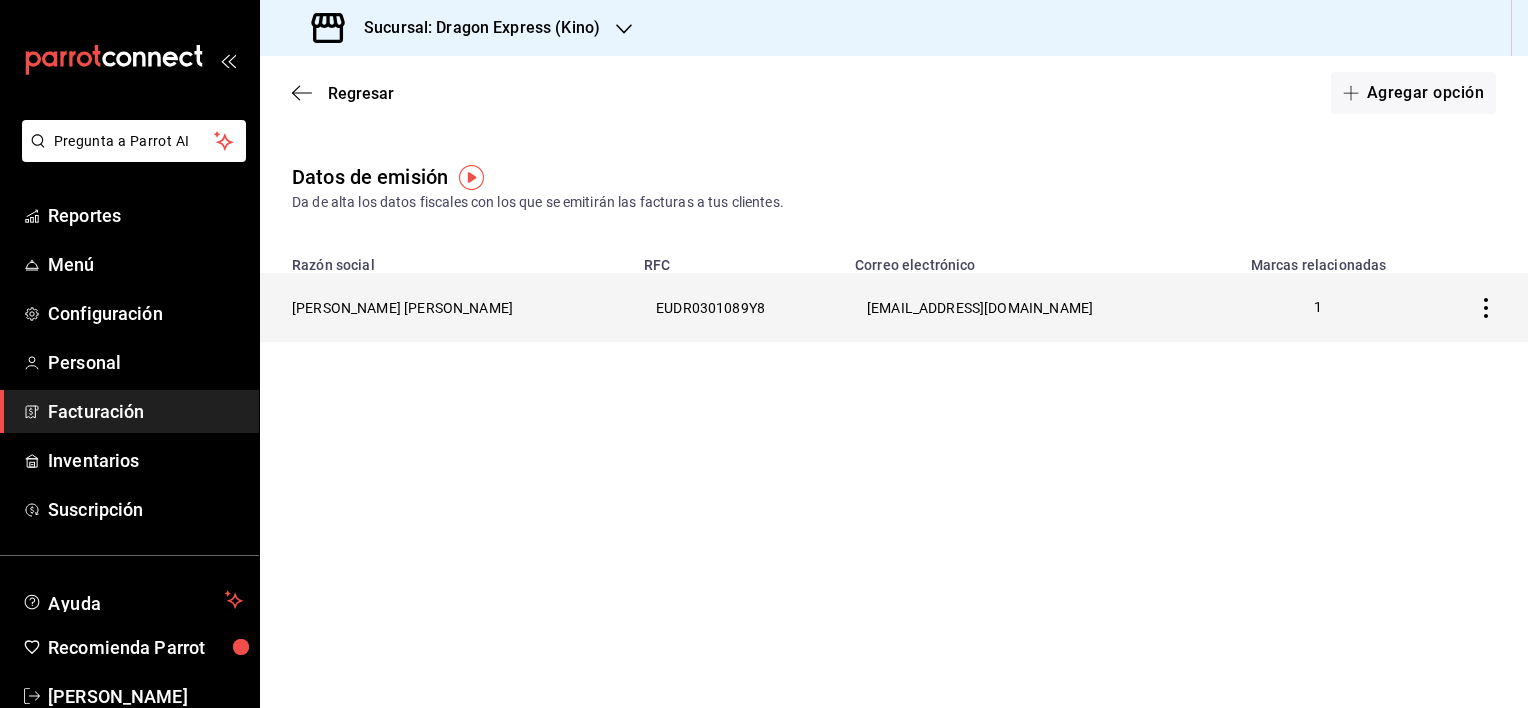 click on "[PERSON_NAME] [PERSON_NAME]" at bounding box center [446, 307] 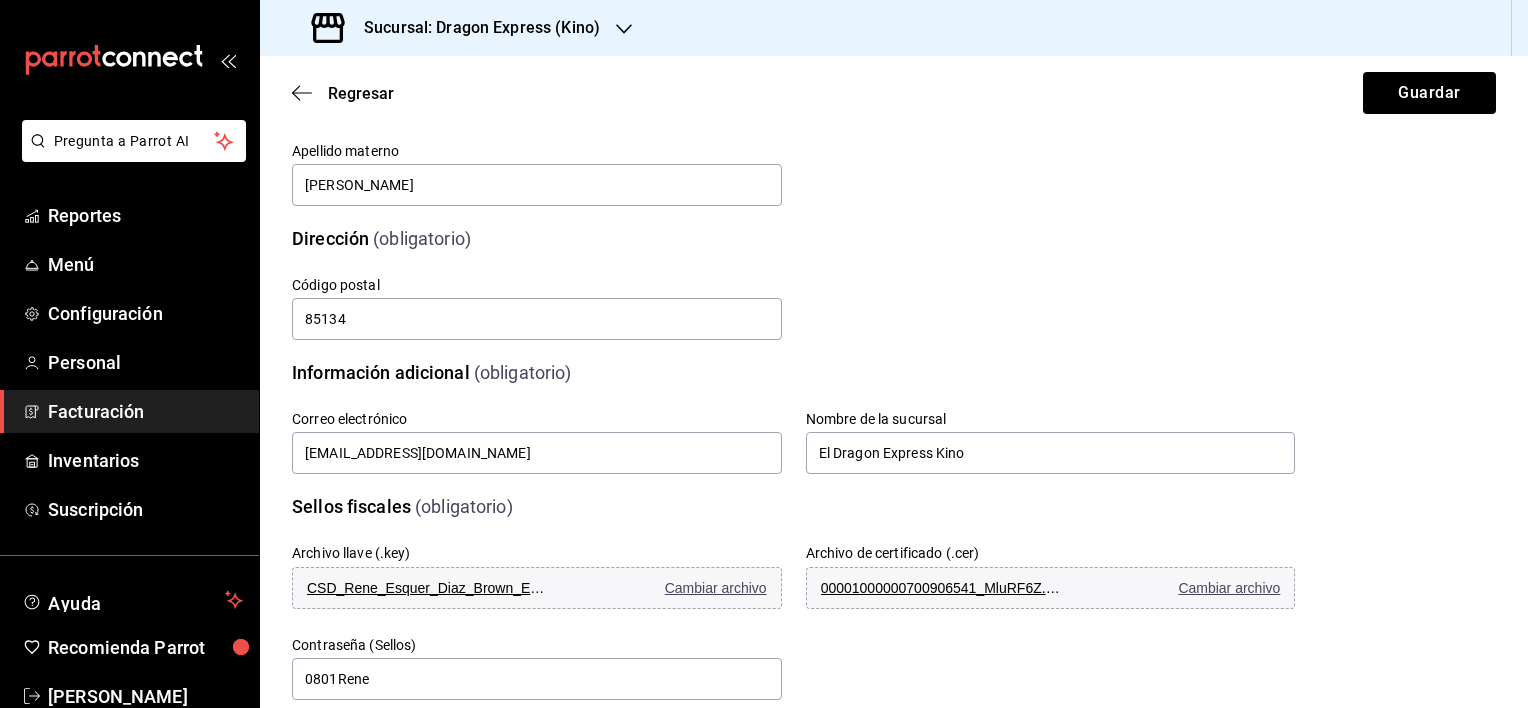 scroll, scrollTop: 300, scrollLeft: 0, axis: vertical 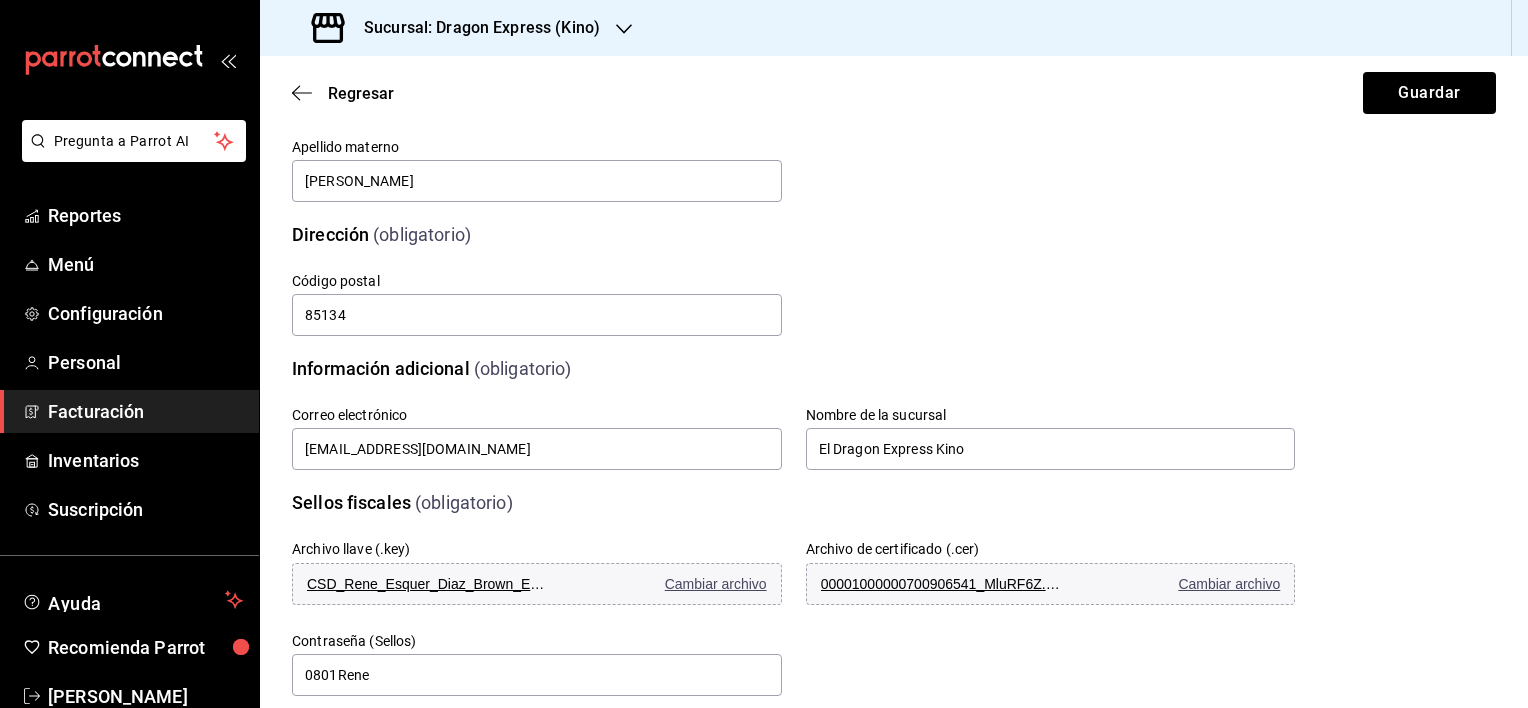 click on "Sucursal: Dragon Express (Kino)" at bounding box center (474, 28) 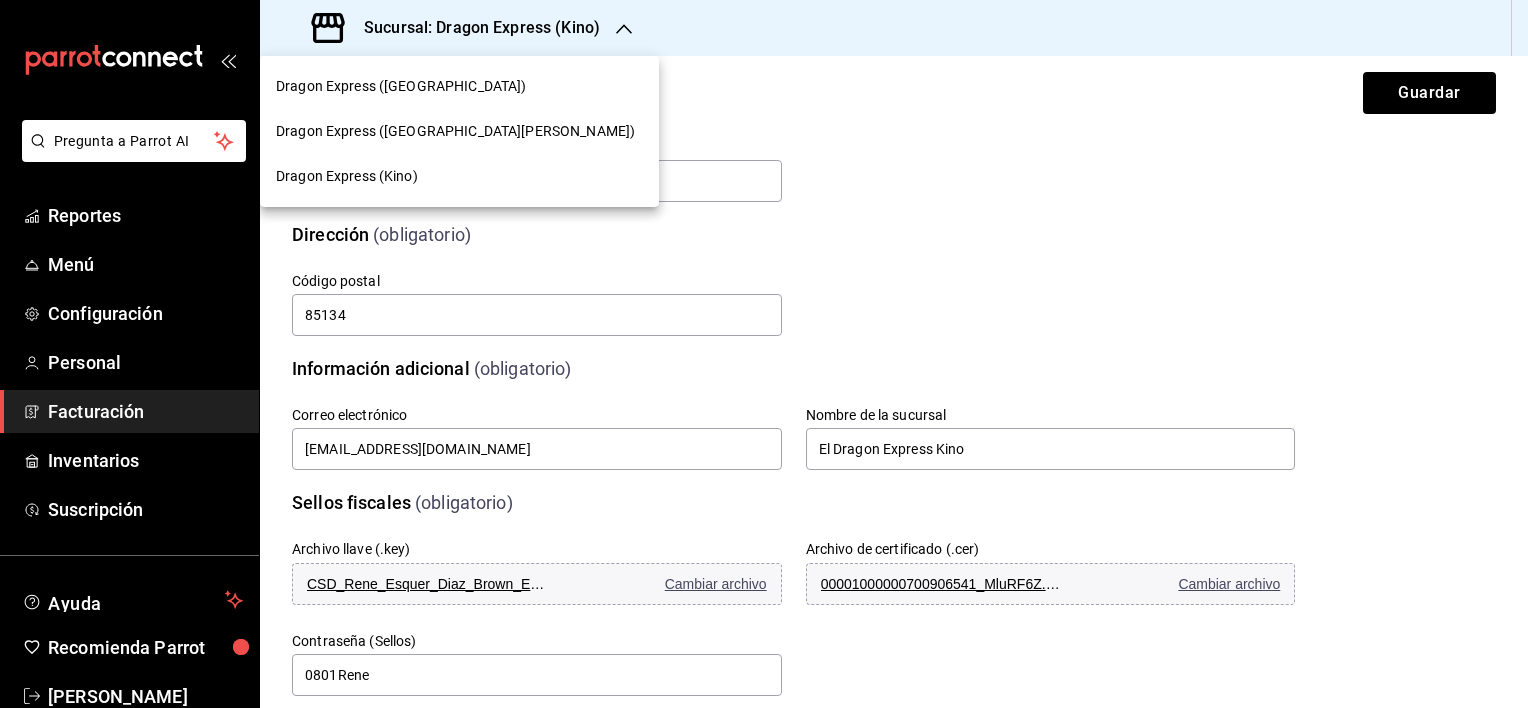 click on "Dragon Express ([GEOGRAPHIC_DATA])" at bounding box center (459, 86) 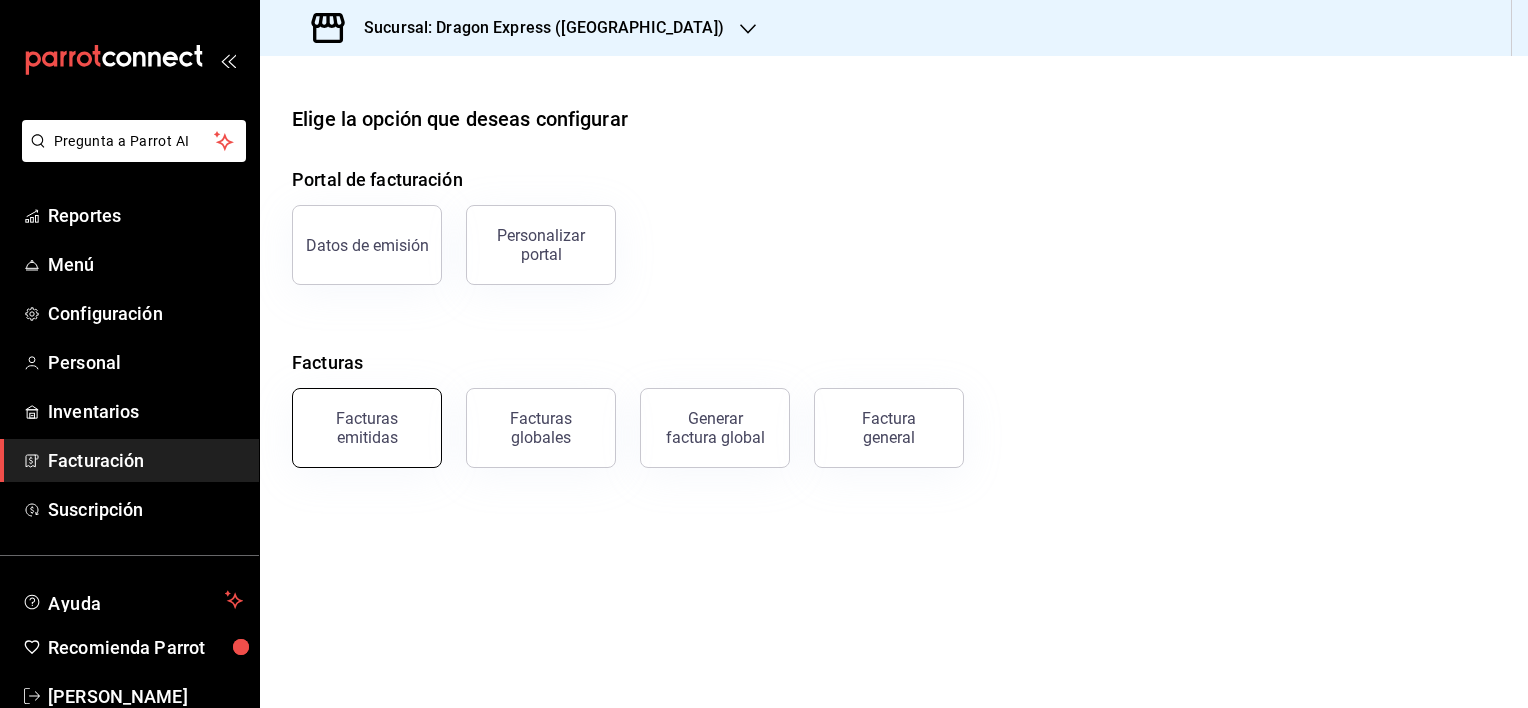 click on "Facturas emitidas" at bounding box center (367, 428) 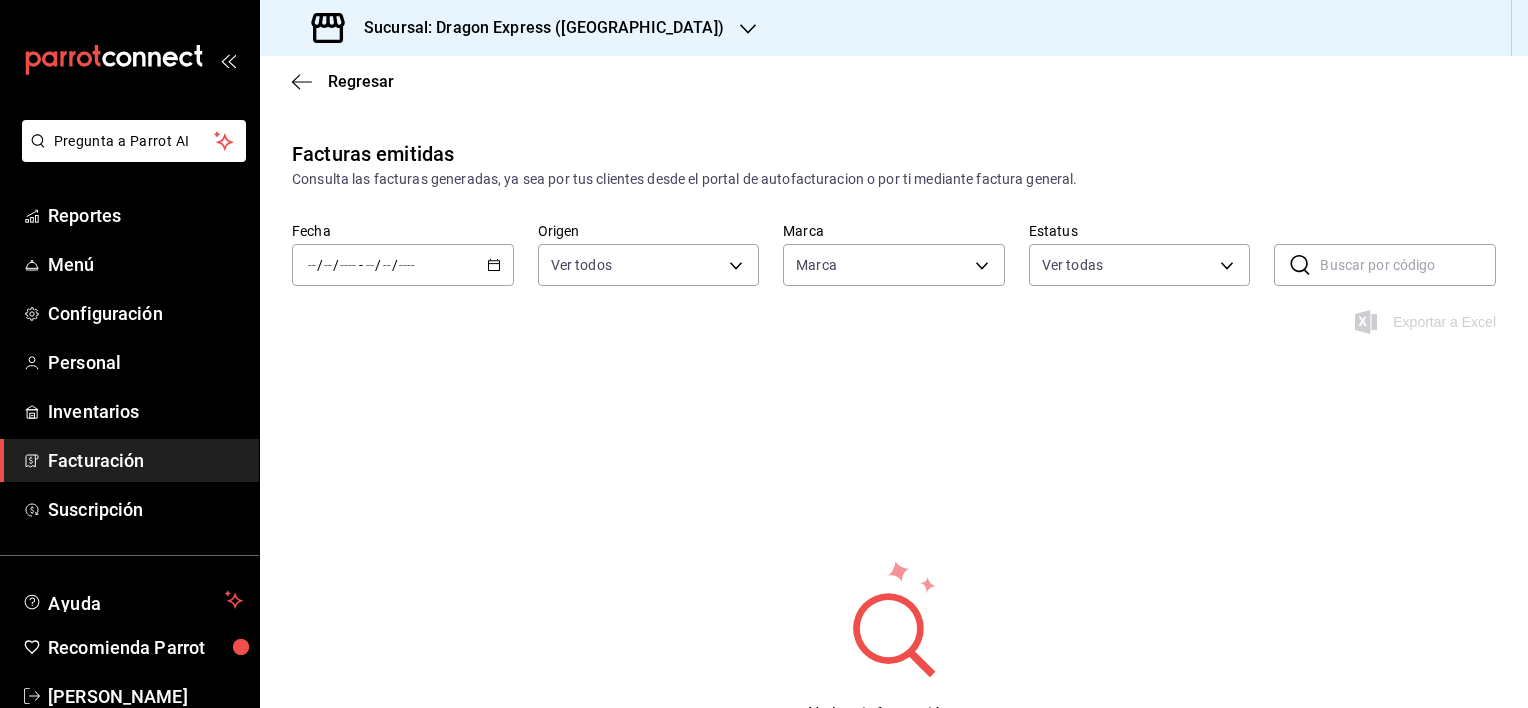 type on "1a07eb45-0c84-4363-af11-4a8b7c515fa6" 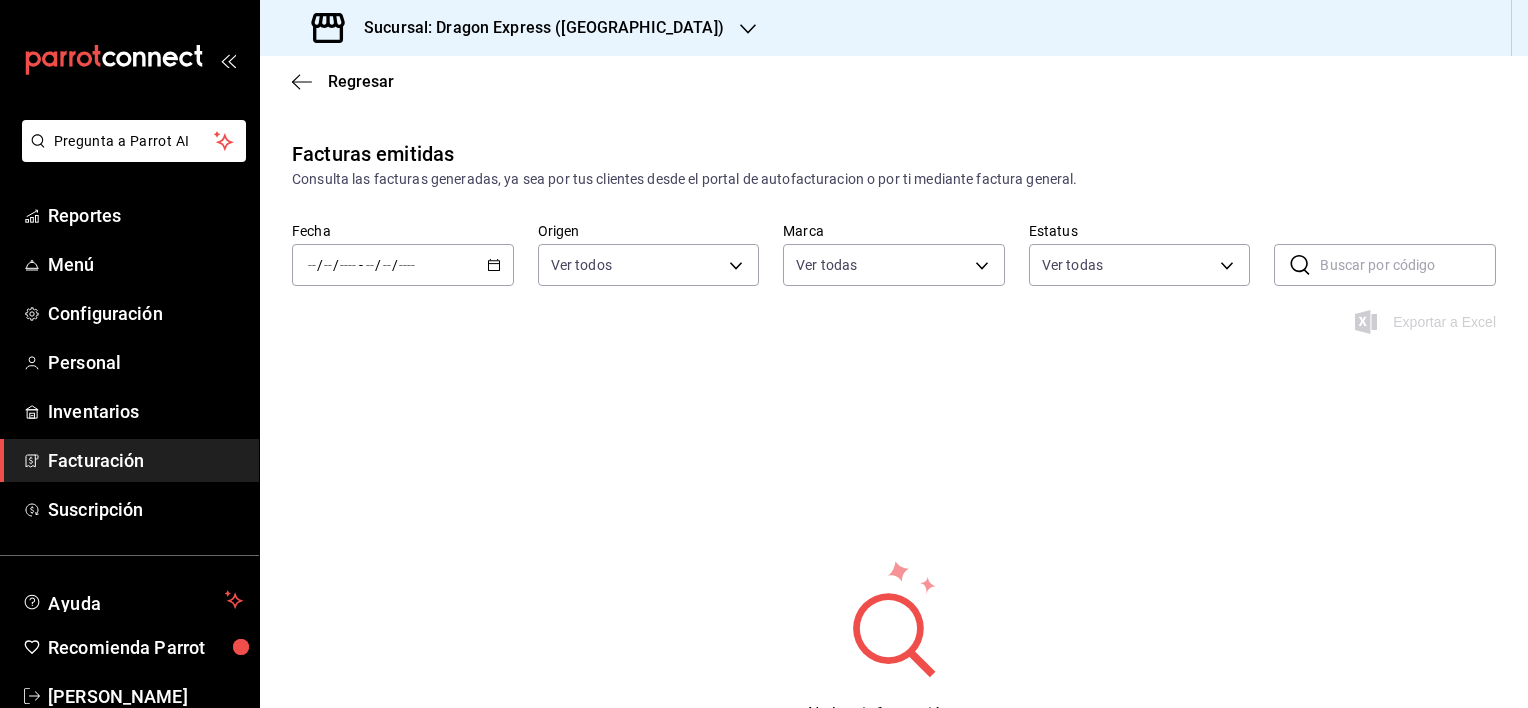 click on "Regresar" at bounding box center [894, 81] 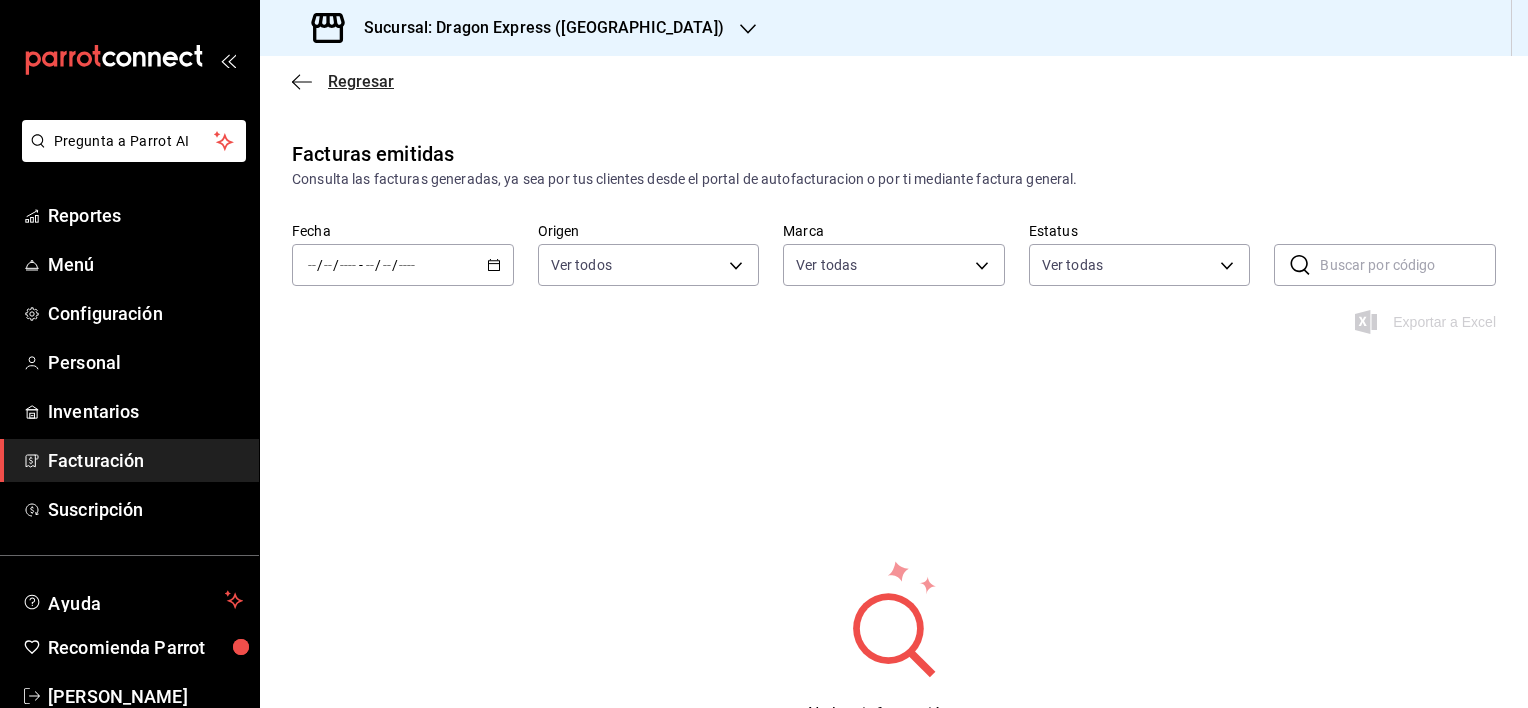click on "Regresar" at bounding box center (361, 81) 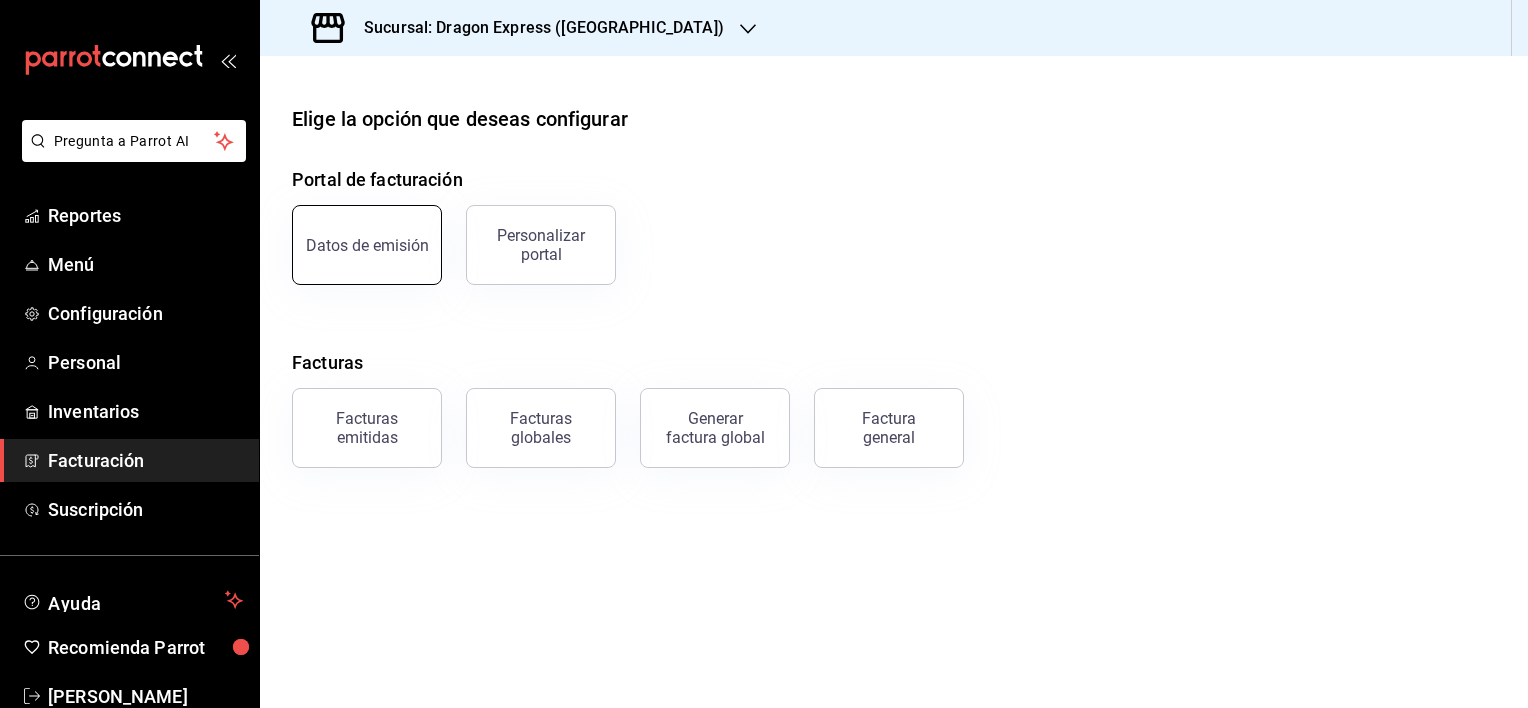 click on "Datos de emisión" at bounding box center (367, 245) 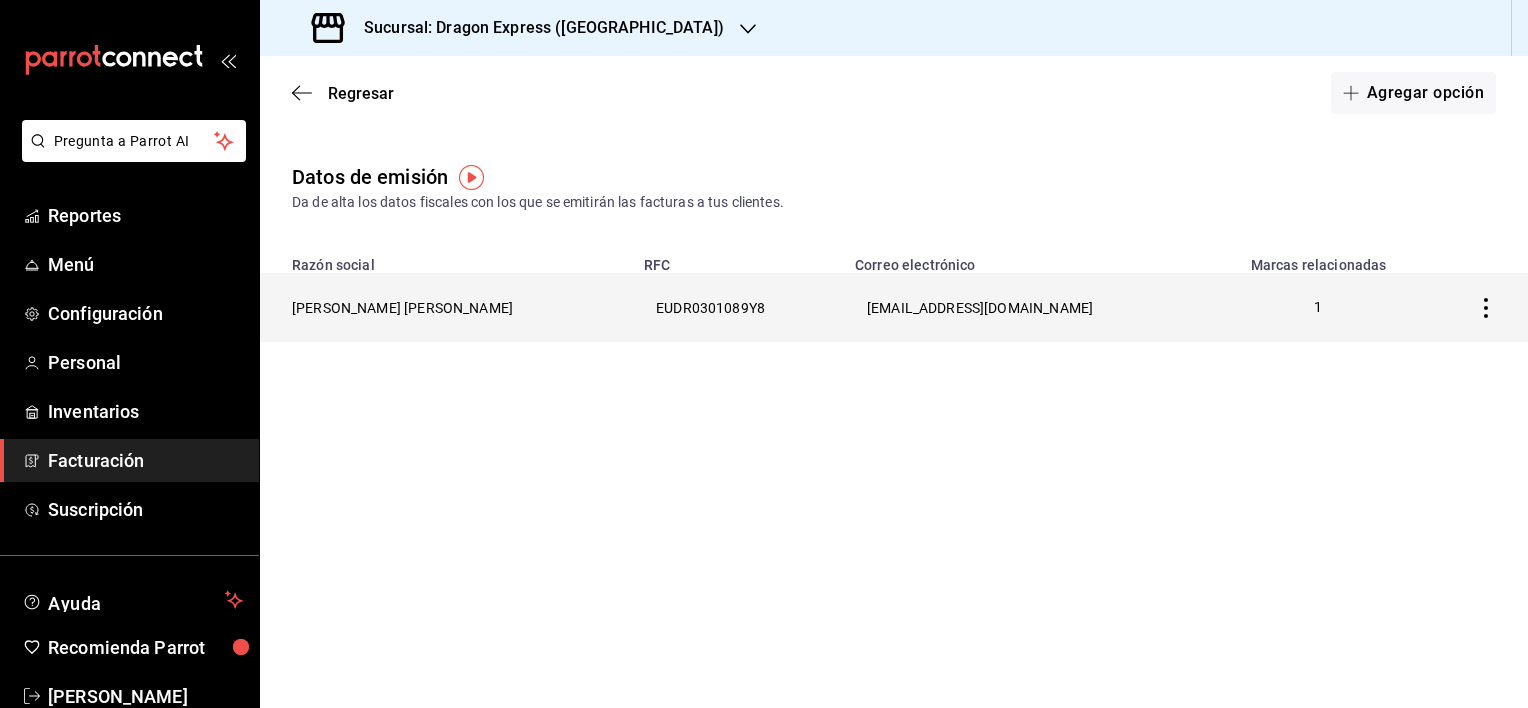 click on "[PERSON_NAME] [PERSON_NAME]" at bounding box center (446, 307) 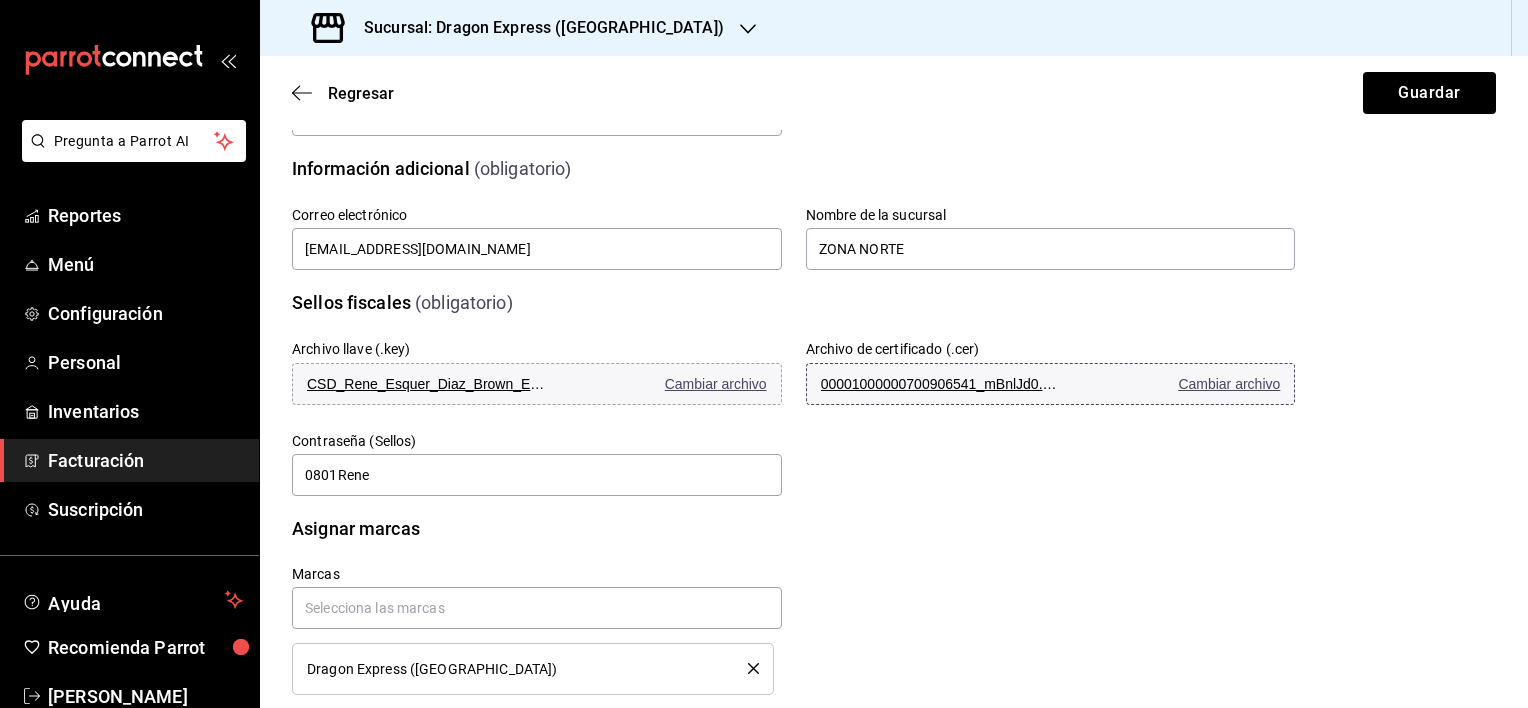 scroll, scrollTop: 535, scrollLeft: 0, axis: vertical 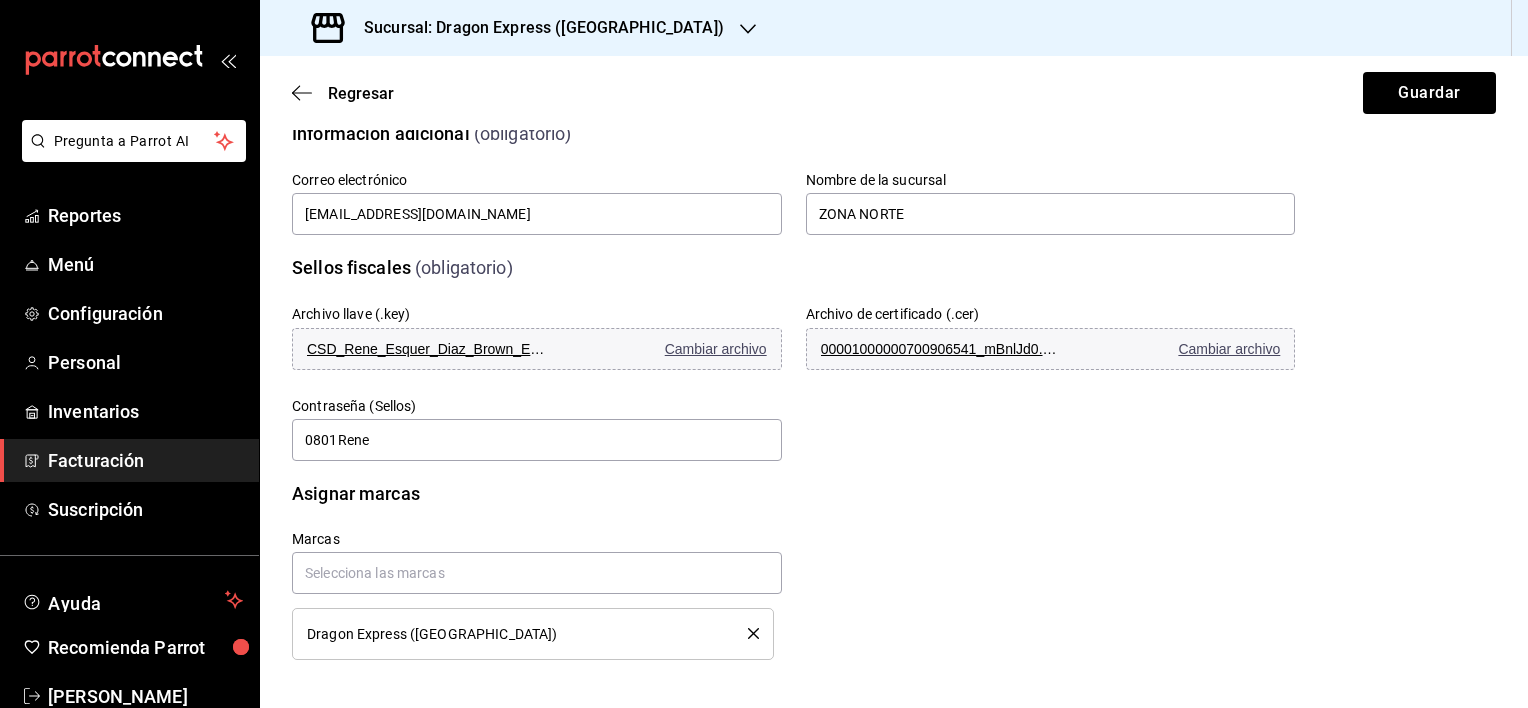 click 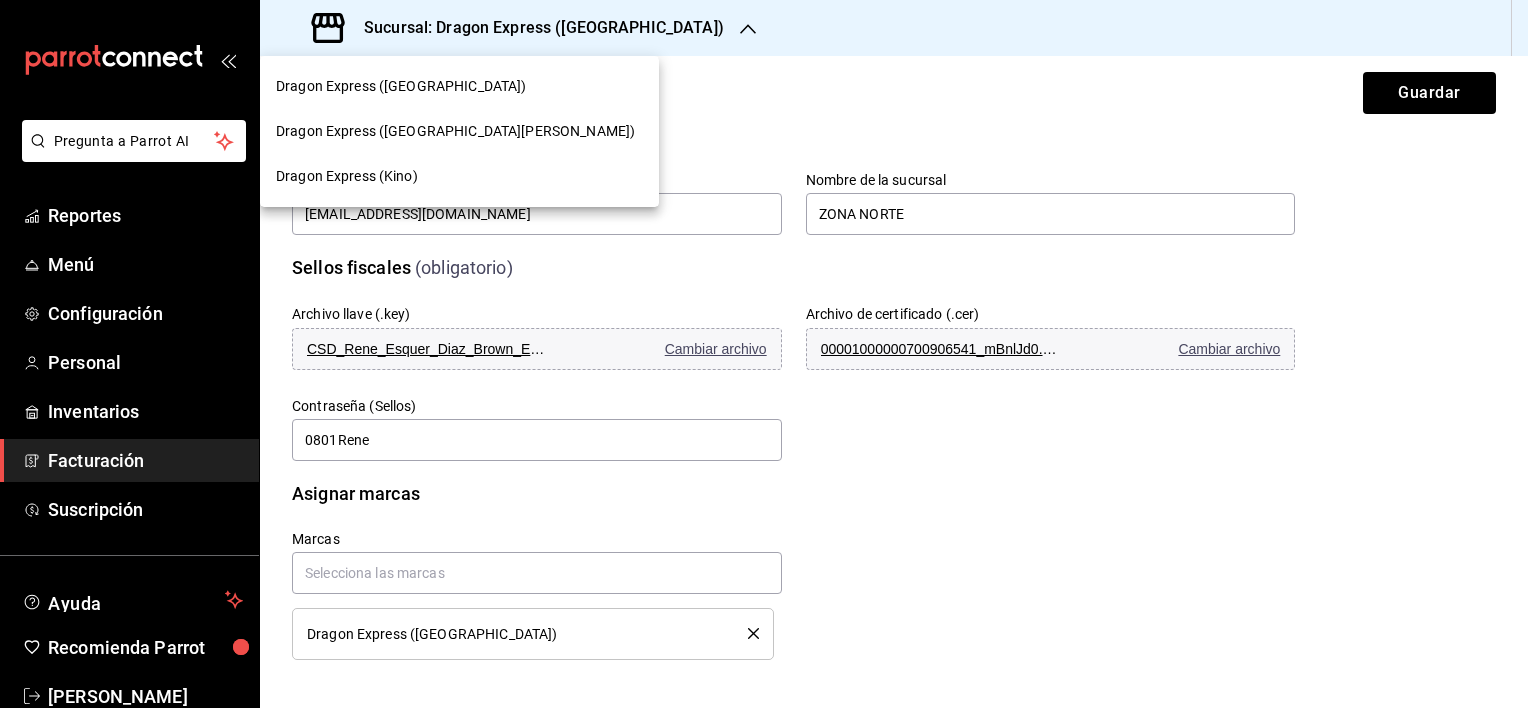 click on "Dragon Express (Kino)" at bounding box center (347, 176) 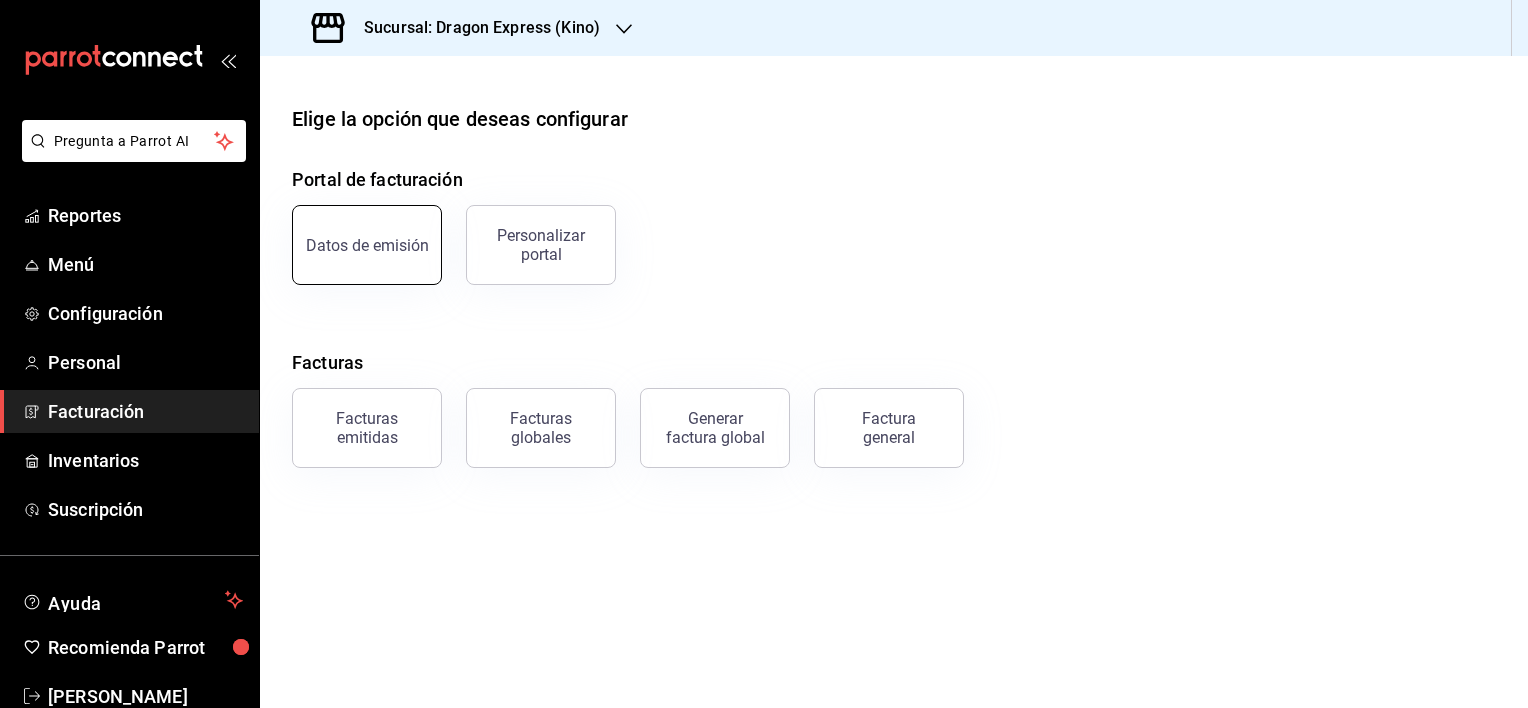 click on "Datos de emisión" at bounding box center [367, 245] 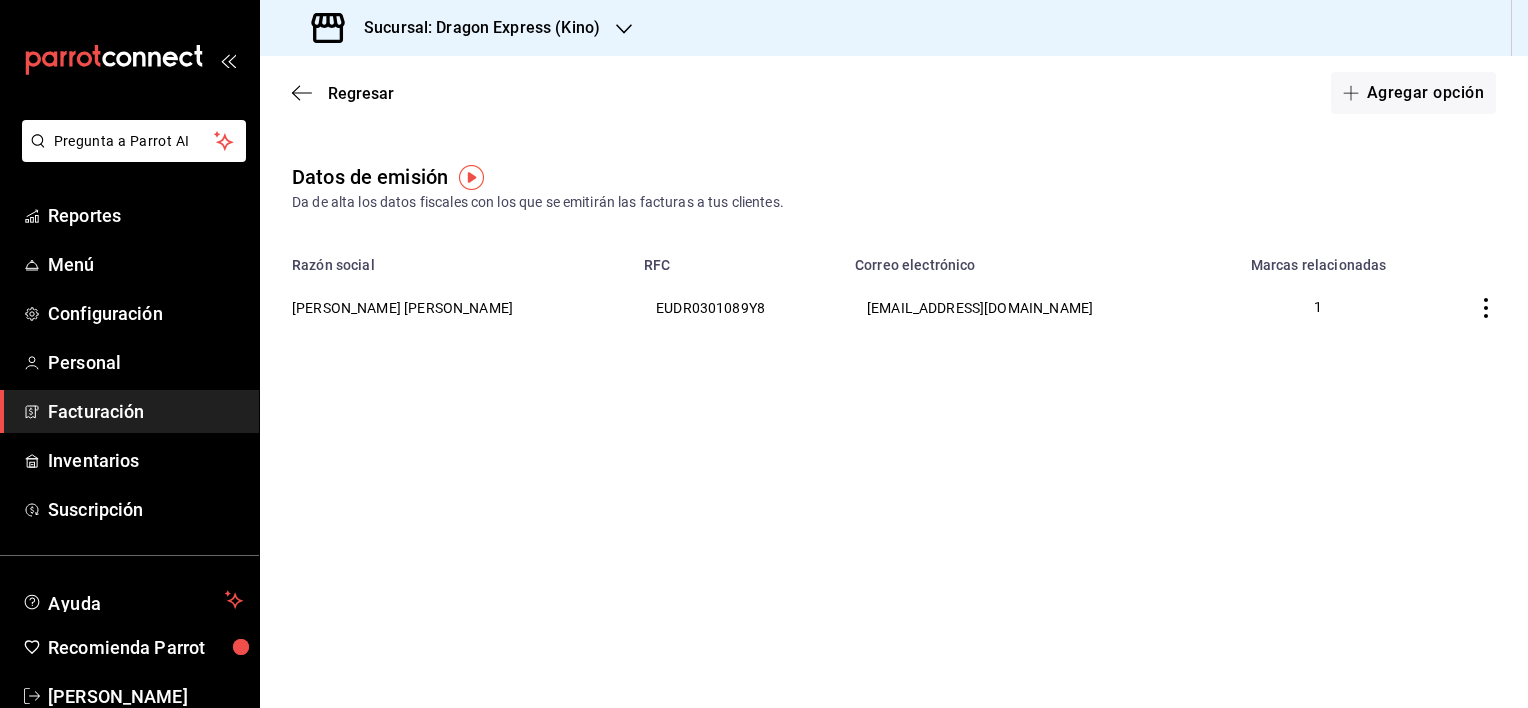 click on "[PERSON_NAME] [PERSON_NAME]" at bounding box center (446, 307) 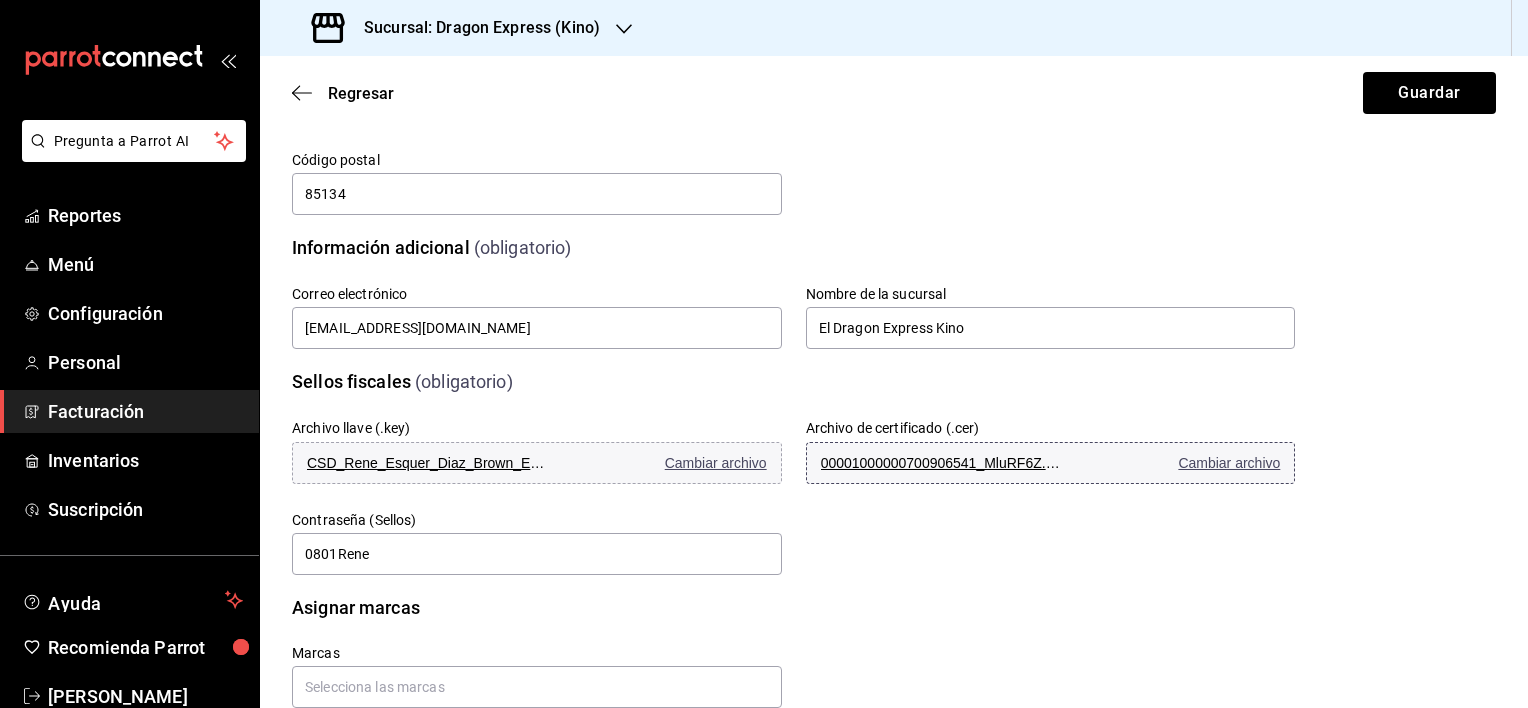 scroll, scrollTop: 500, scrollLeft: 0, axis: vertical 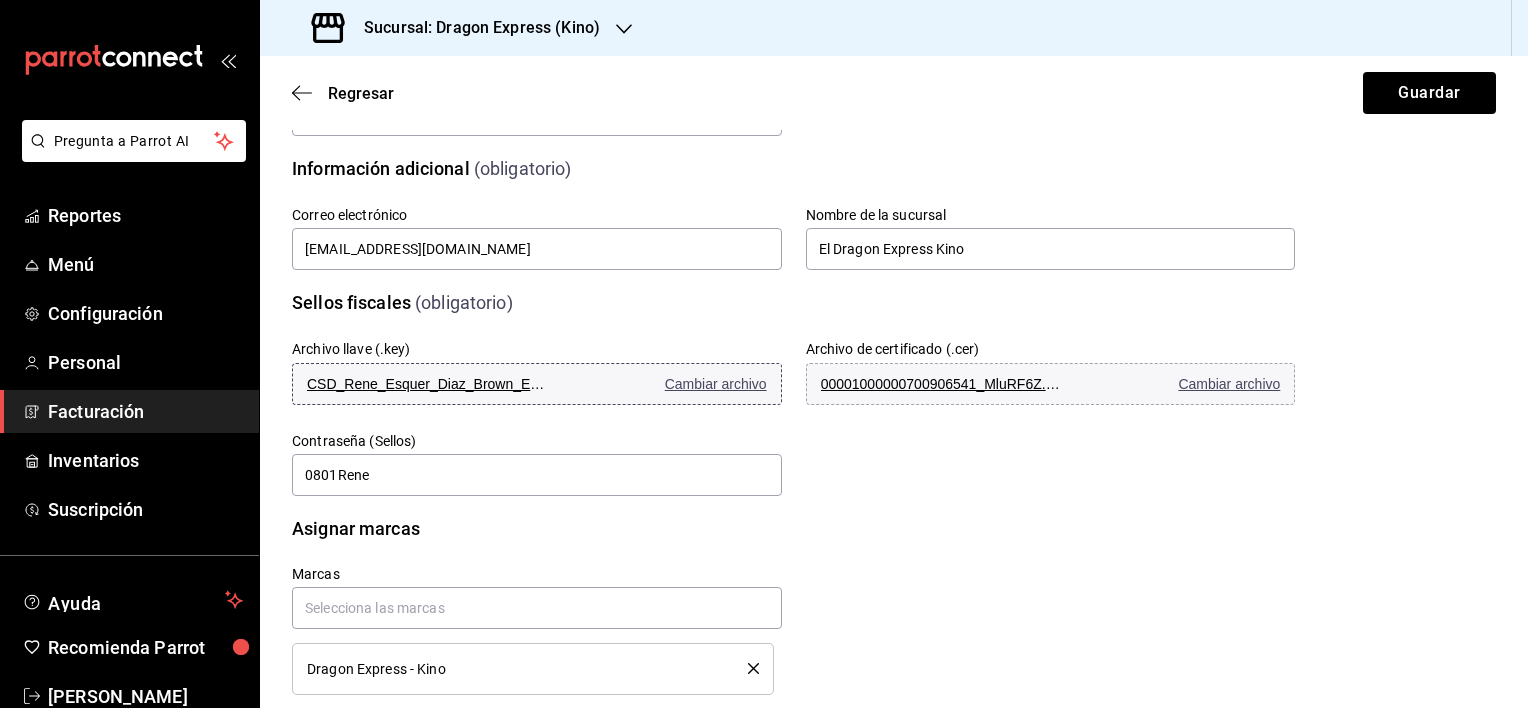 click on "Cambiar archivo" at bounding box center [716, 384] 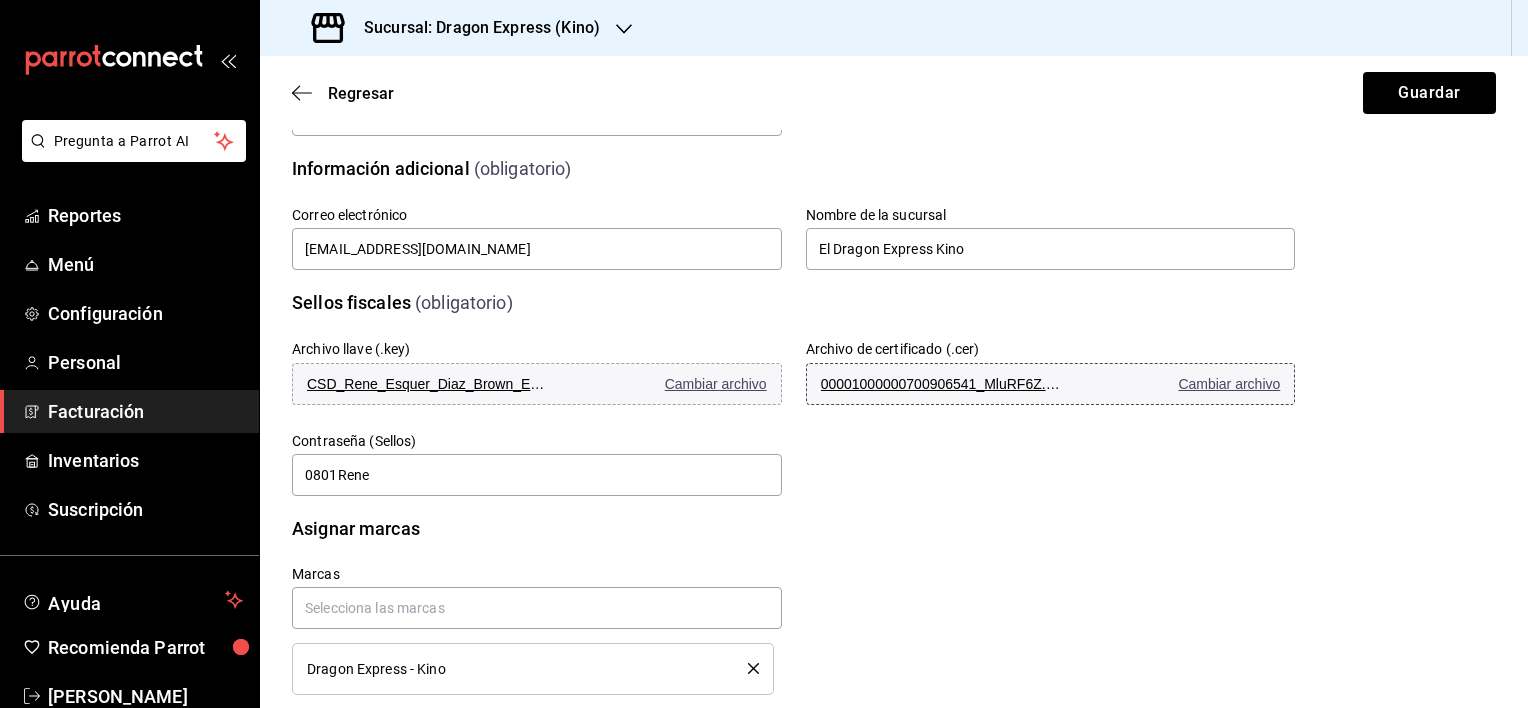click on "Cambiar archivo" at bounding box center [1229, 384] 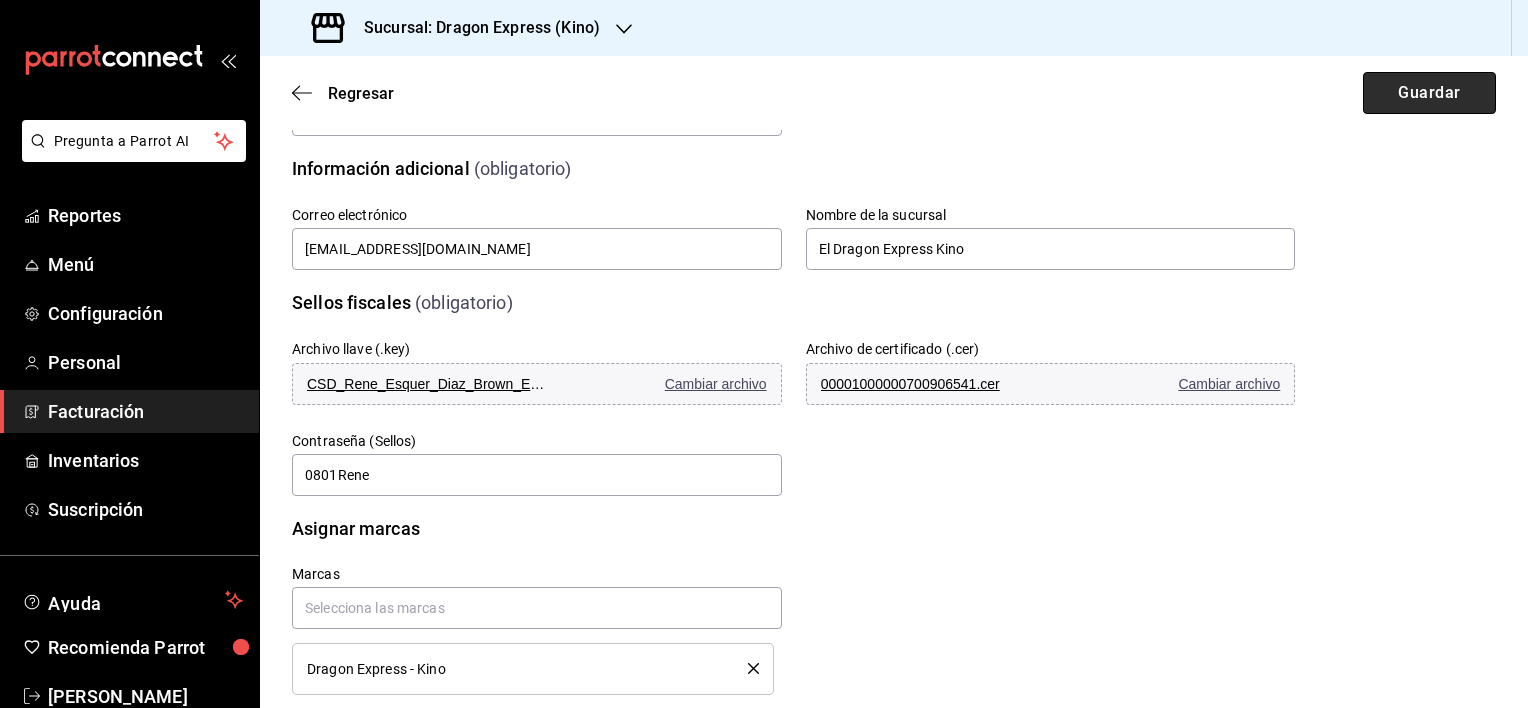 click on "Guardar" at bounding box center (1429, 93) 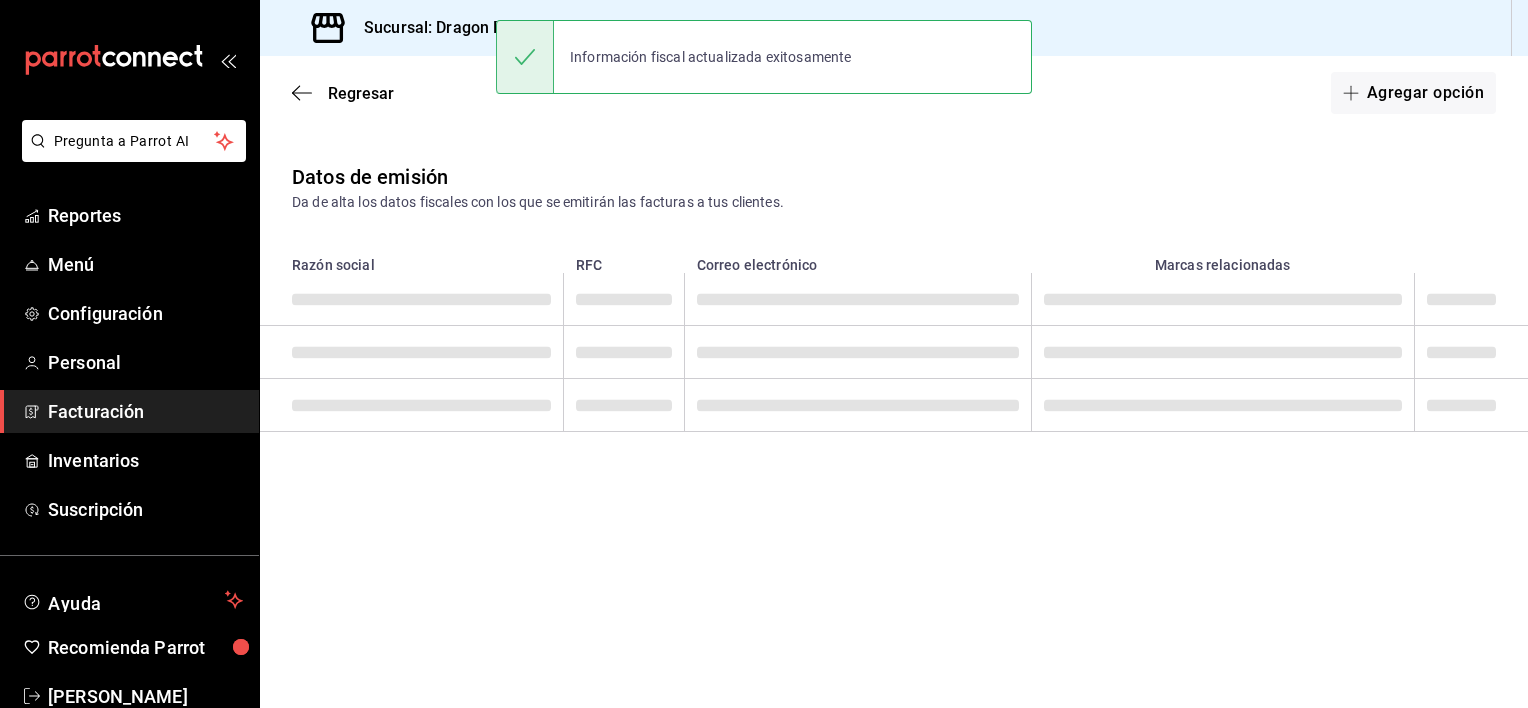 scroll, scrollTop: 0, scrollLeft: 0, axis: both 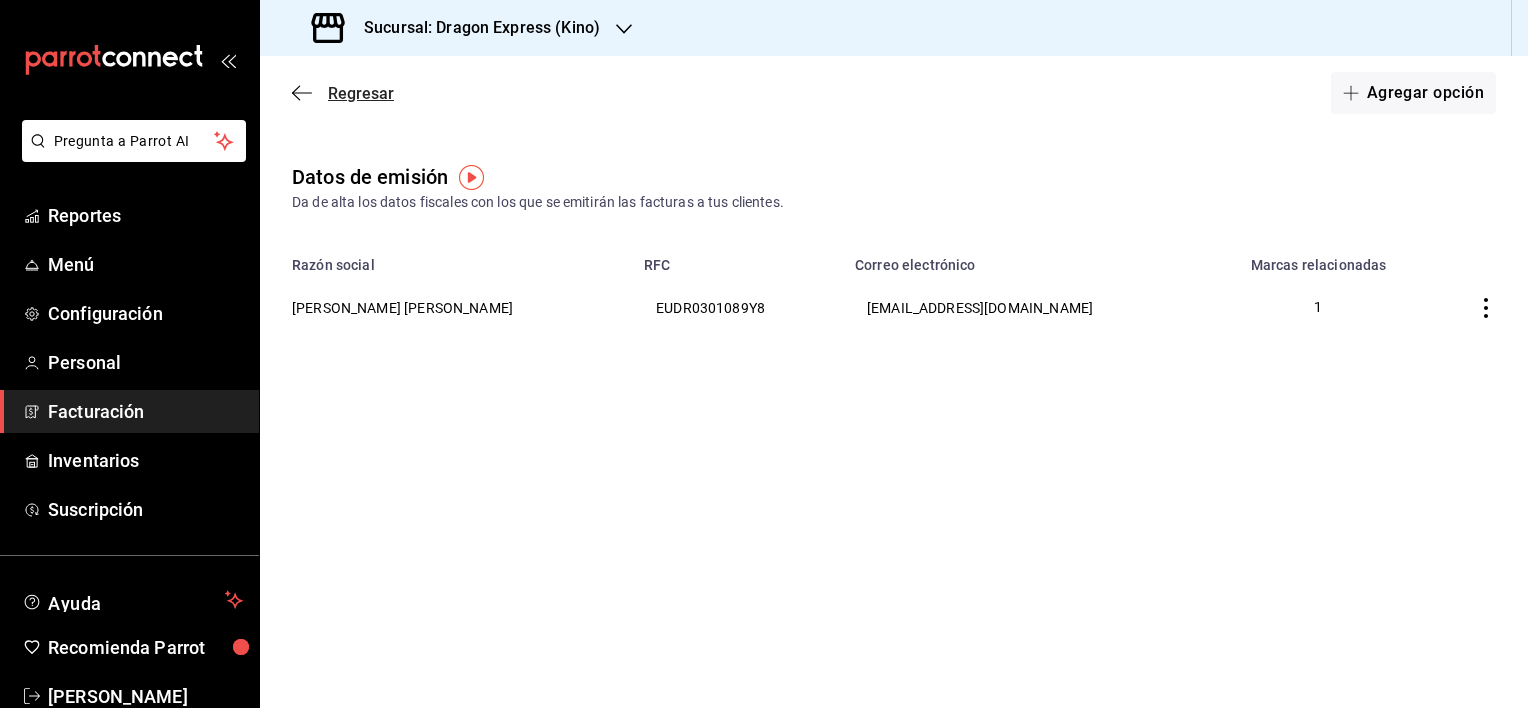 click on "Regresar" at bounding box center (361, 93) 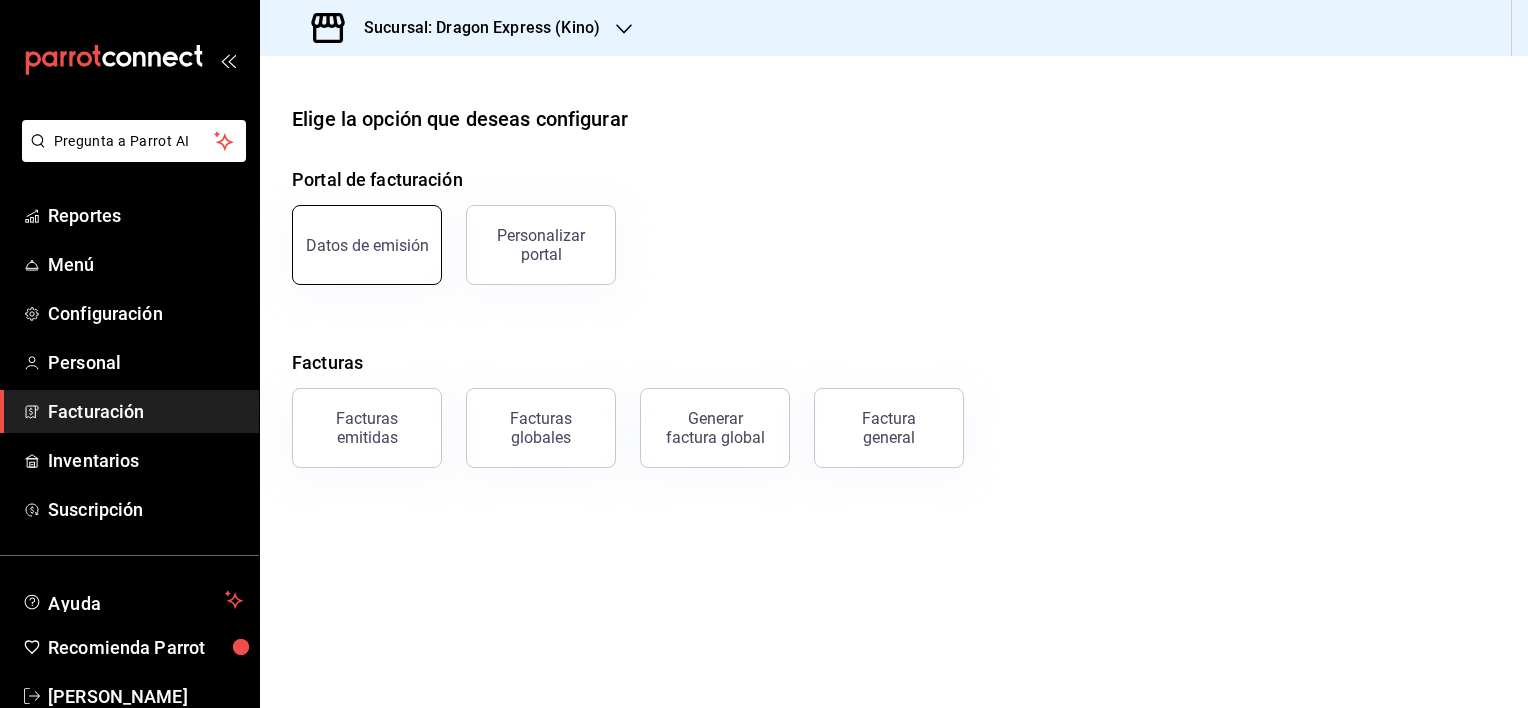 click on "Datos de emisión" at bounding box center [367, 245] 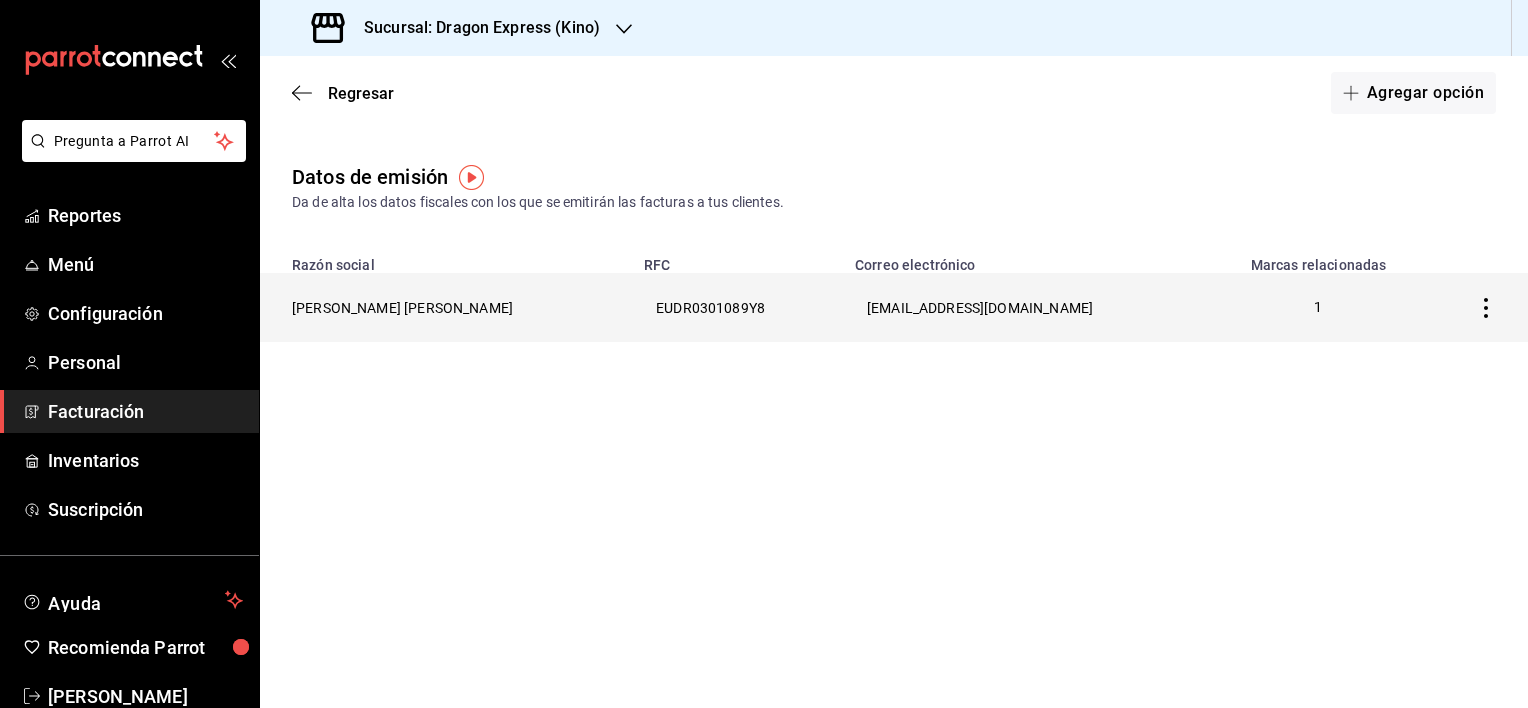 click on "[PERSON_NAME] [PERSON_NAME]" at bounding box center [446, 307] 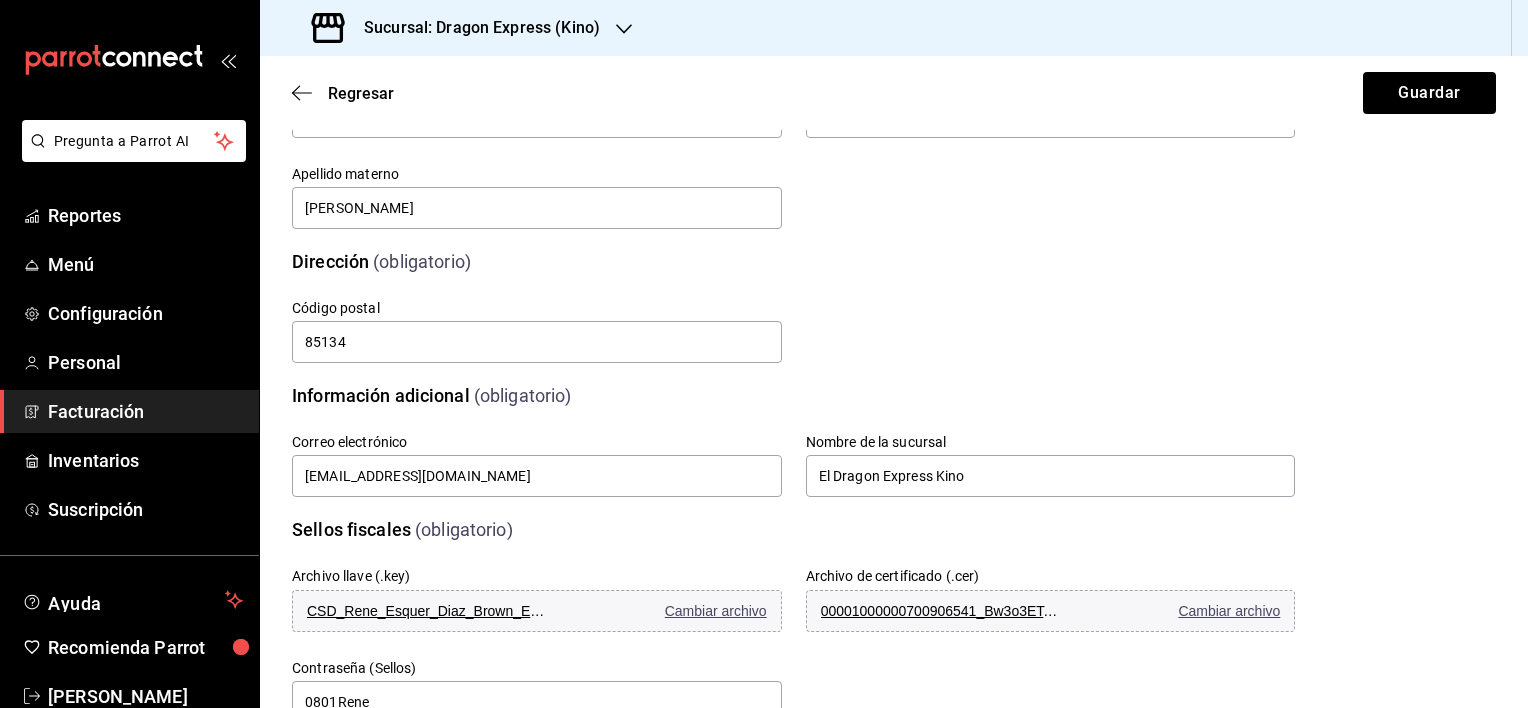 scroll, scrollTop: 300, scrollLeft: 0, axis: vertical 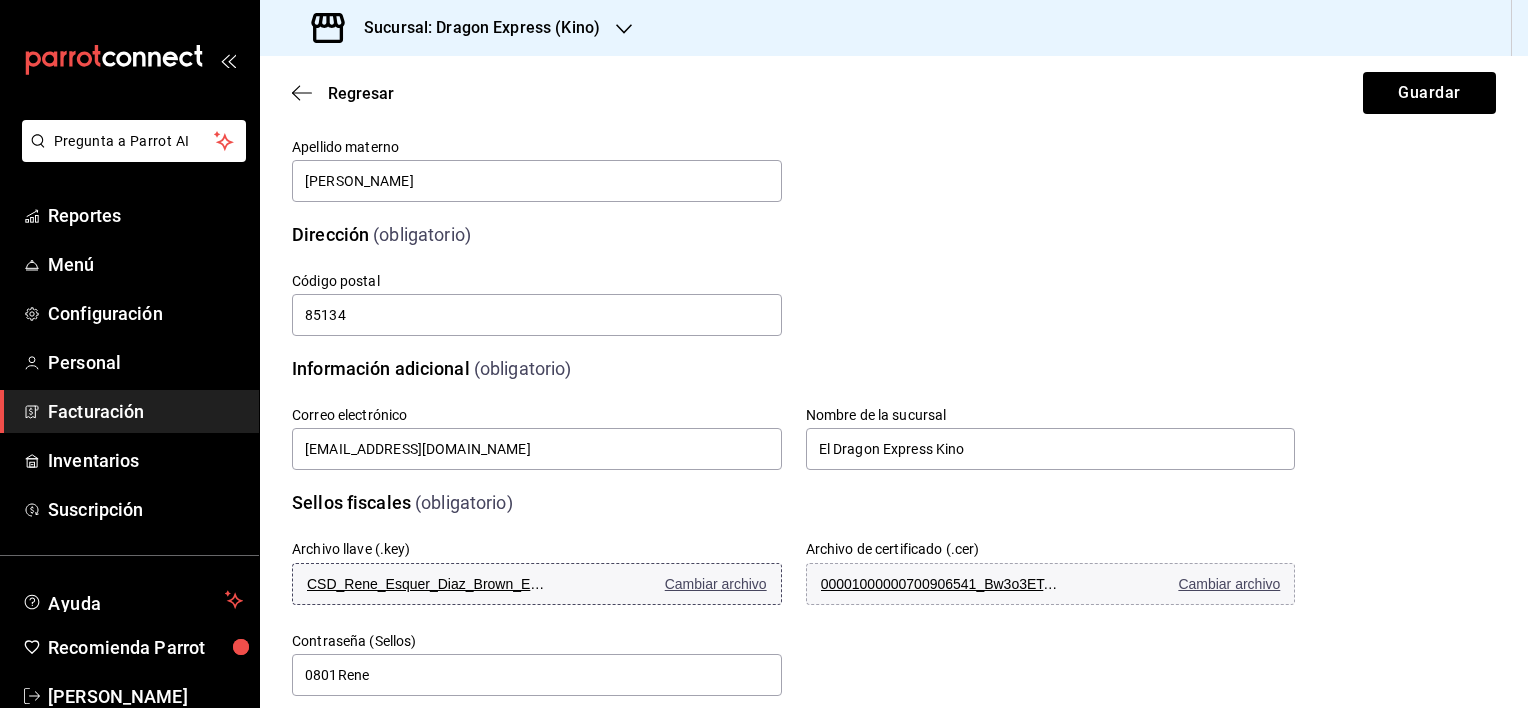 click on "Cambiar archivo" at bounding box center (716, 584) 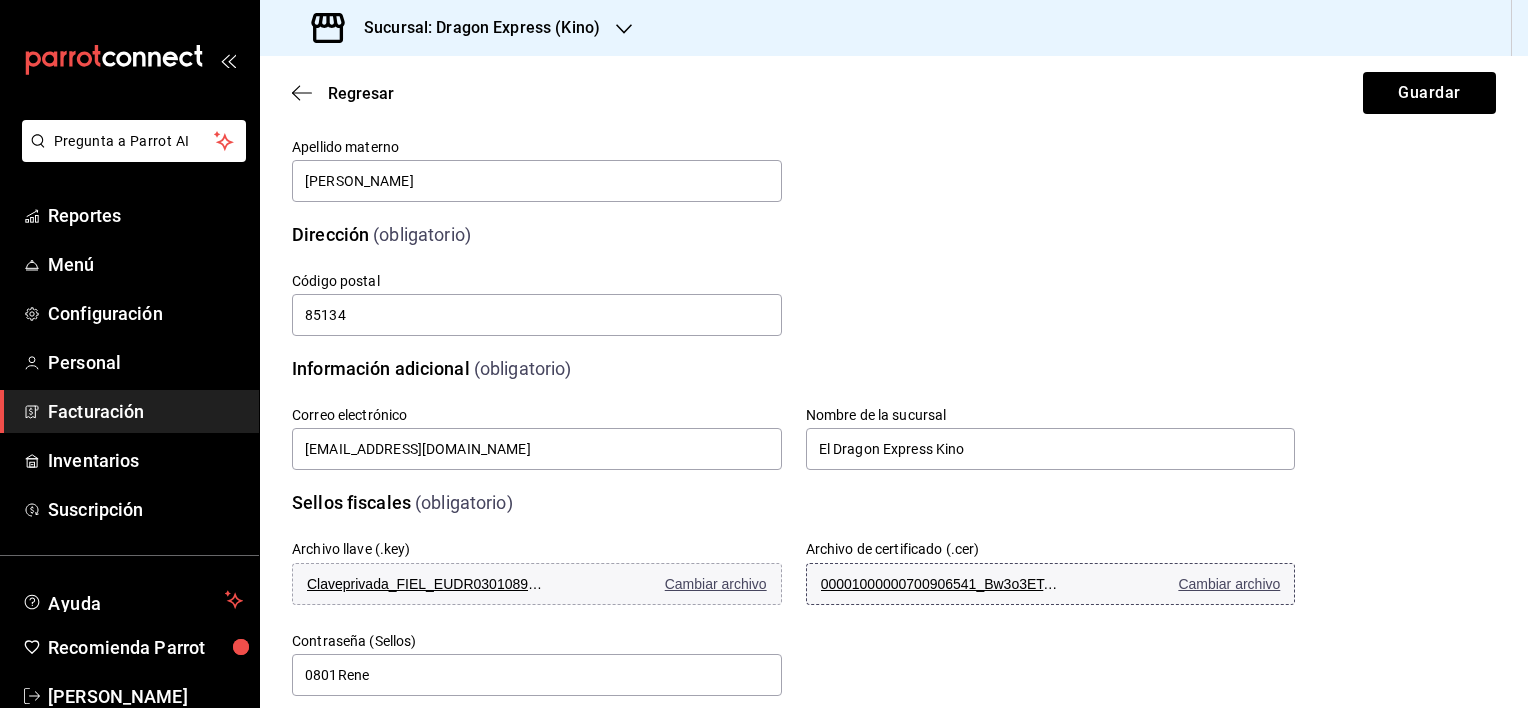 click on "Cambiar archivo" at bounding box center [1229, 584] 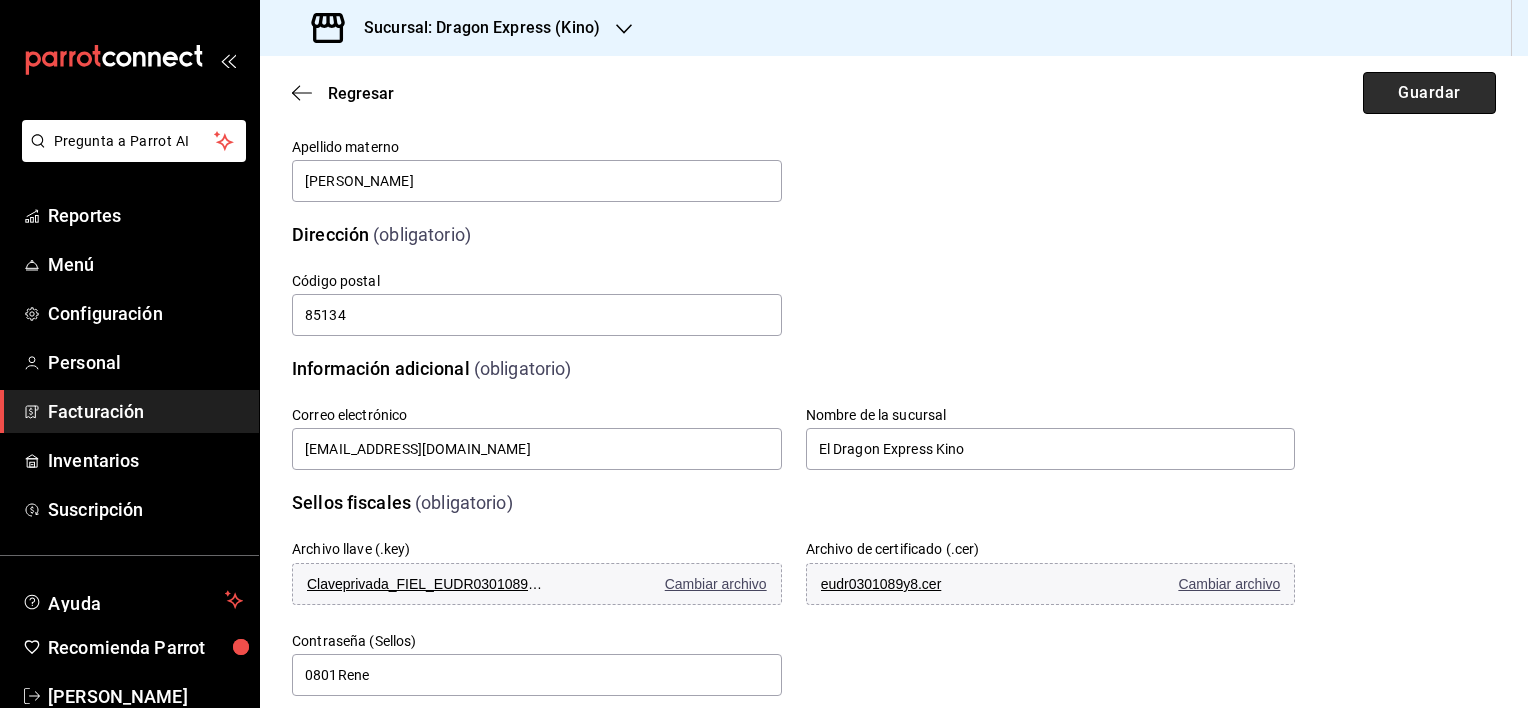 click on "Guardar" at bounding box center (1429, 93) 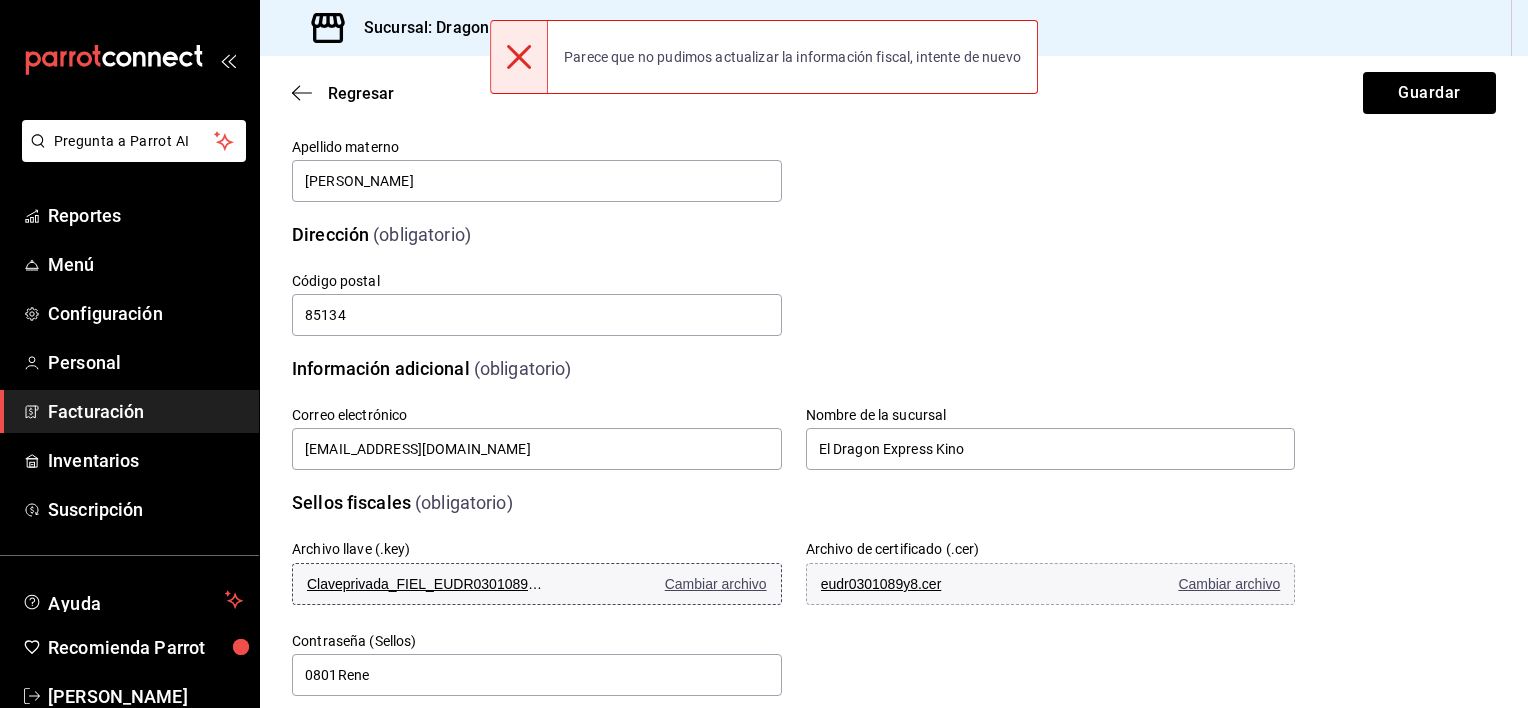 click on "Cambiar archivo" at bounding box center (716, 584) 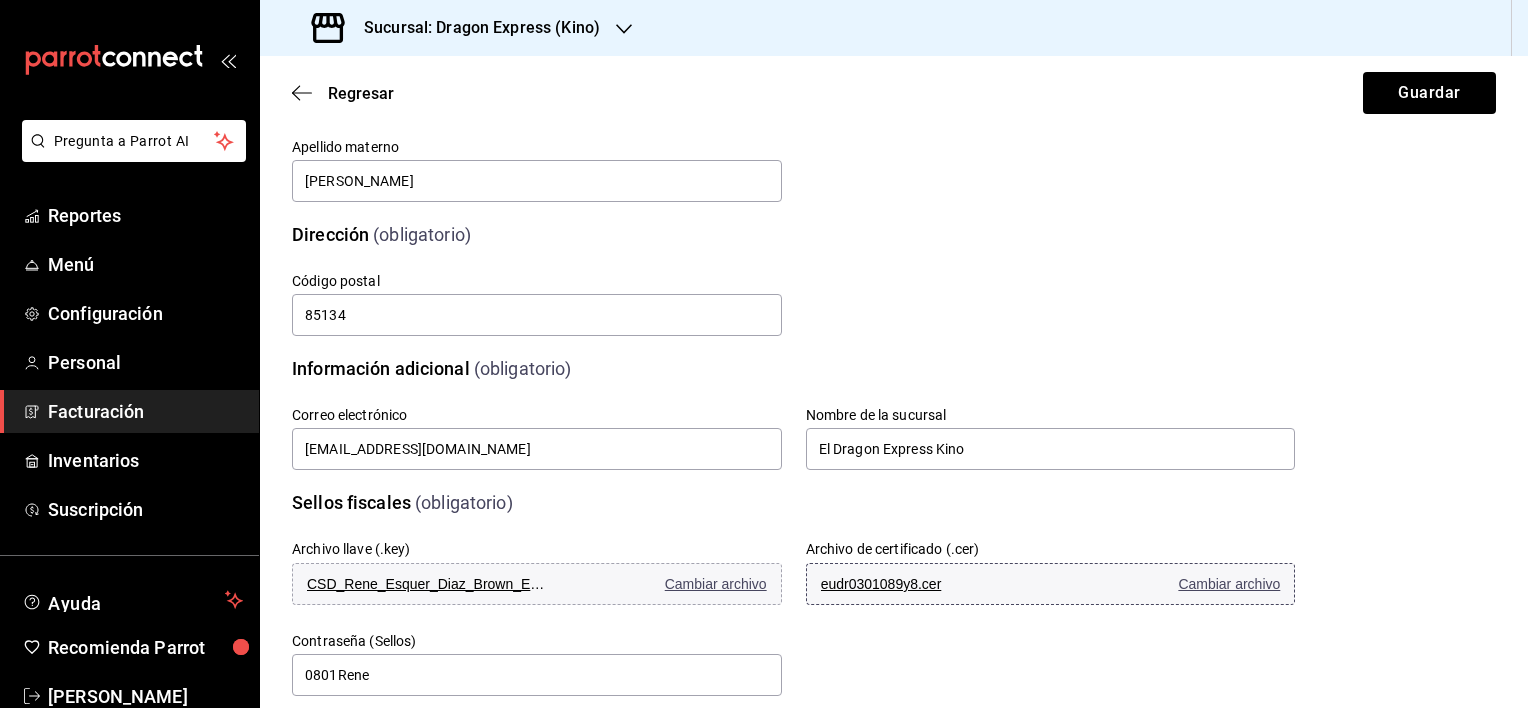 click on "Cambiar archivo" at bounding box center (1229, 584) 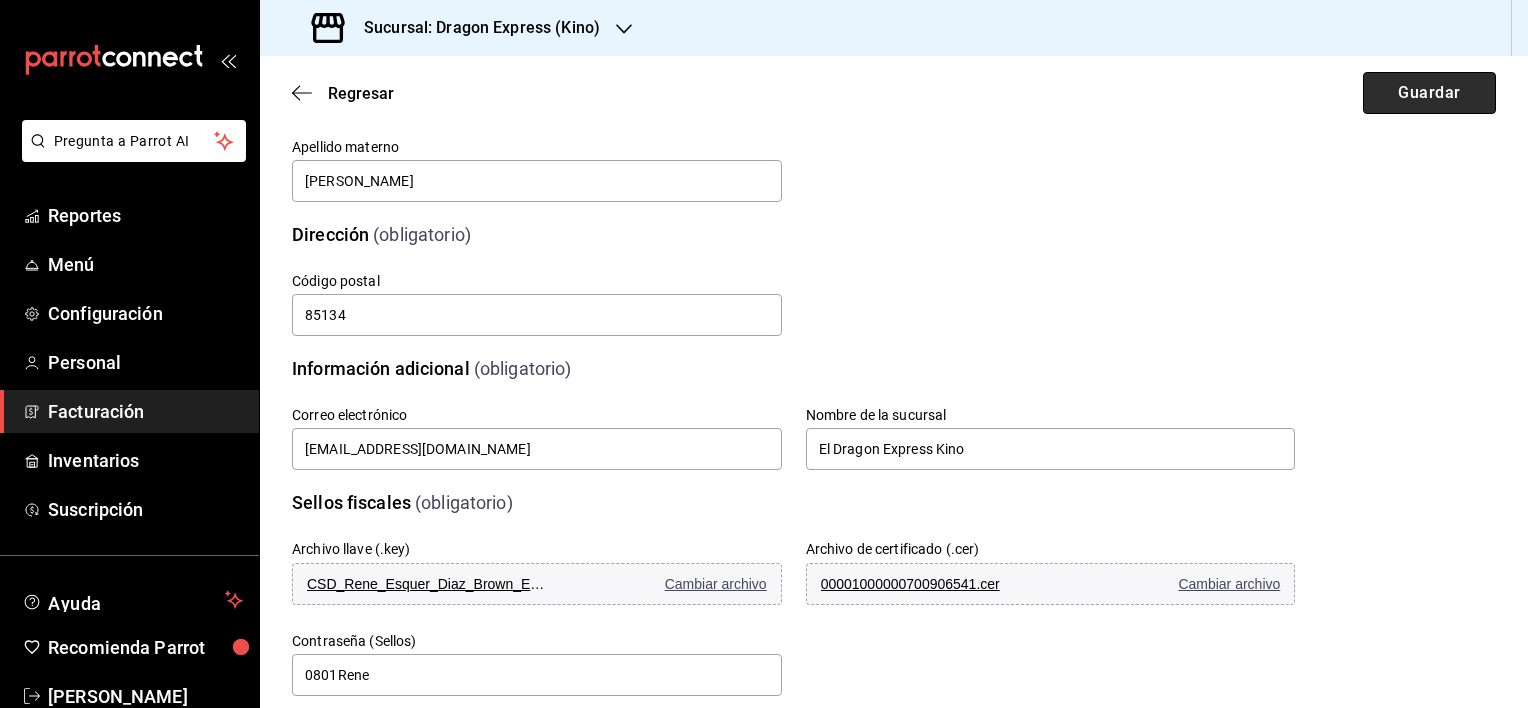 click on "Guardar" at bounding box center [1429, 93] 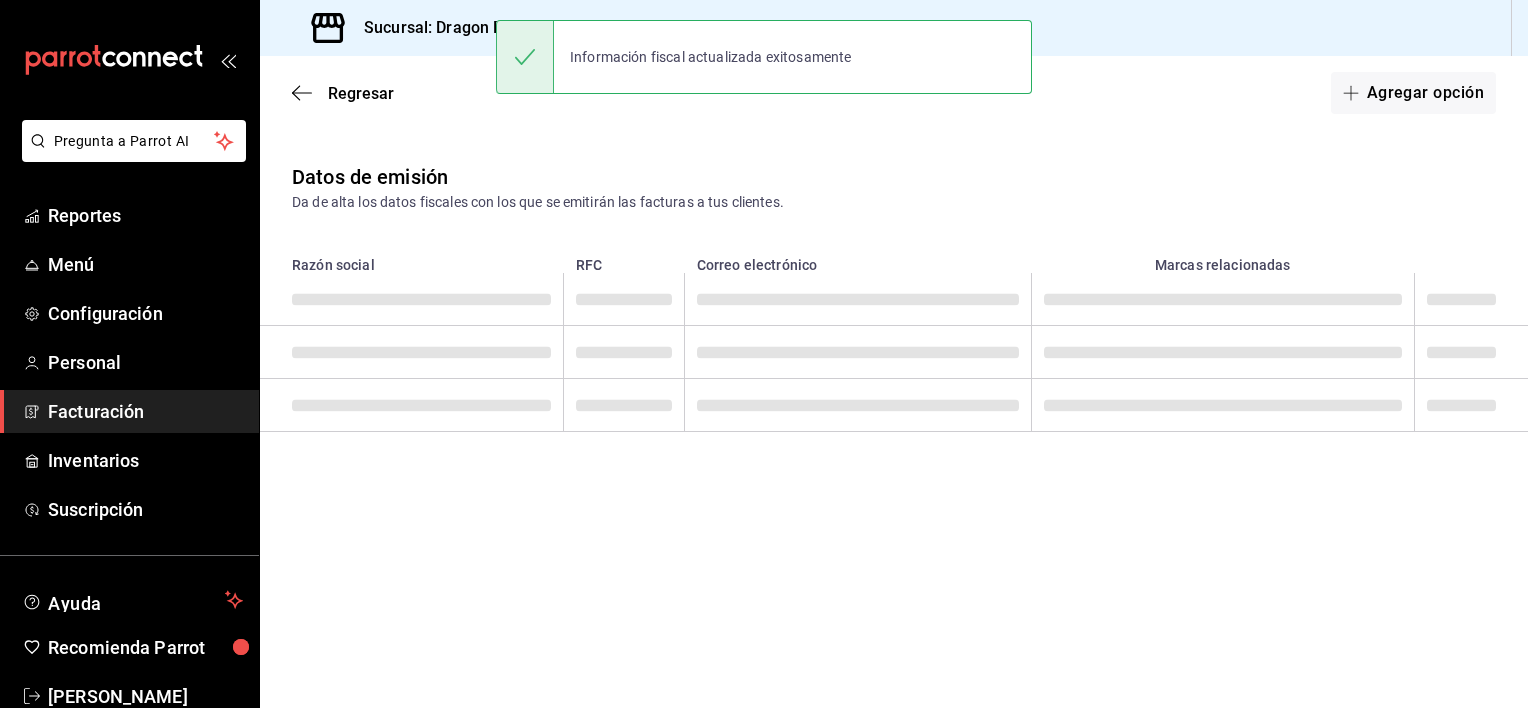 scroll, scrollTop: 0, scrollLeft: 0, axis: both 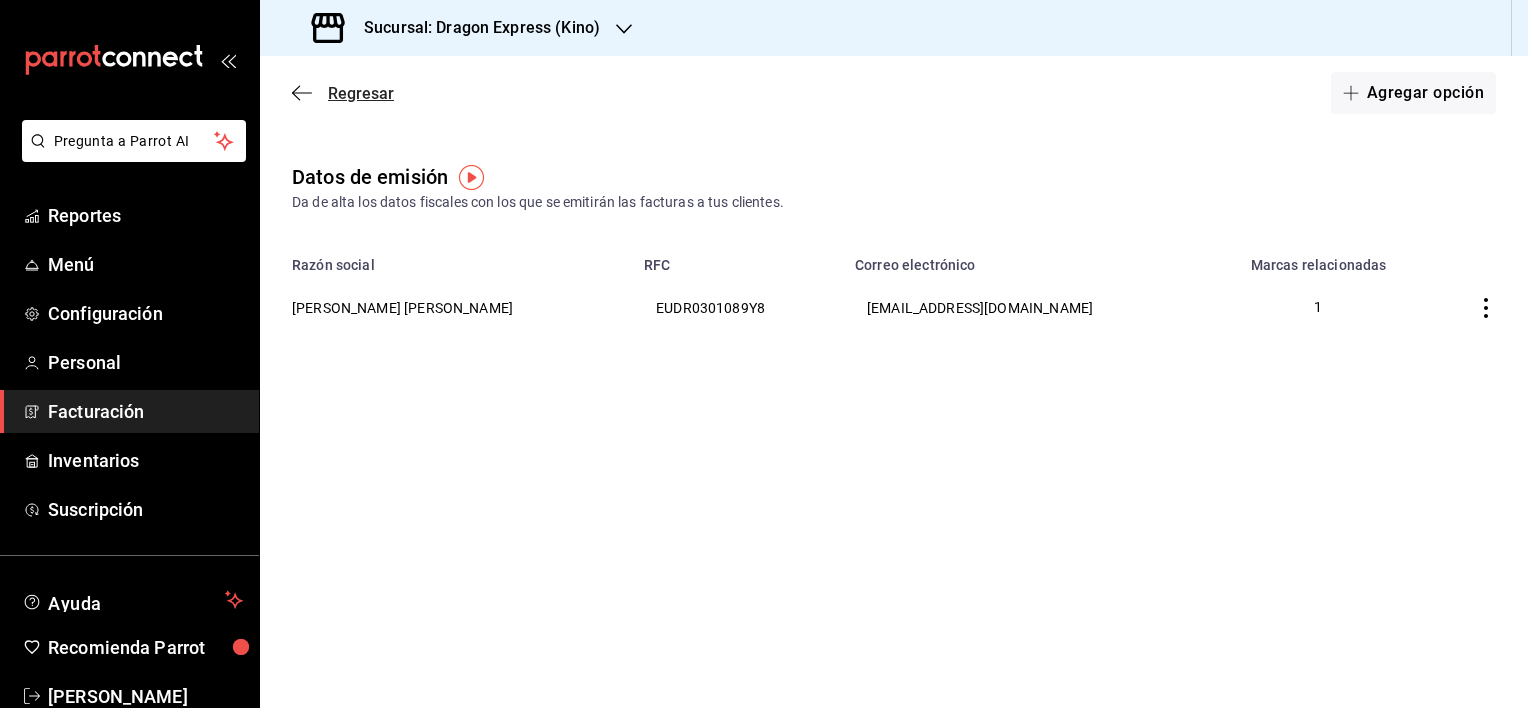 click on "Regresar" at bounding box center [361, 93] 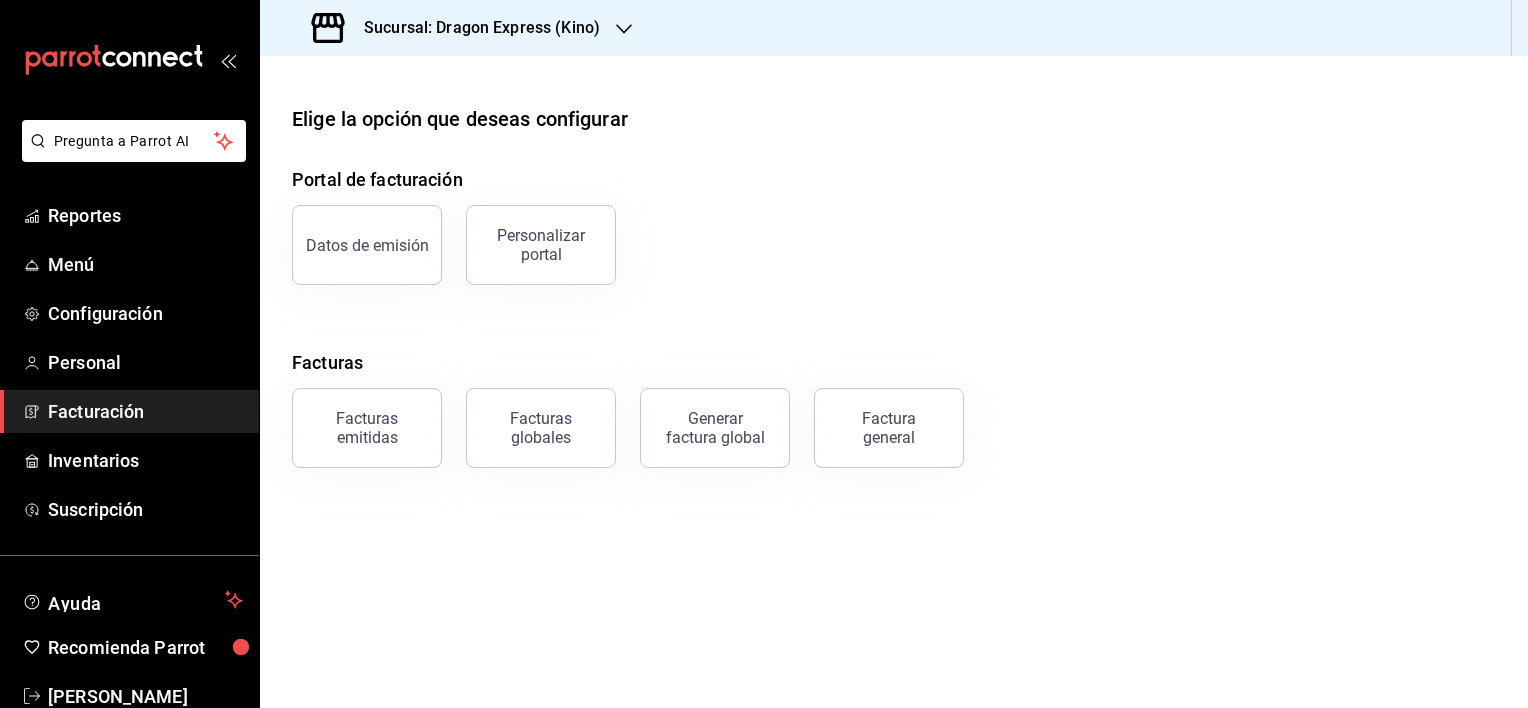 click 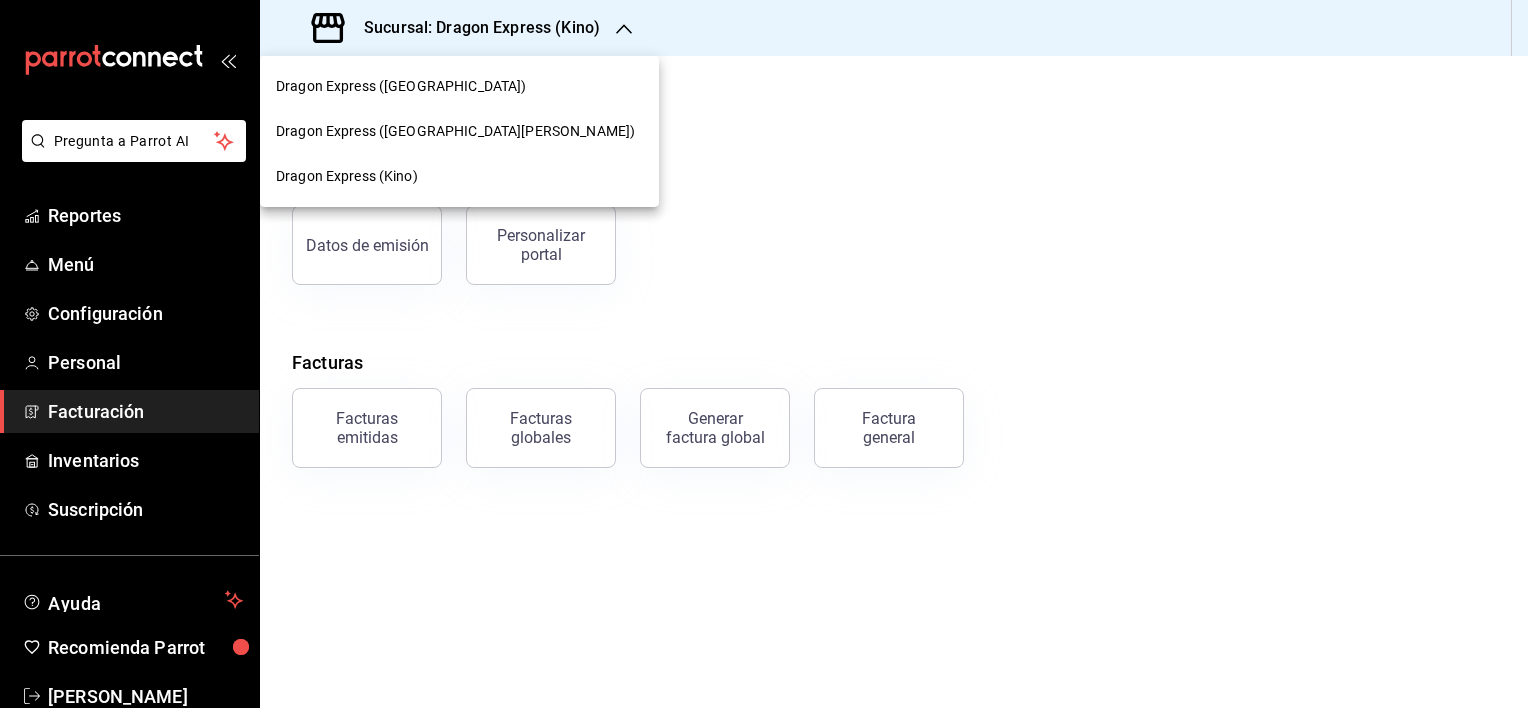 click on "Dragon Express ([GEOGRAPHIC_DATA])" at bounding box center [401, 86] 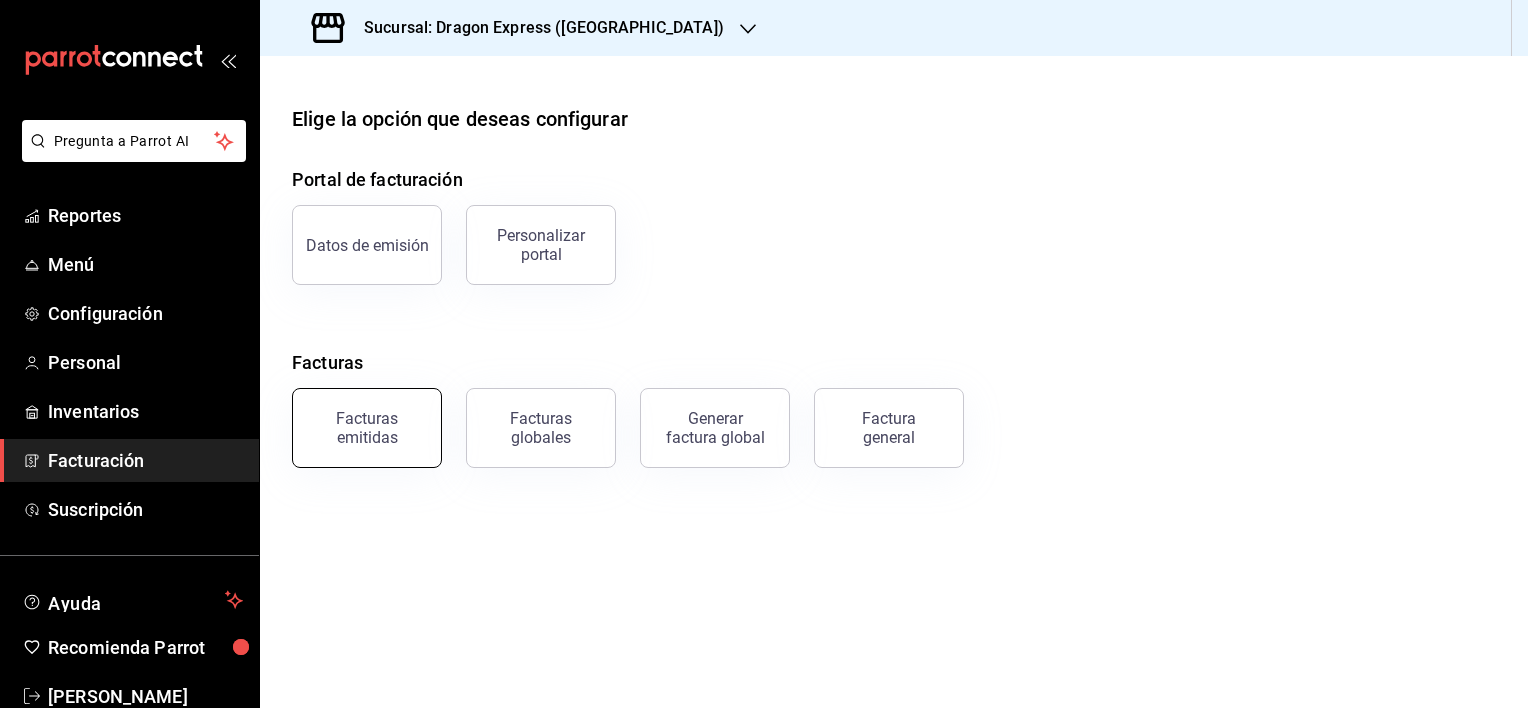 click on "Facturas emitidas" at bounding box center (367, 428) 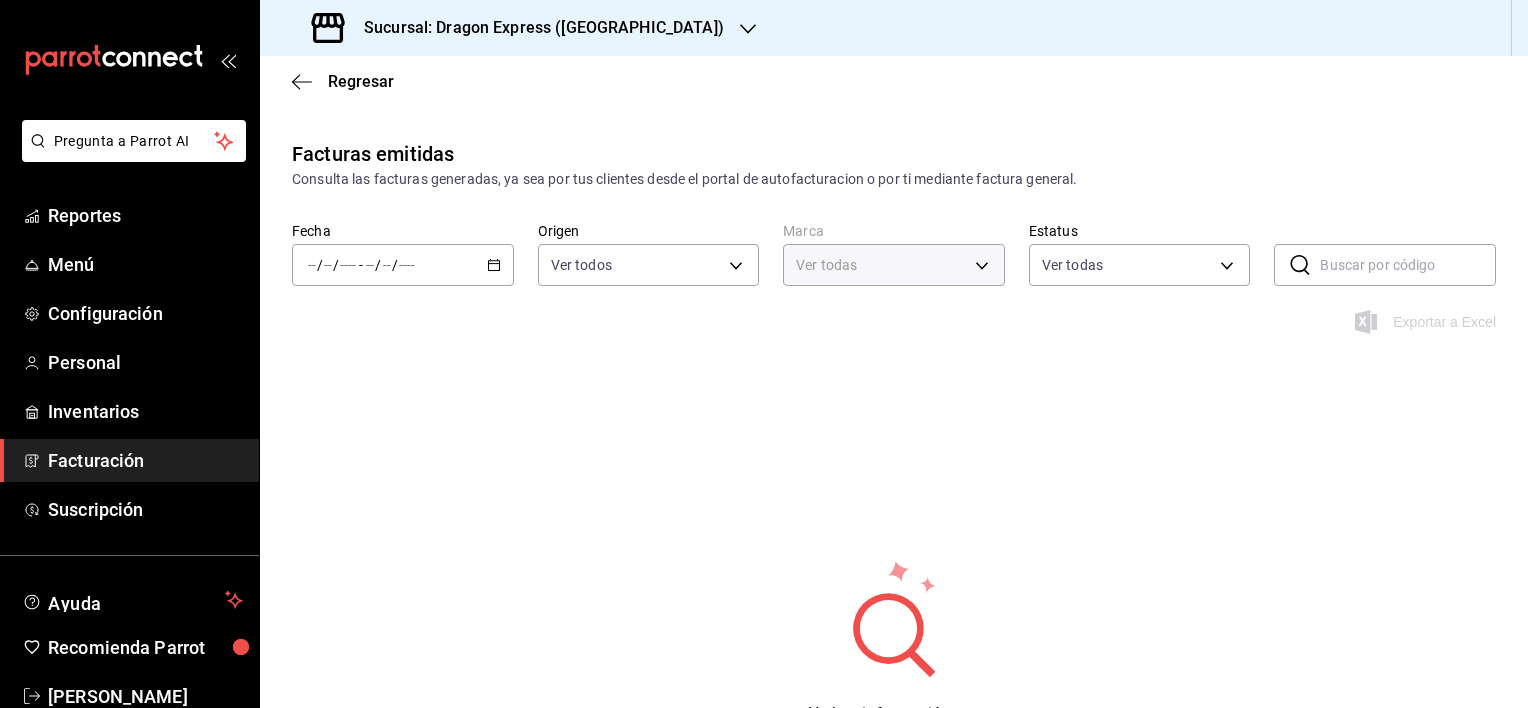type on "1a07eb45-0c84-4363-af11-4a8b7c515fa6" 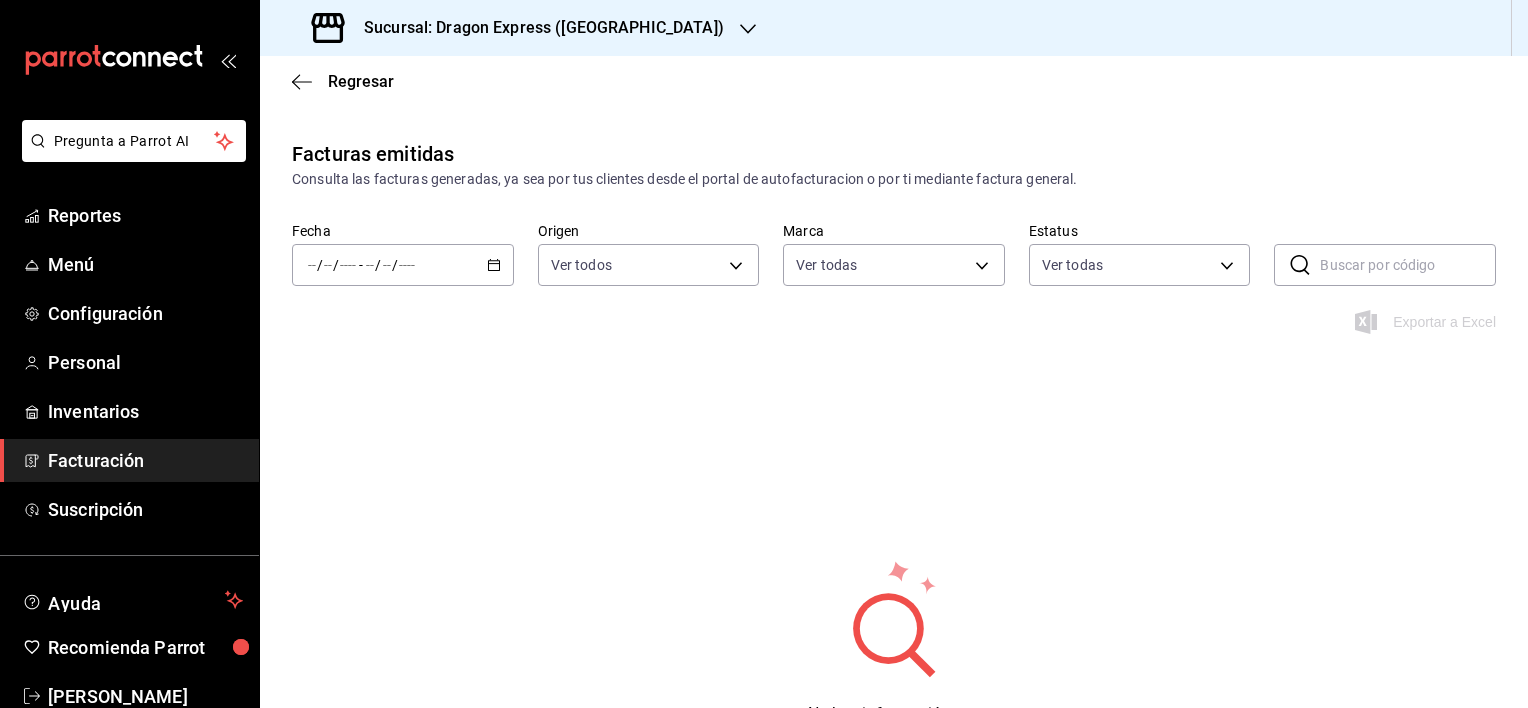 click at bounding box center [407, 265] 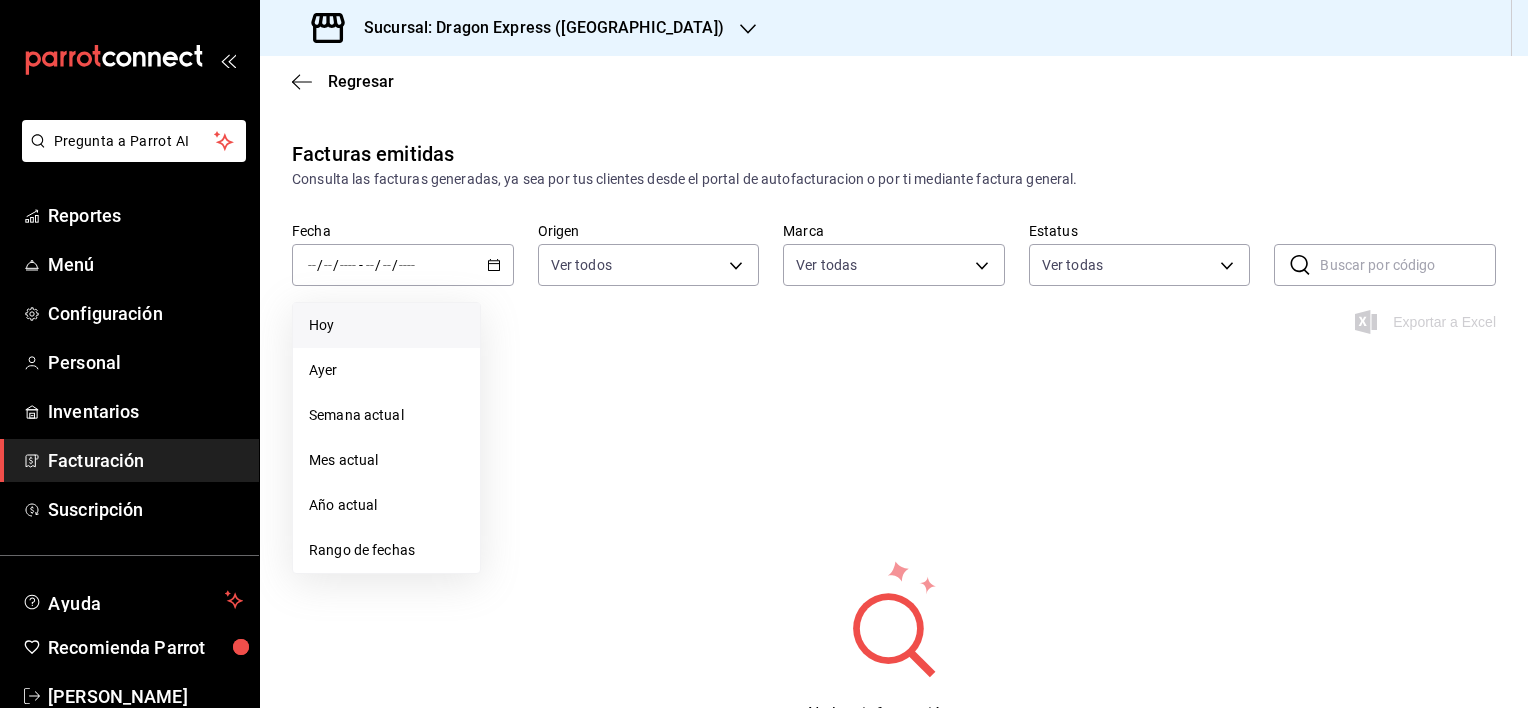 click on "Hoy" at bounding box center (386, 325) 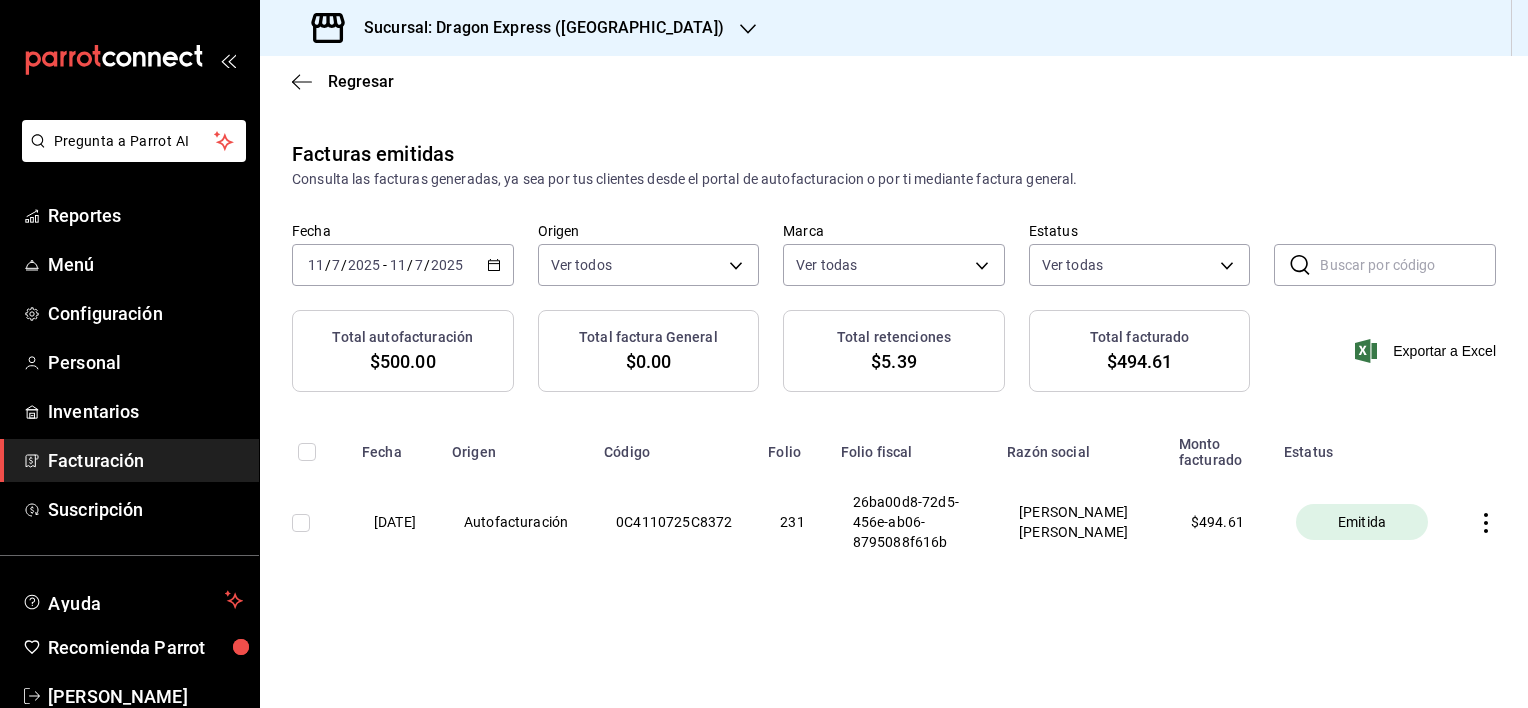 click 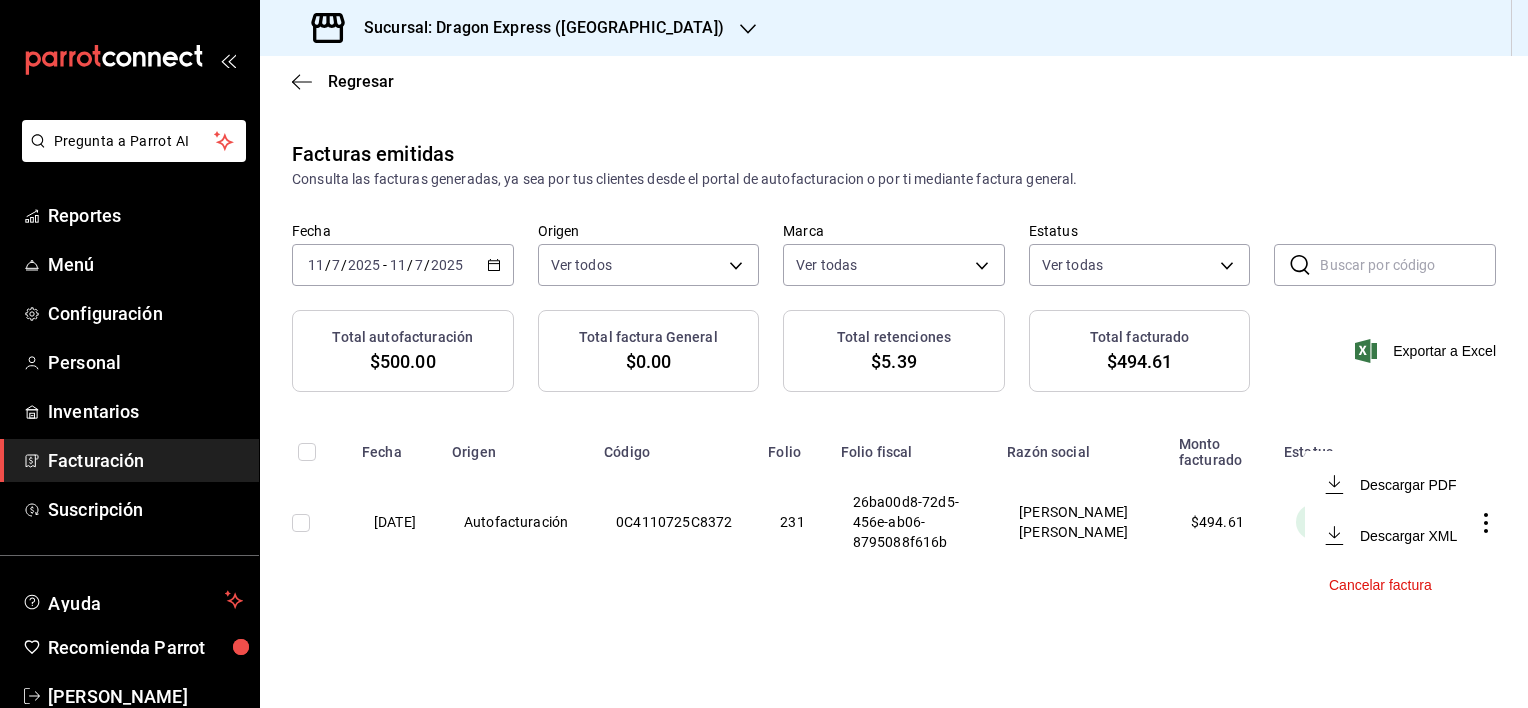 click on "Descargar PDF" at bounding box center (1393, 484) 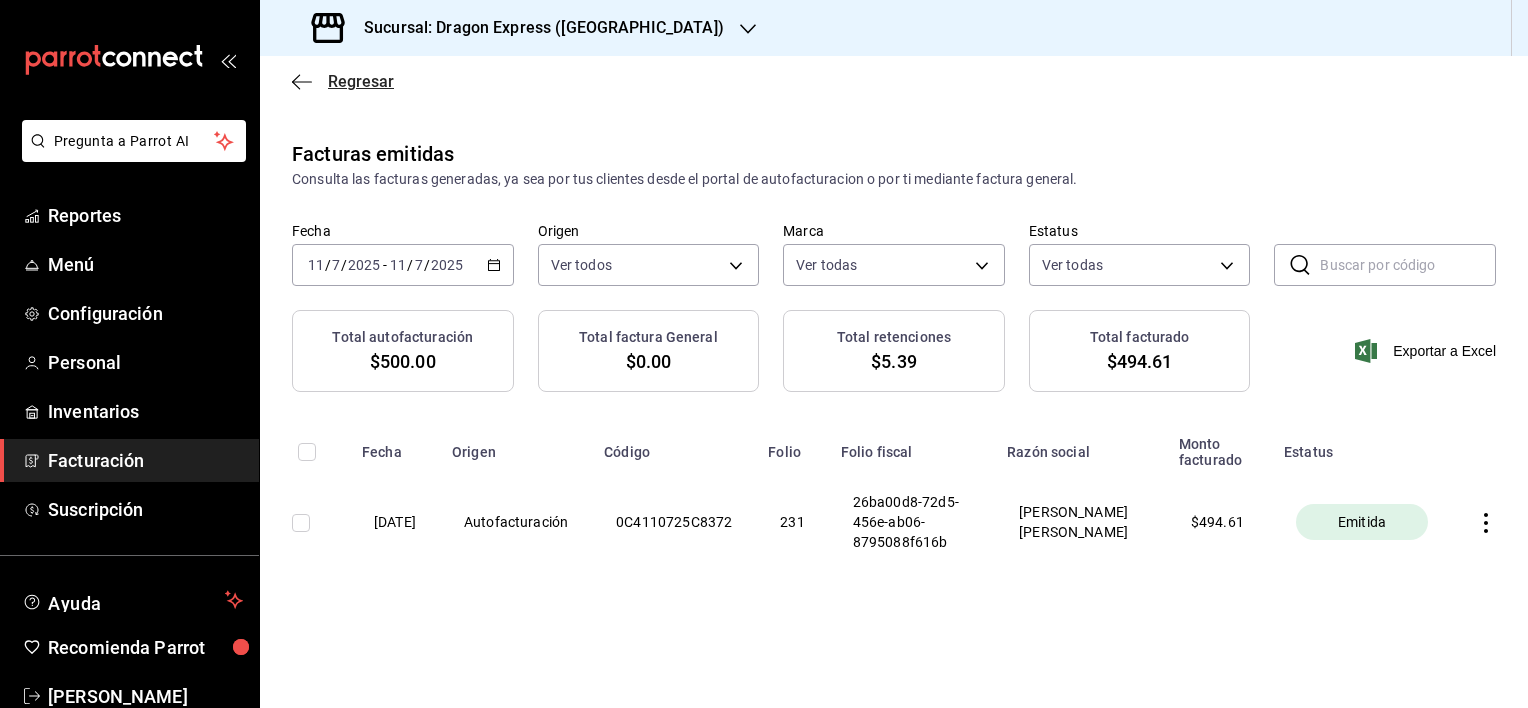 click on "Regresar" at bounding box center [361, 81] 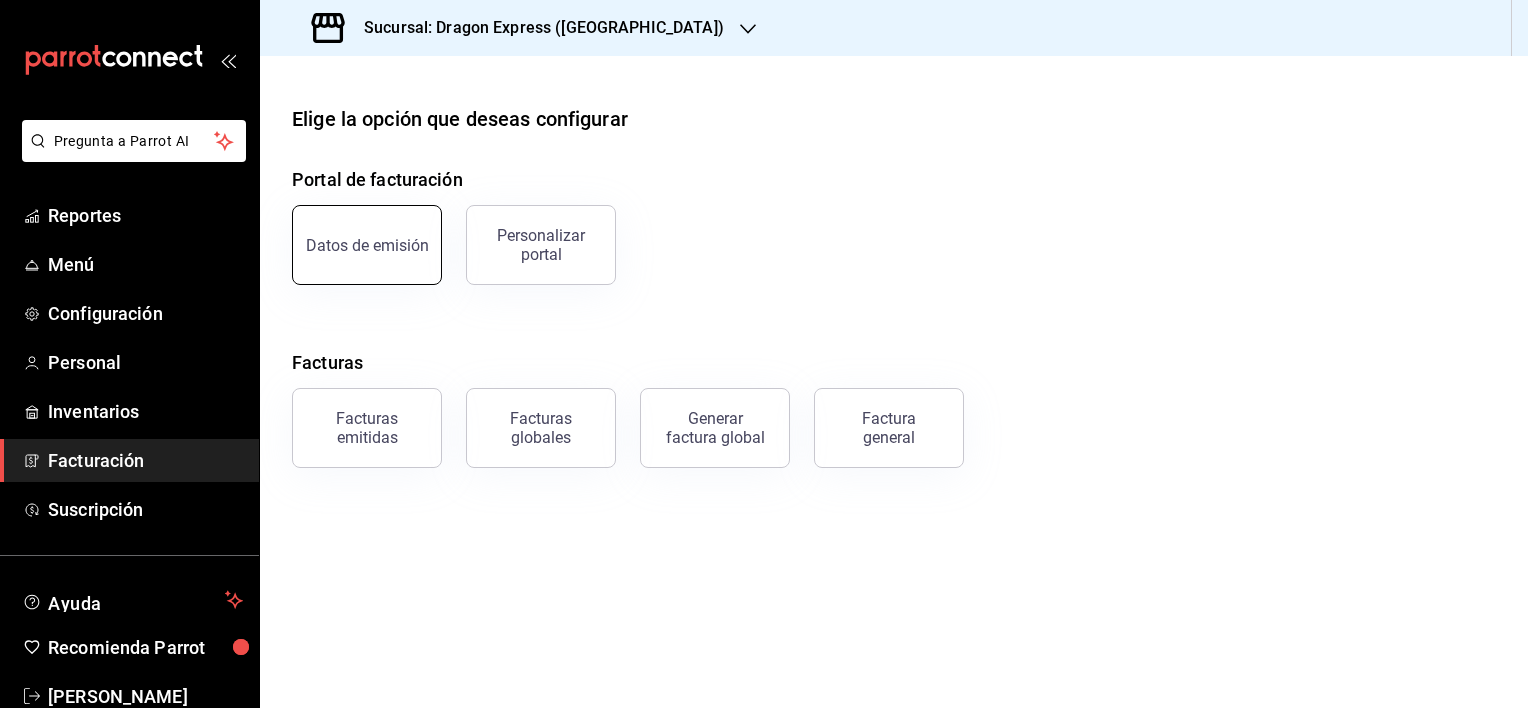 click on "Datos de emisión" at bounding box center [367, 245] 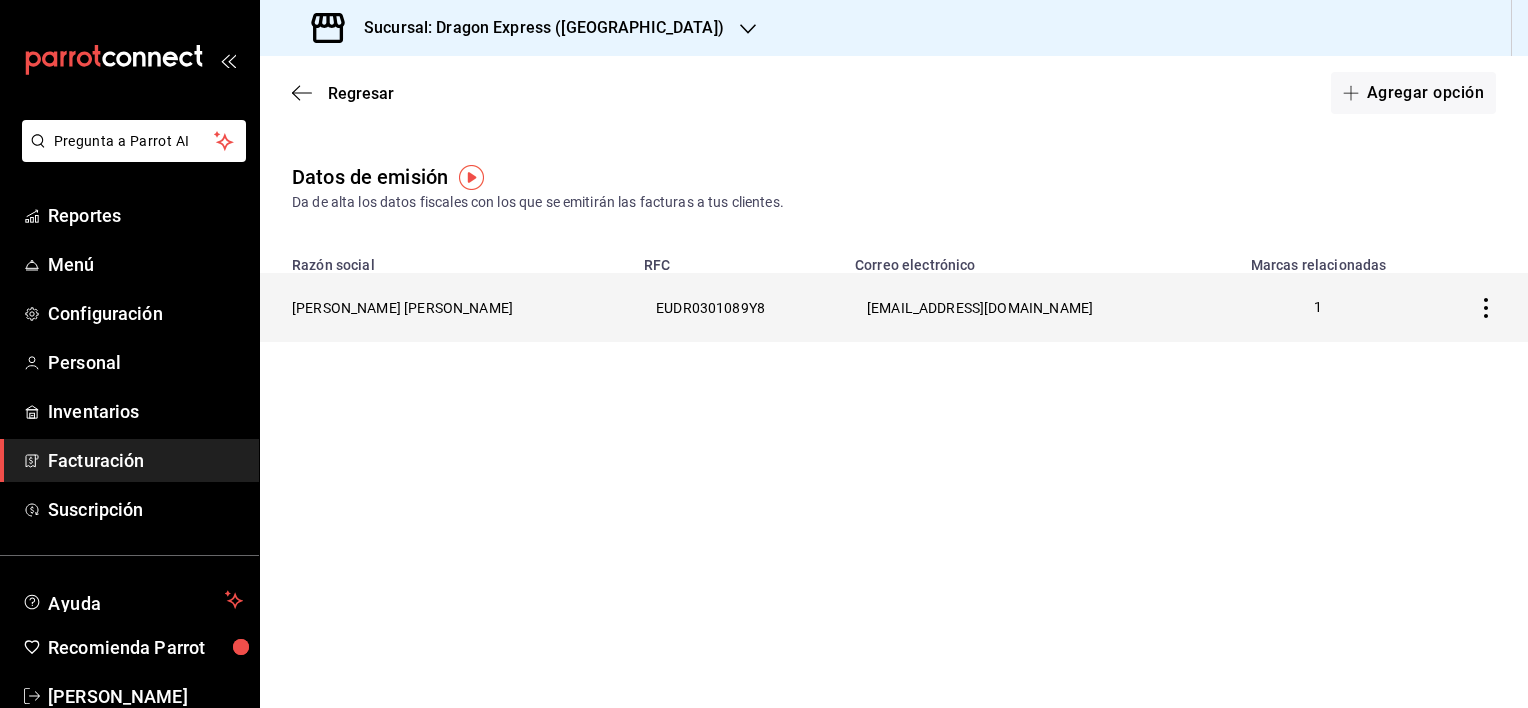 click on "[PERSON_NAME] [PERSON_NAME]" at bounding box center (446, 307) 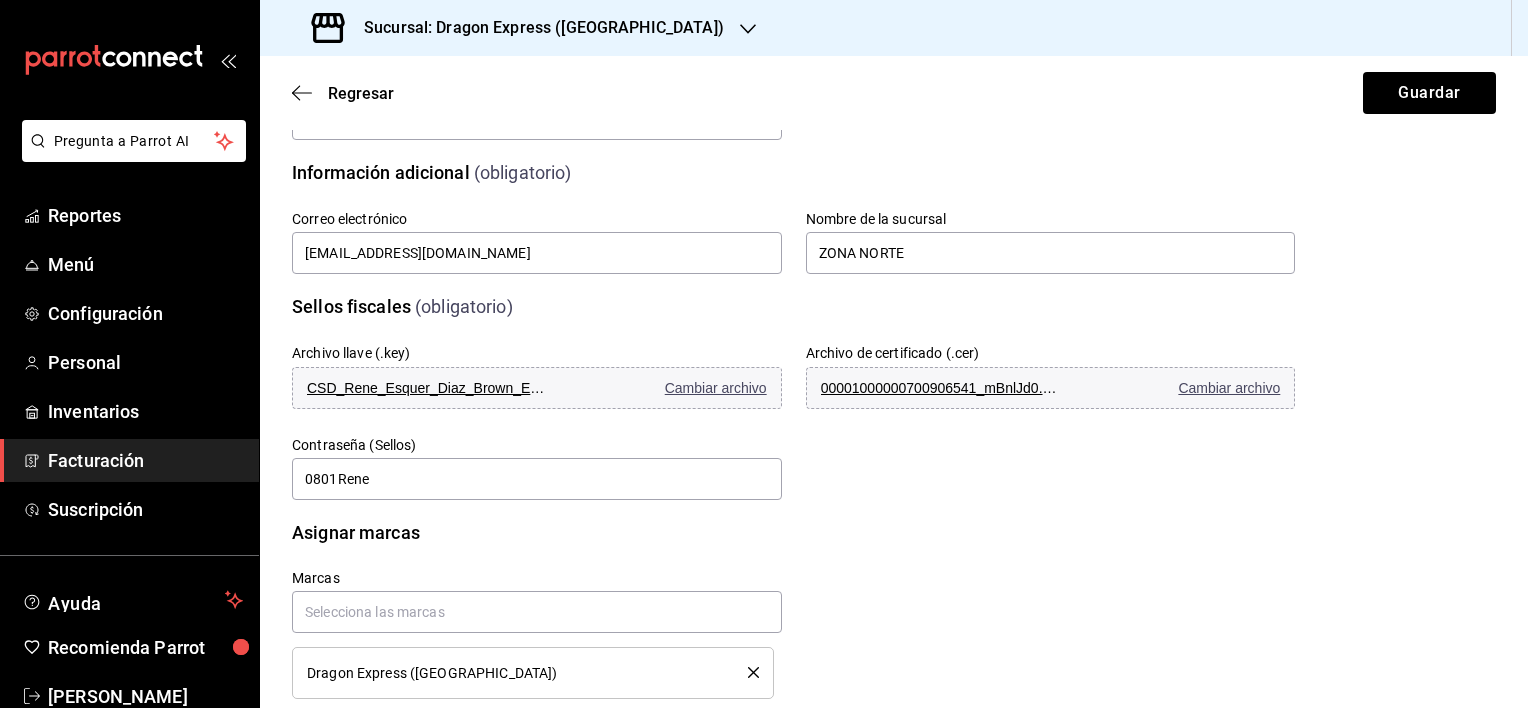 scroll, scrollTop: 500, scrollLeft: 0, axis: vertical 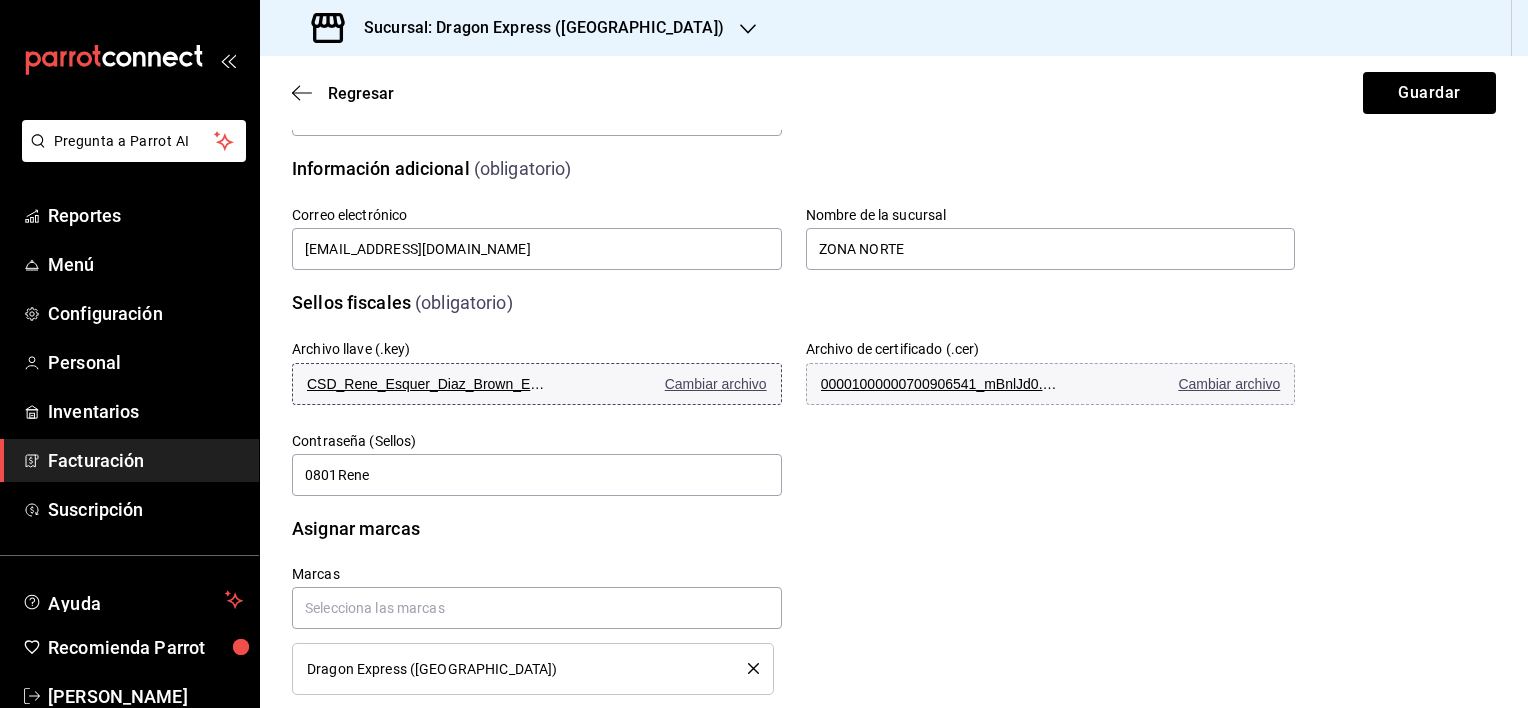 click on "Cambiar archivo" at bounding box center [716, 384] 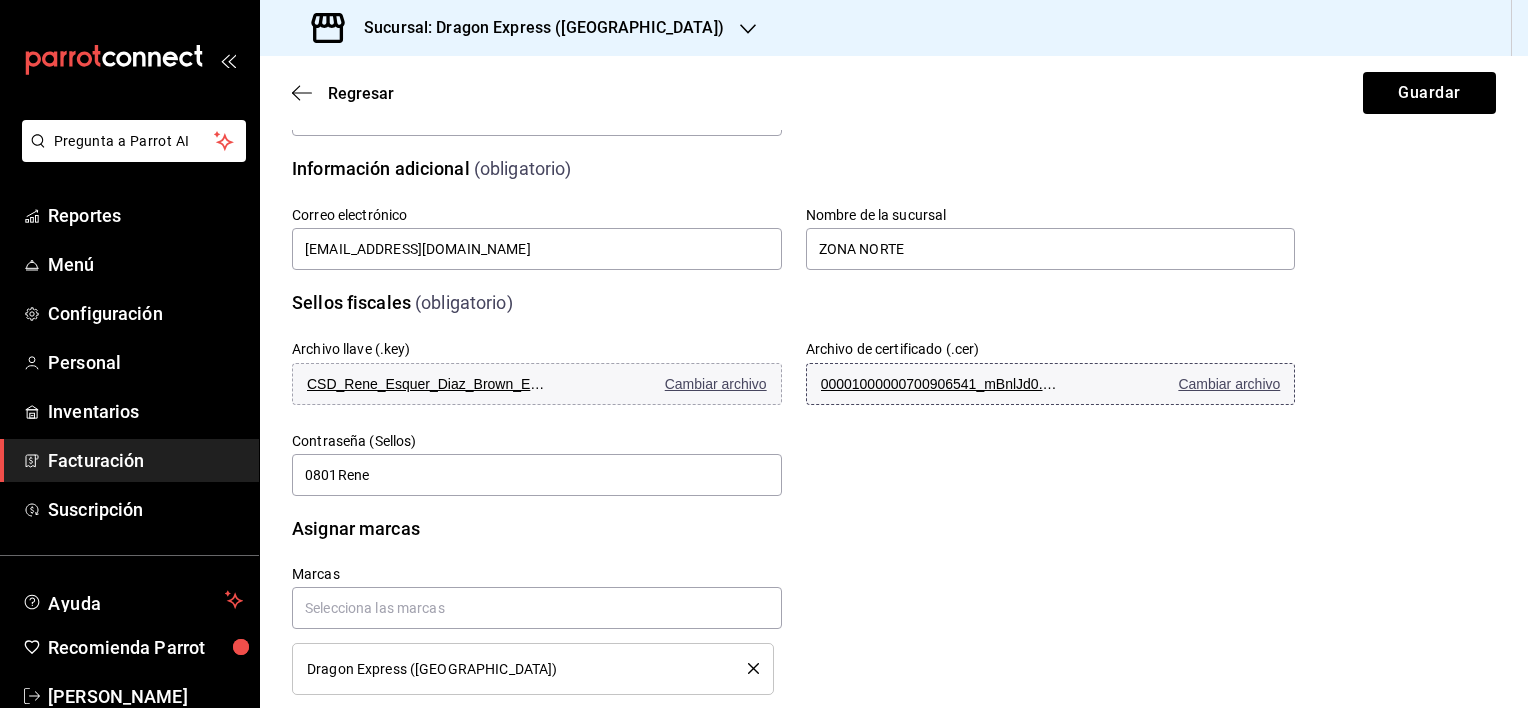 click on "Cambiar archivo" at bounding box center (1229, 384) 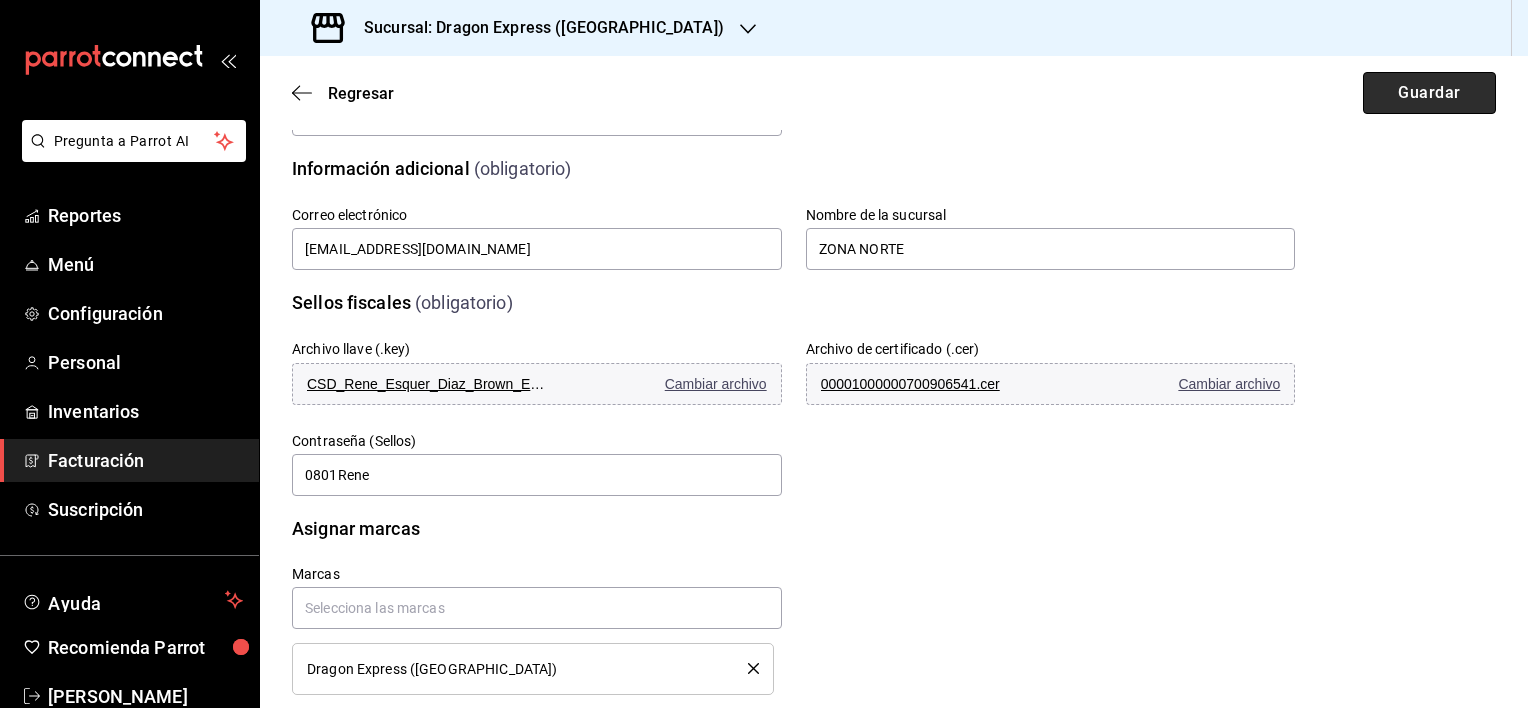 click on "Guardar" at bounding box center [1429, 93] 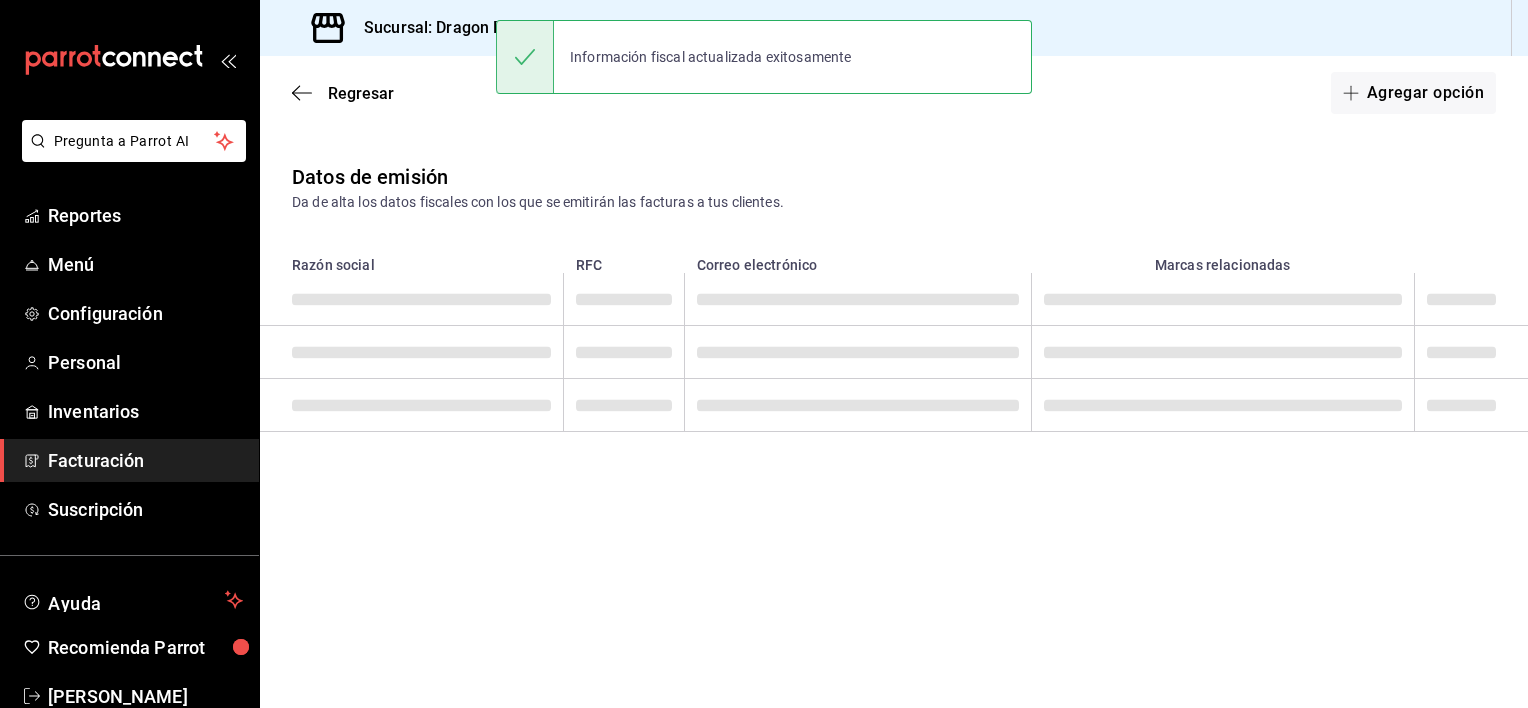 scroll, scrollTop: 0, scrollLeft: 0, axis: both 